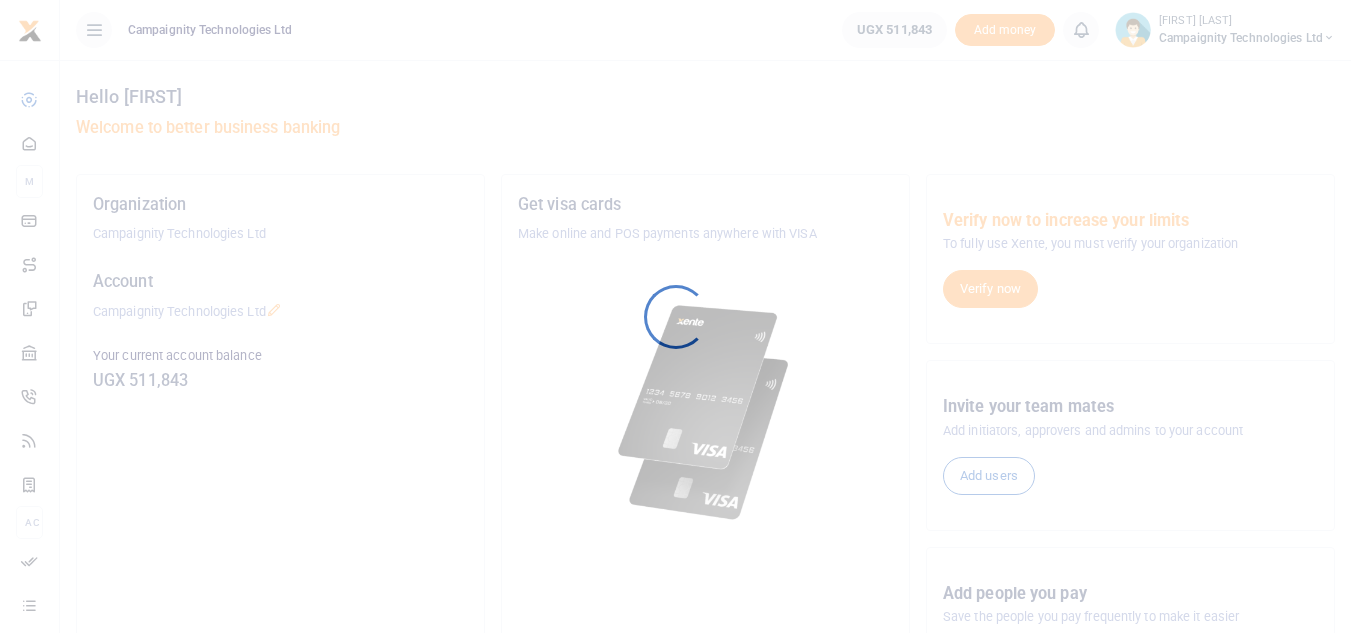 scroll, scrollTop: 0, scrollLeft: 0, axis: both 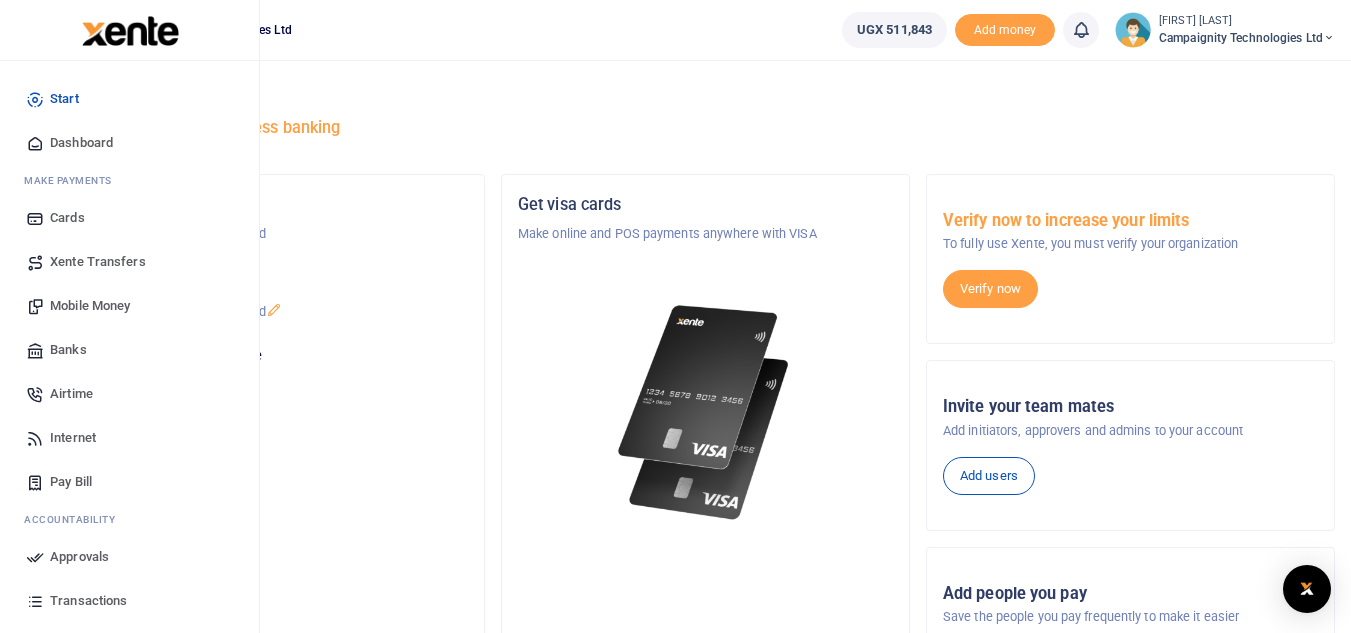 click on "Mobile Money" at bounding box center (90, 306) 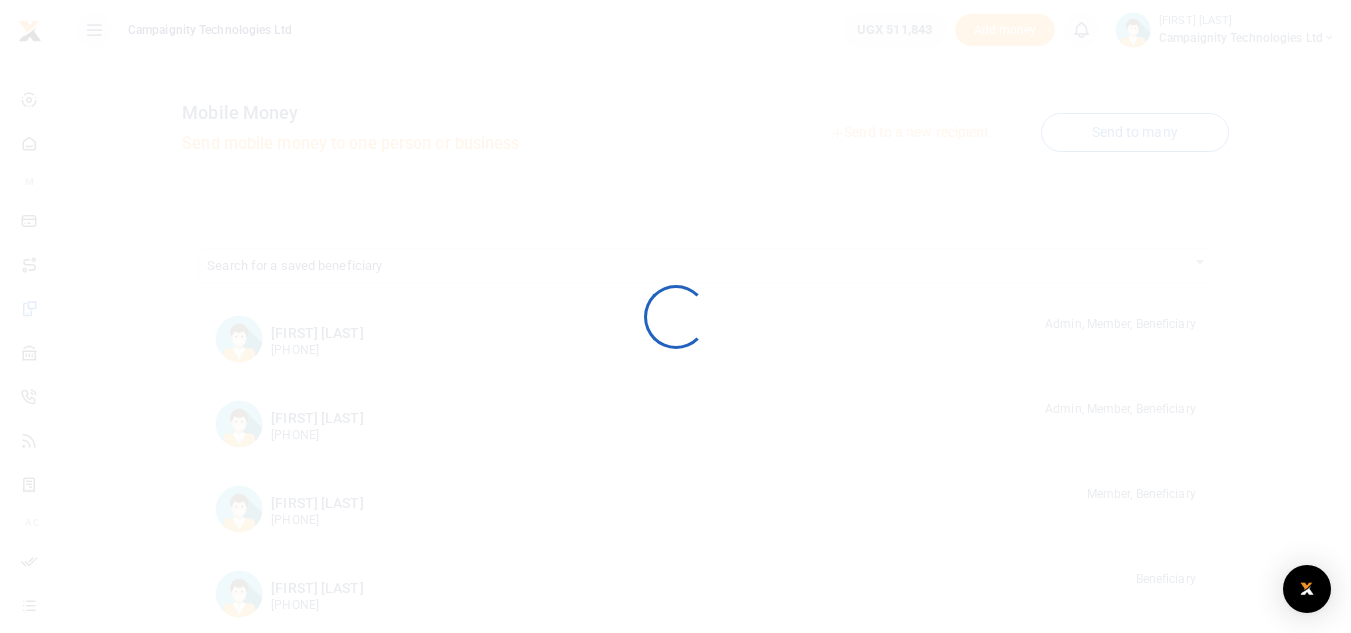 scroll, scrollTop: 0, scrollLeft: 0, axis: both 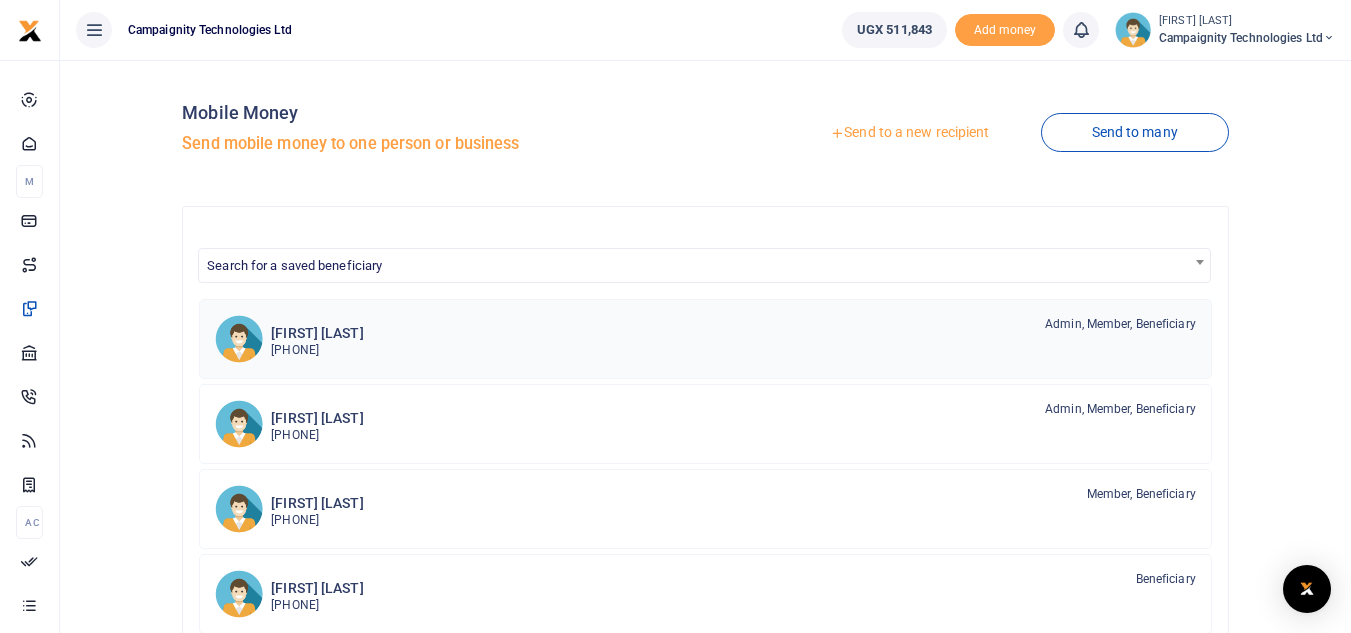 click on "256743665790" at bounding box center (317, 350) 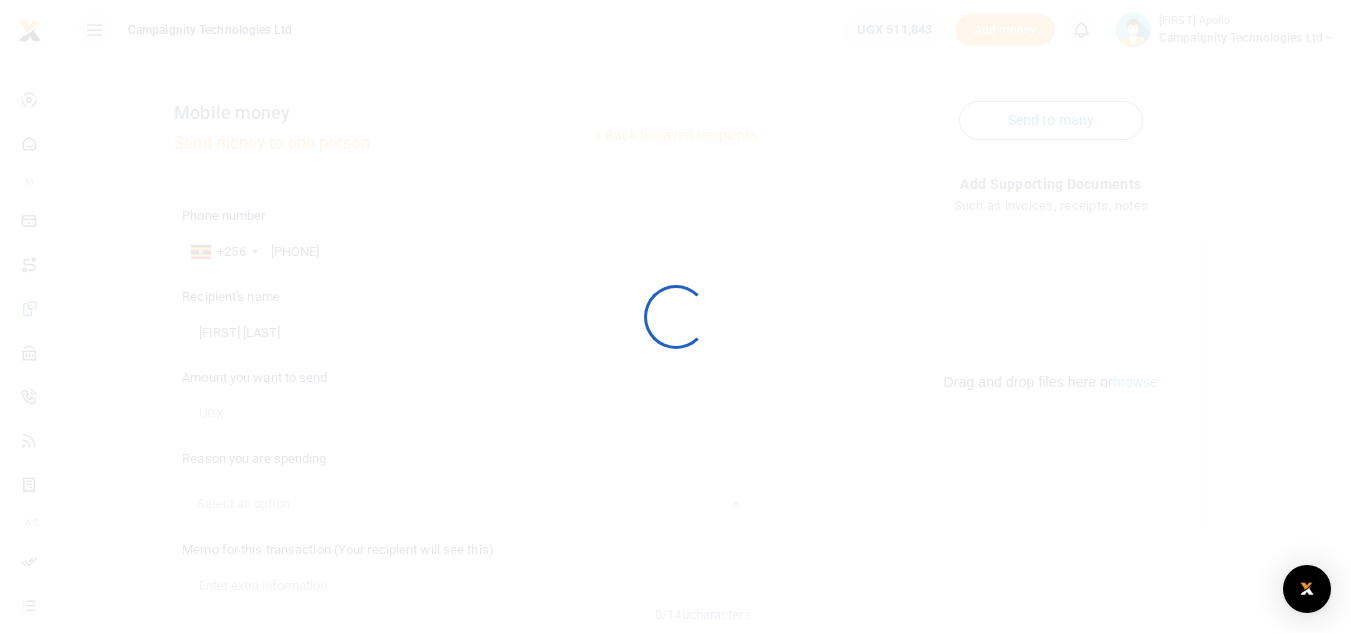 scroll, scrollTop: 0, scrollLeft: 0, axis: both 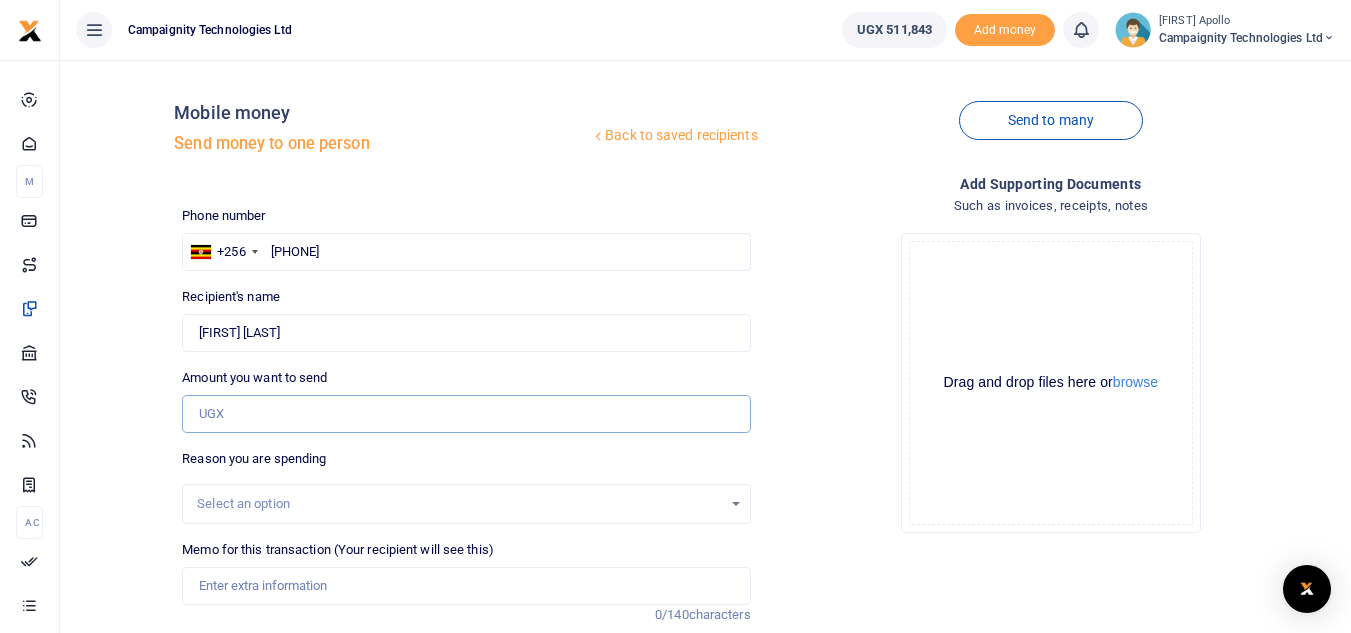 click on "Amount you want to send" at bounding box center (466, 414) 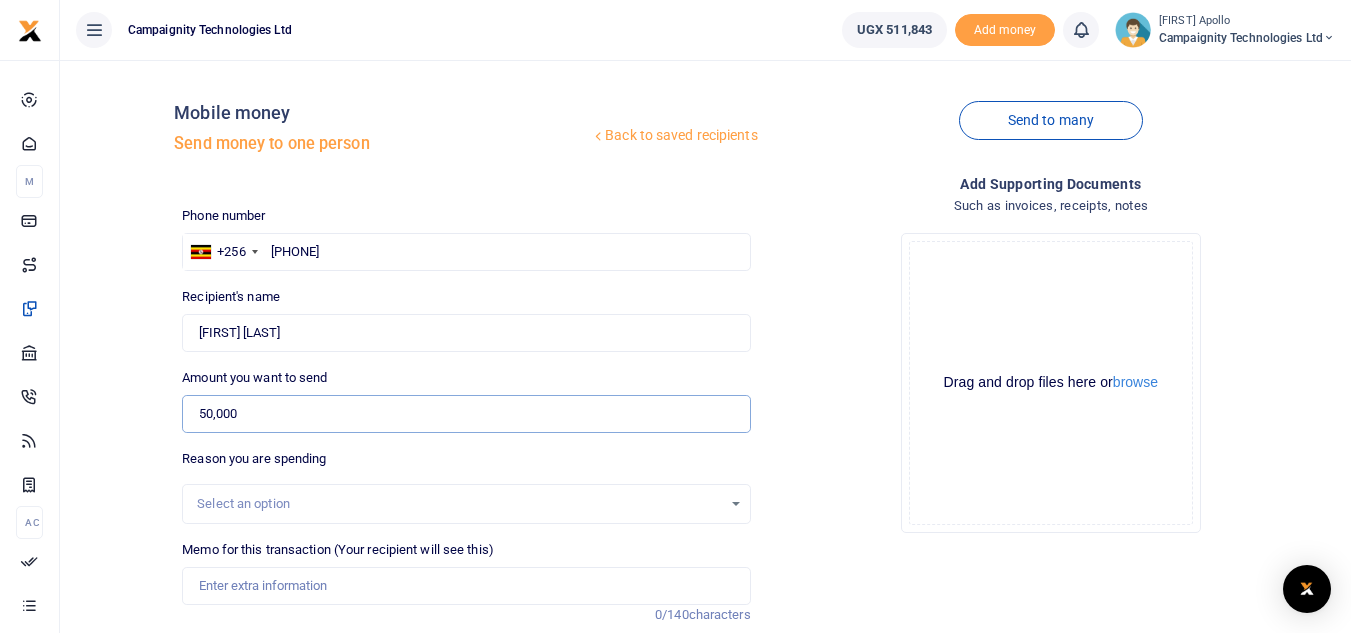 scroll, scrollTop: 196, scrollLeft: 0, axis: vertical 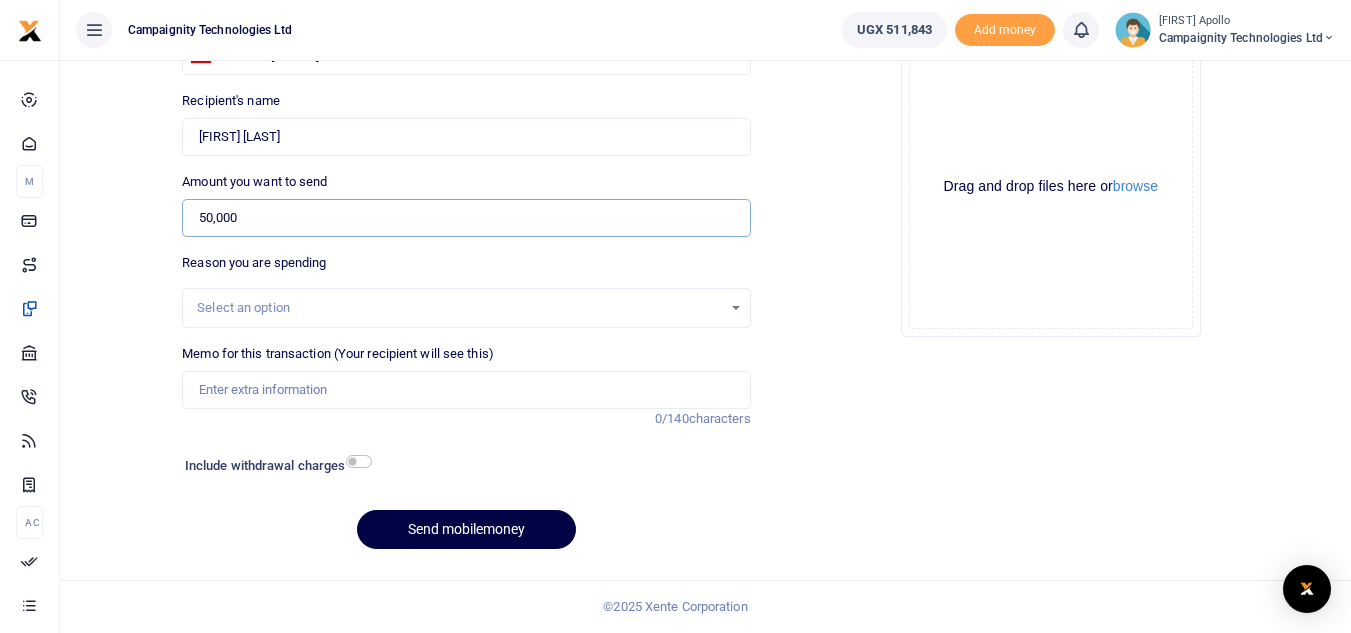 click on "50,000" at bounding box center [466, 218] 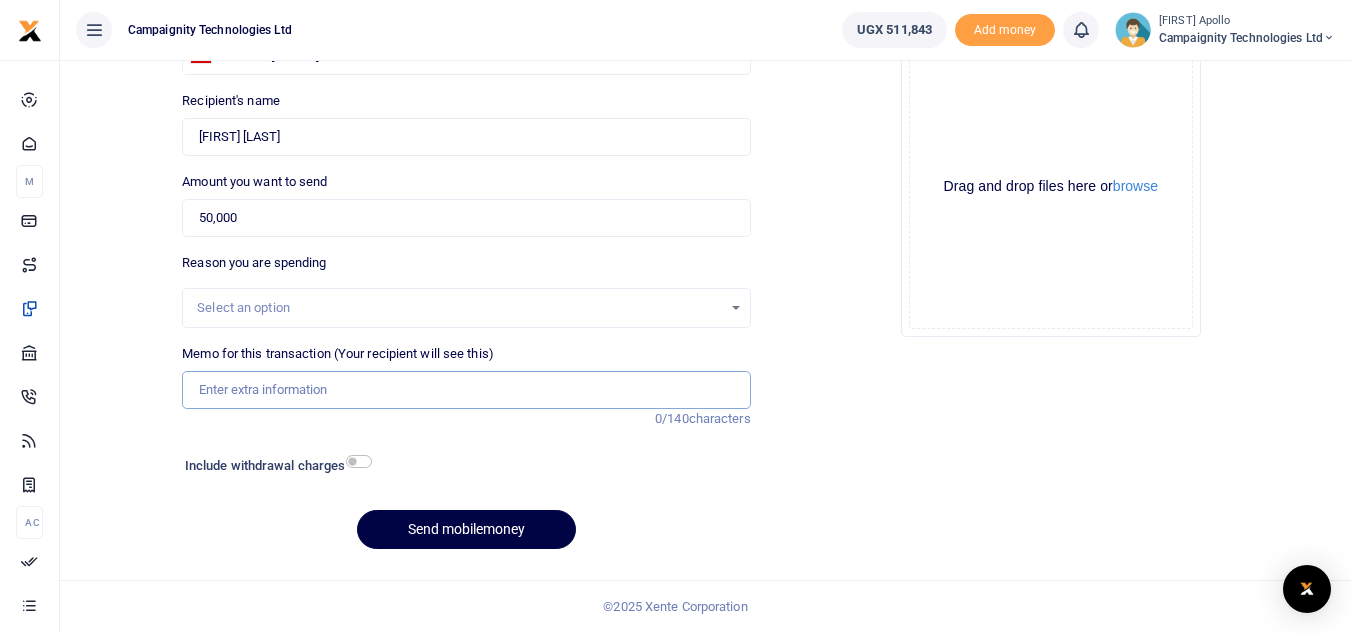 click on "Memo for this transaction (Your recipient will see this)" at bounding box center (466, 390) 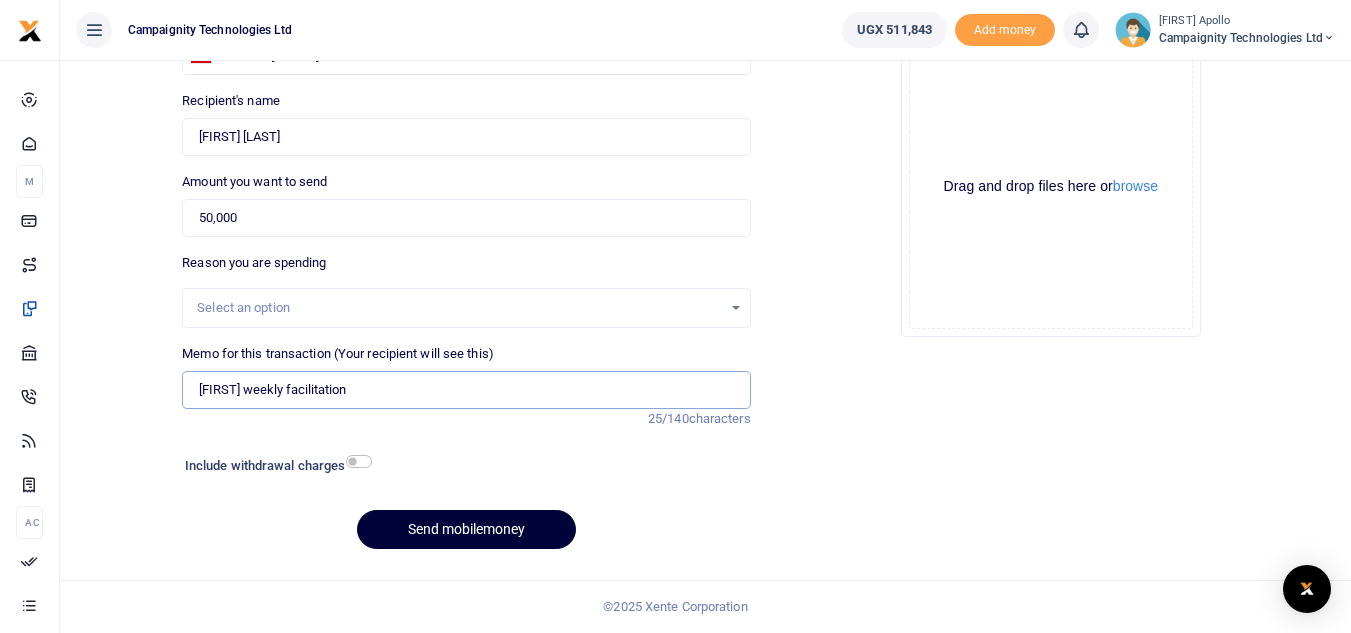 type on "Simon weekly facilitation" 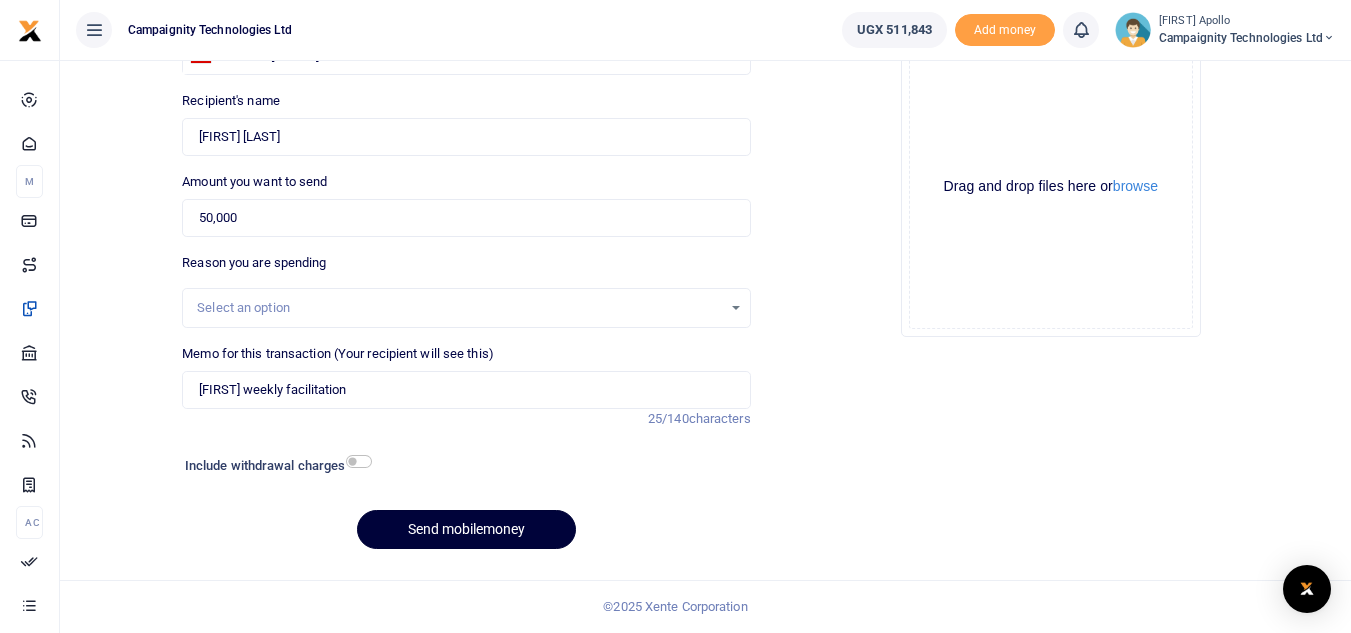click on "Send mobilemoney" at bounding box center [466, 529] 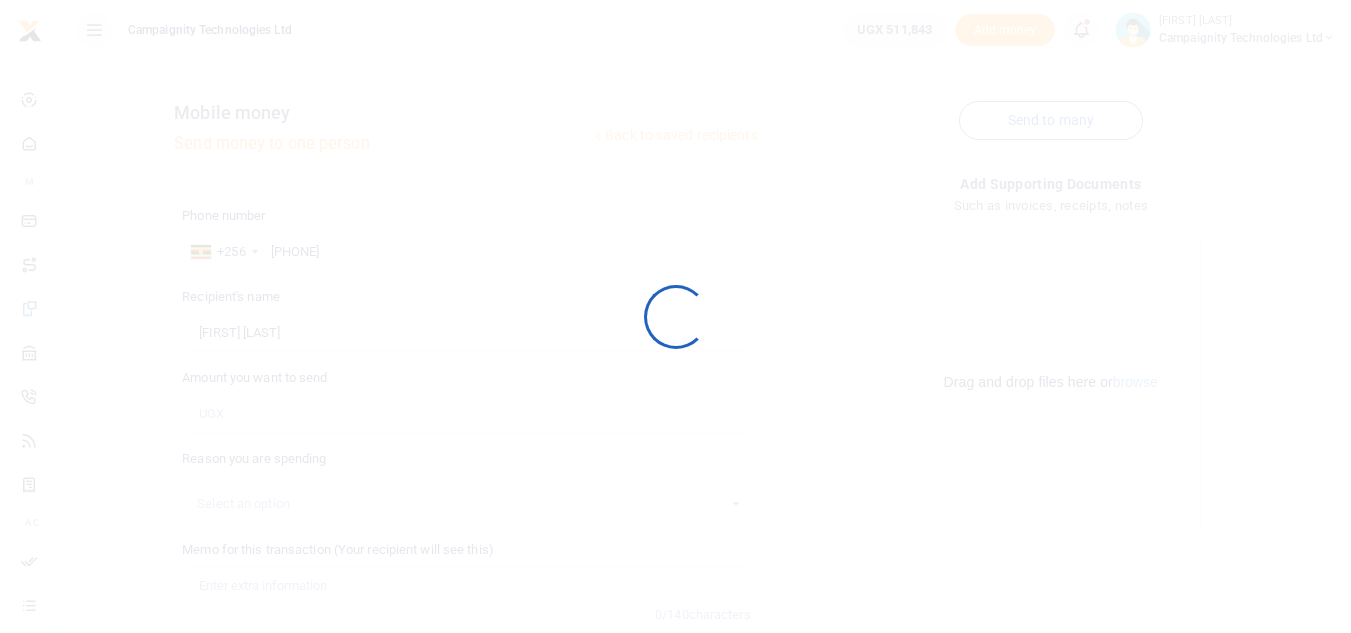 scroll, scrollTop: 196, scrollLeft: 0, axis: vertical 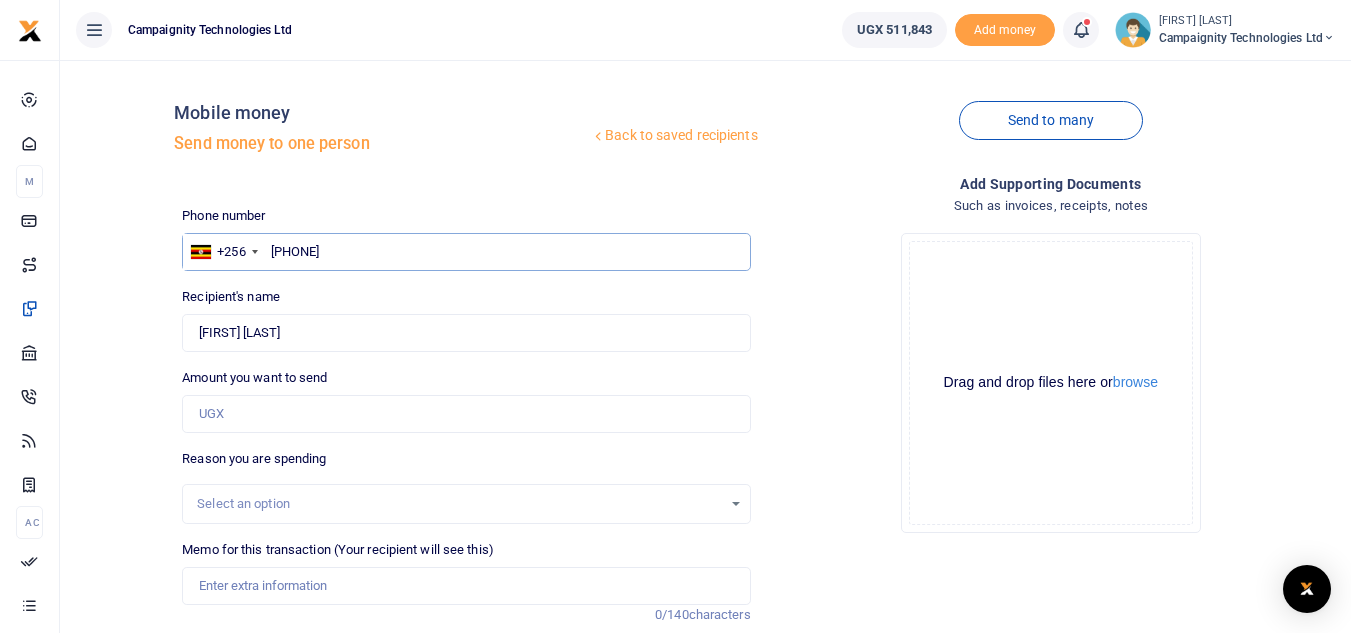 click on "[PHONE]" at bounding box center [466, 252] 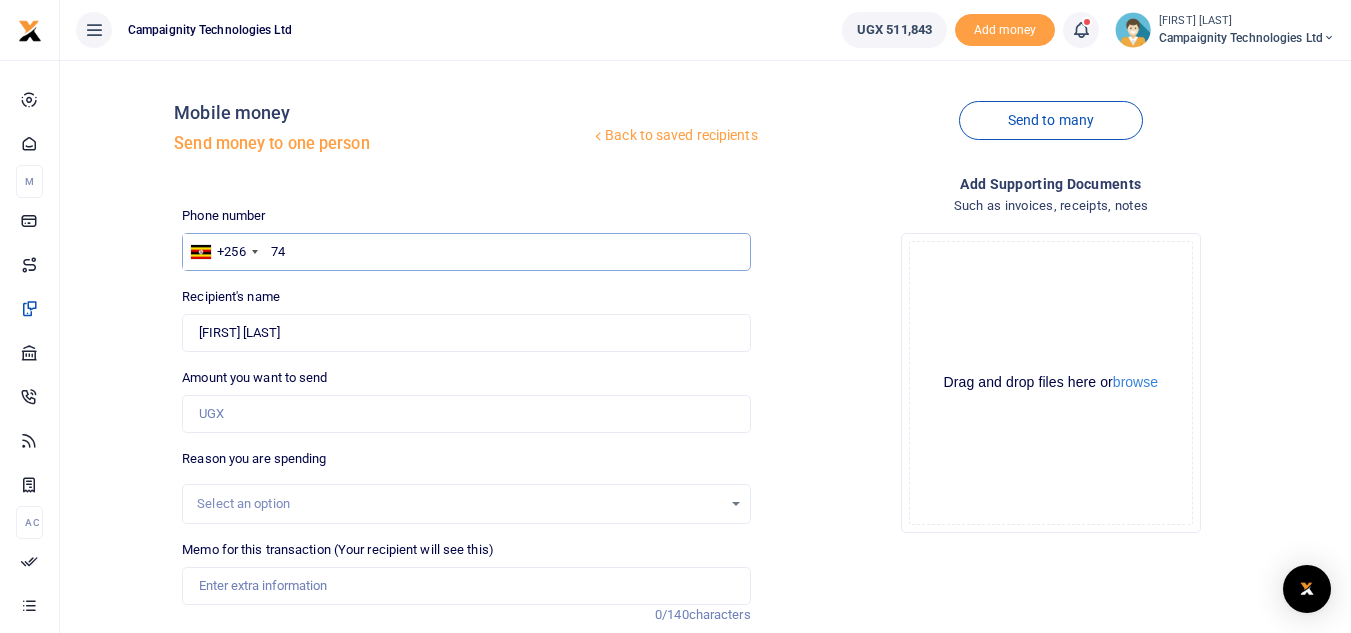 type on "7" 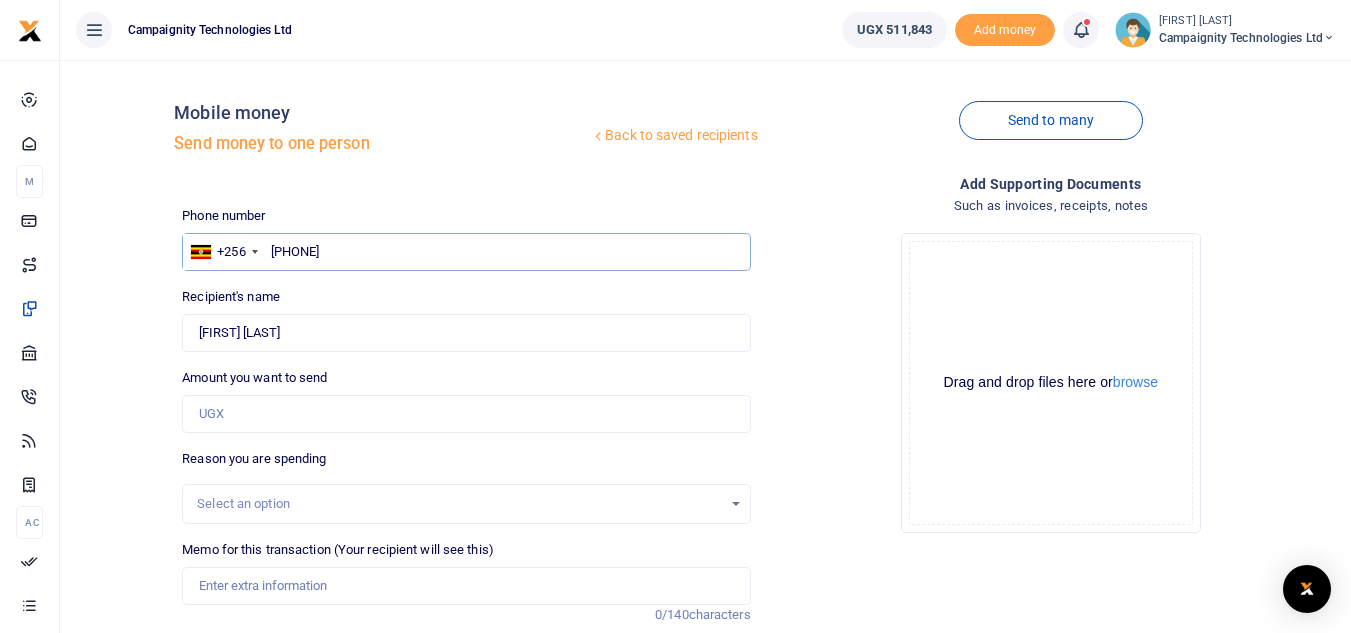 type on "0703012955" 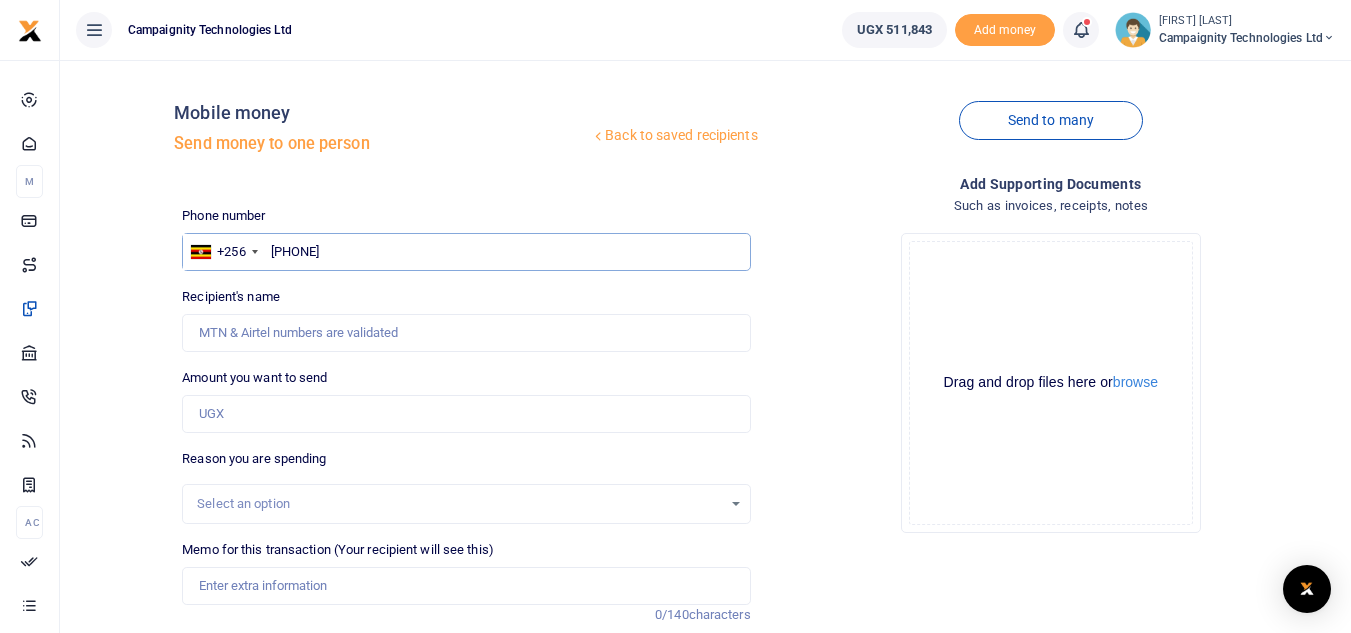 type on "0703012955" 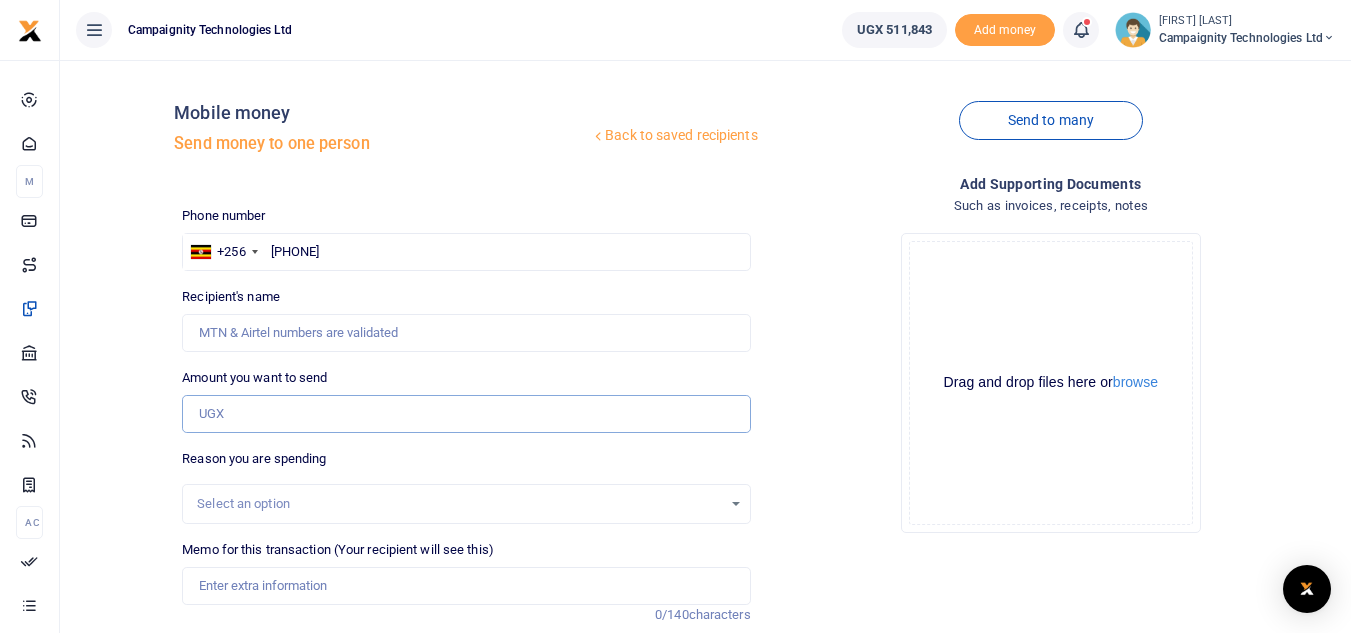click on "Amount you want to send" at bounding box center [466, 414] 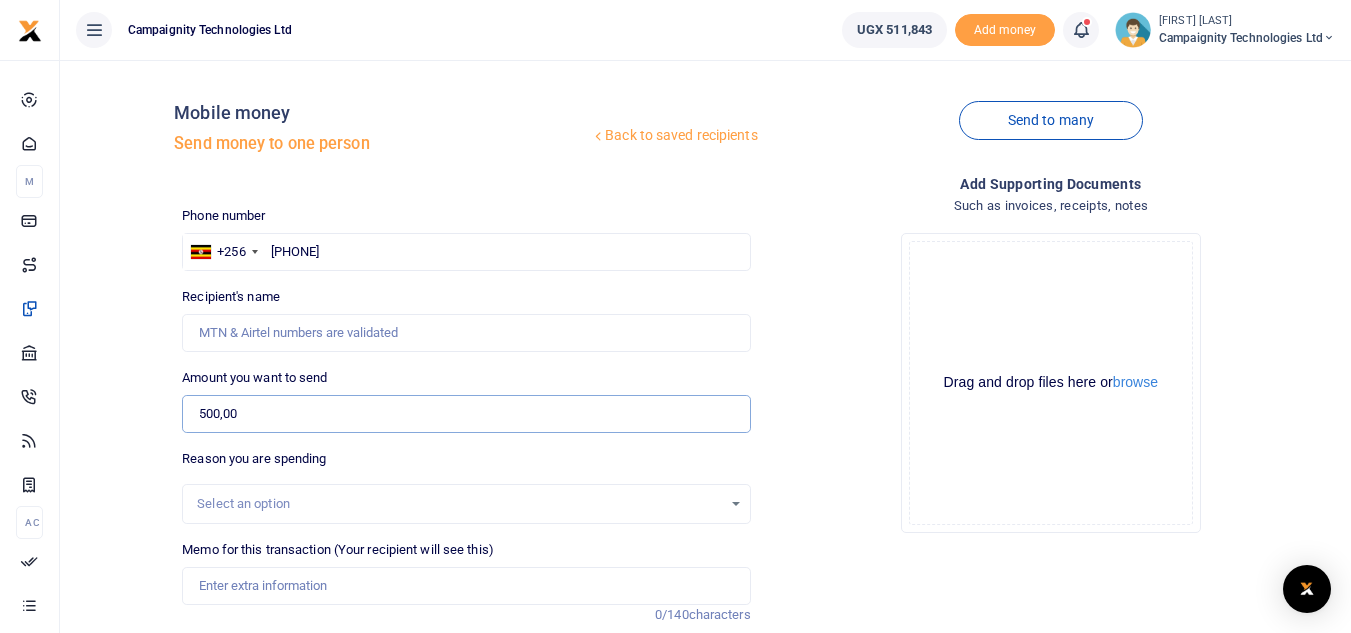 type on "50,000" 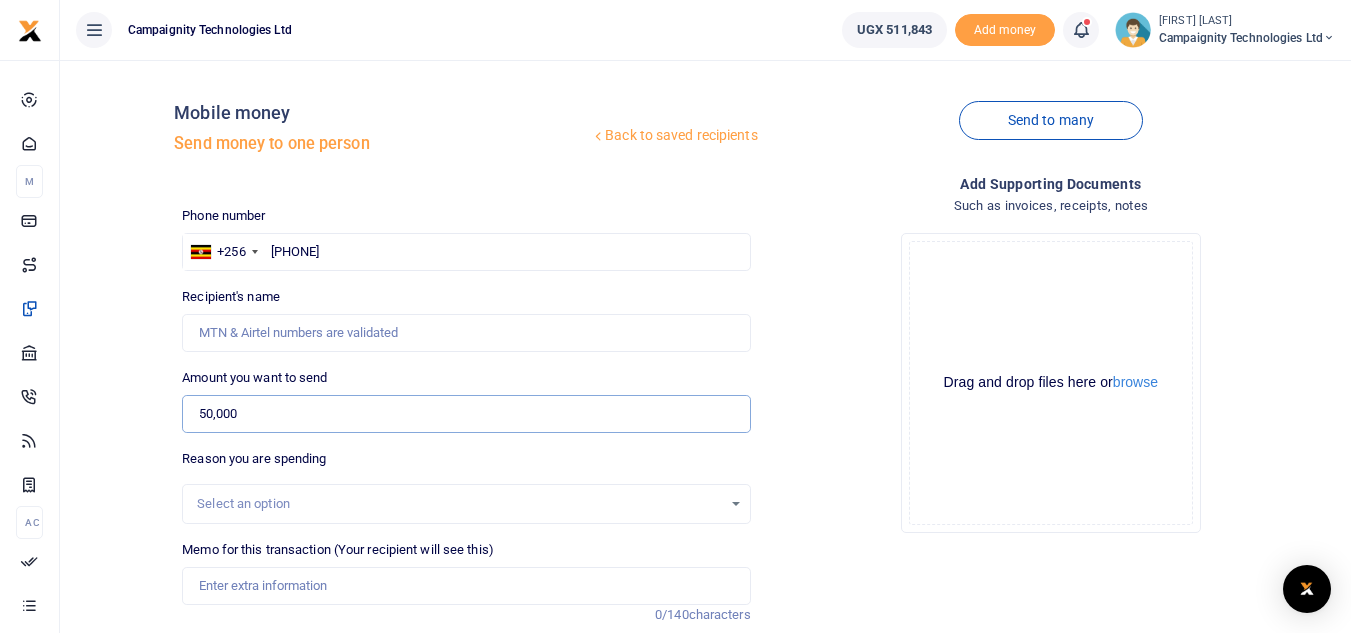 type on "[FIRST] [LAST]" 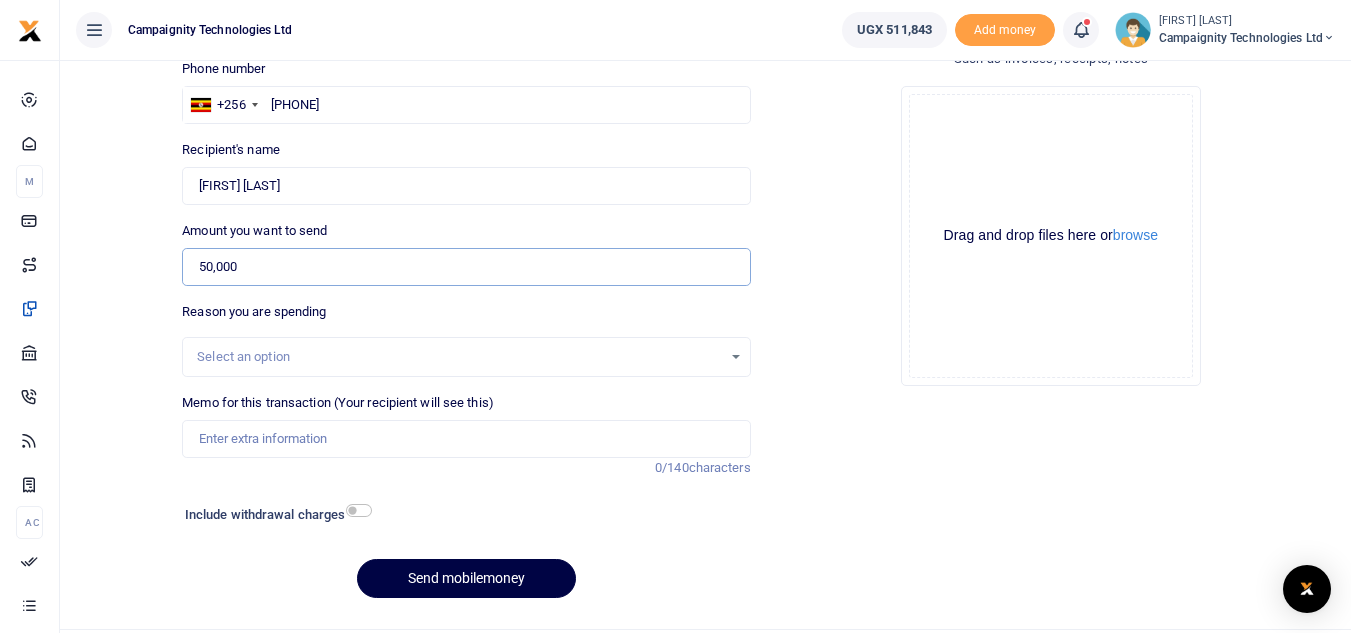 scroll, scrollTop: 157, scrollLeft: 0, axis: vertical 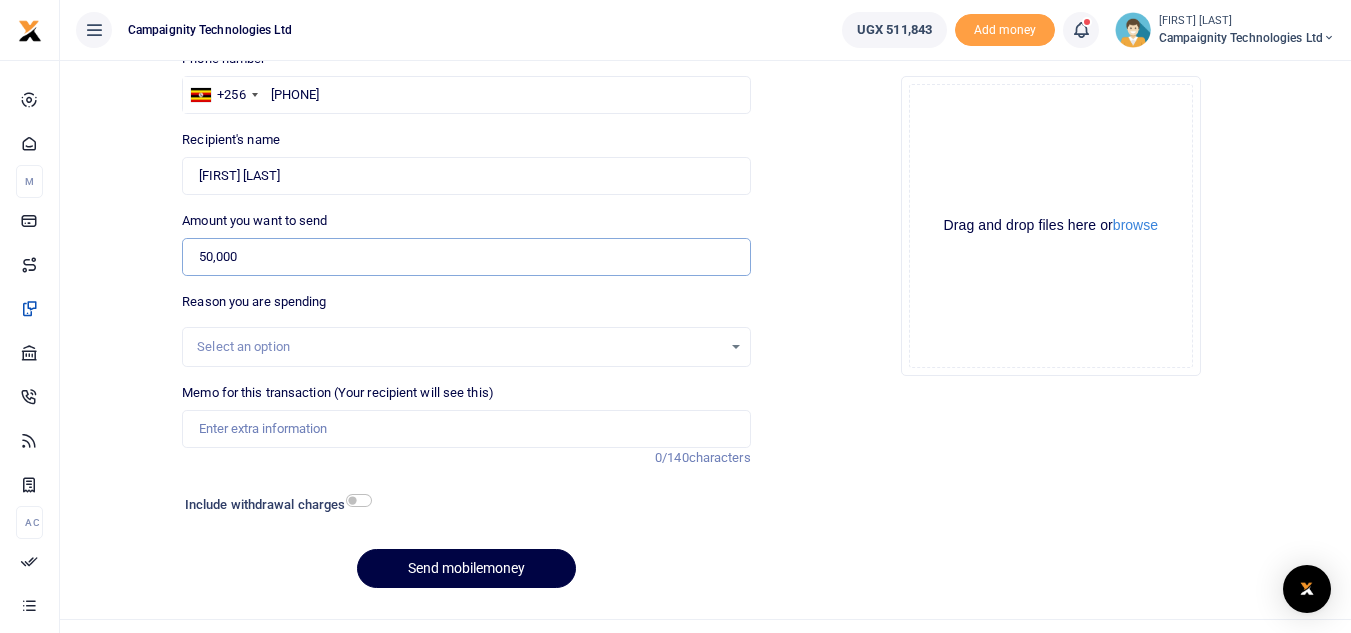 type on "50,000" 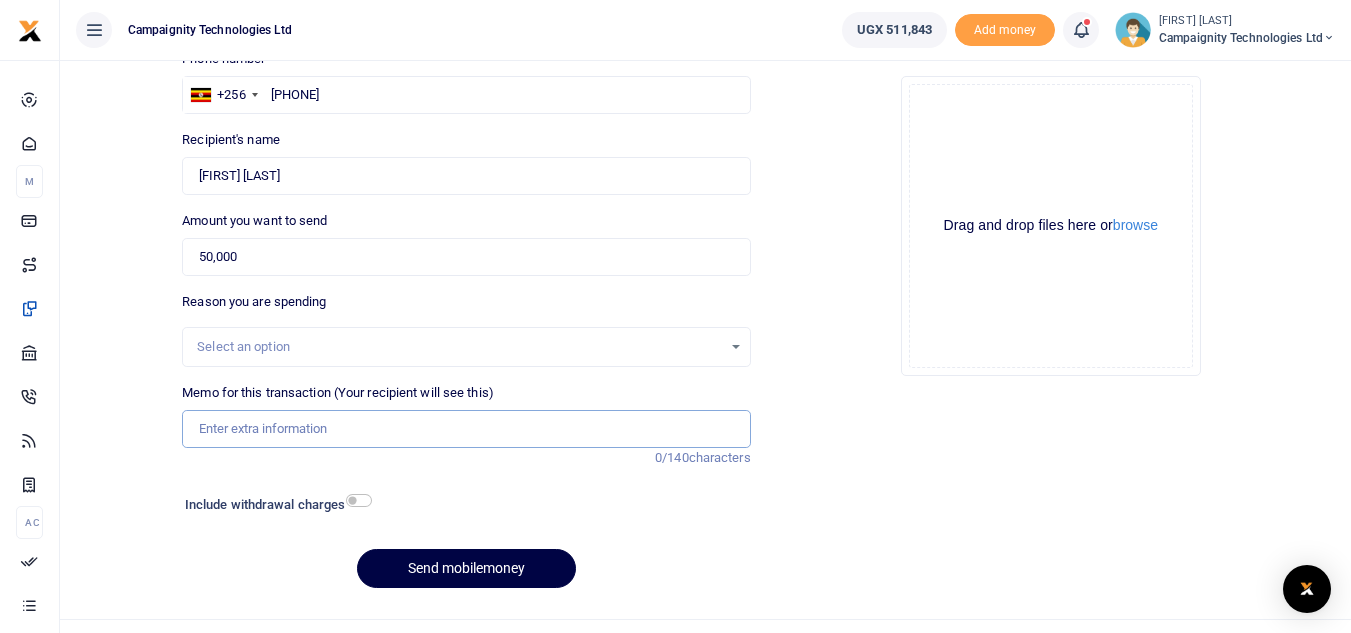 click on "Memo for this transaction (Your recipient will see this)" at bounding box center [466, 429] 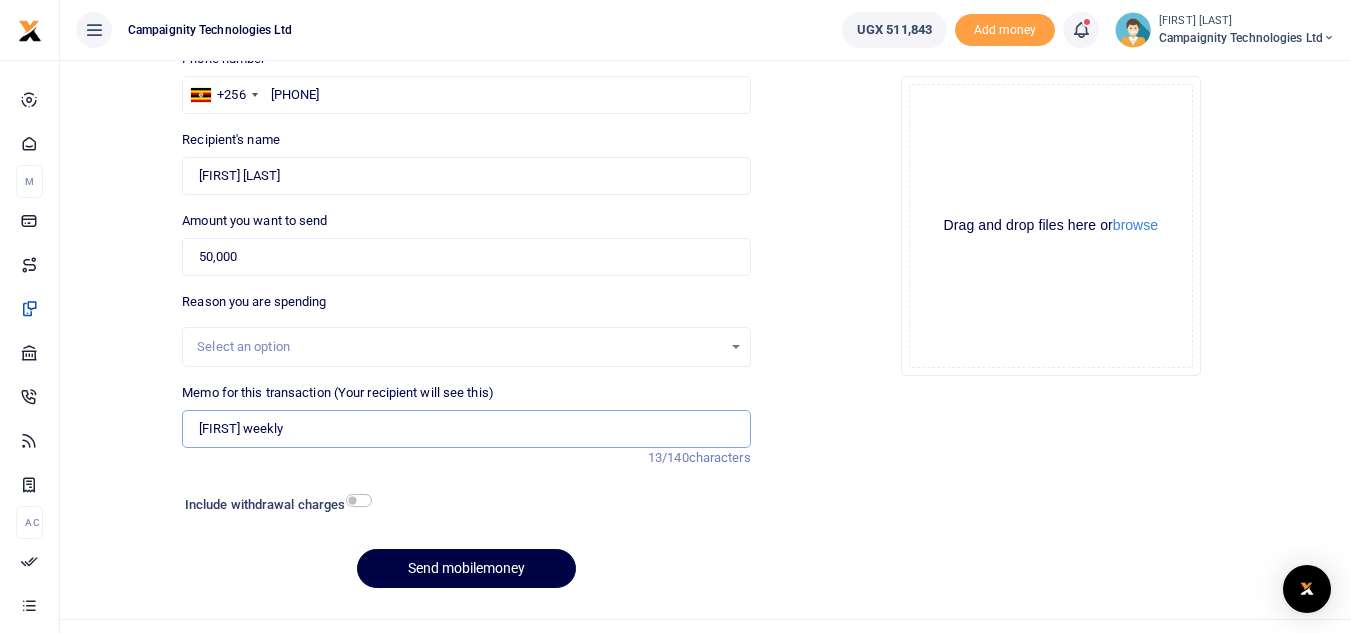 type on "Sheila weekly facilitation" 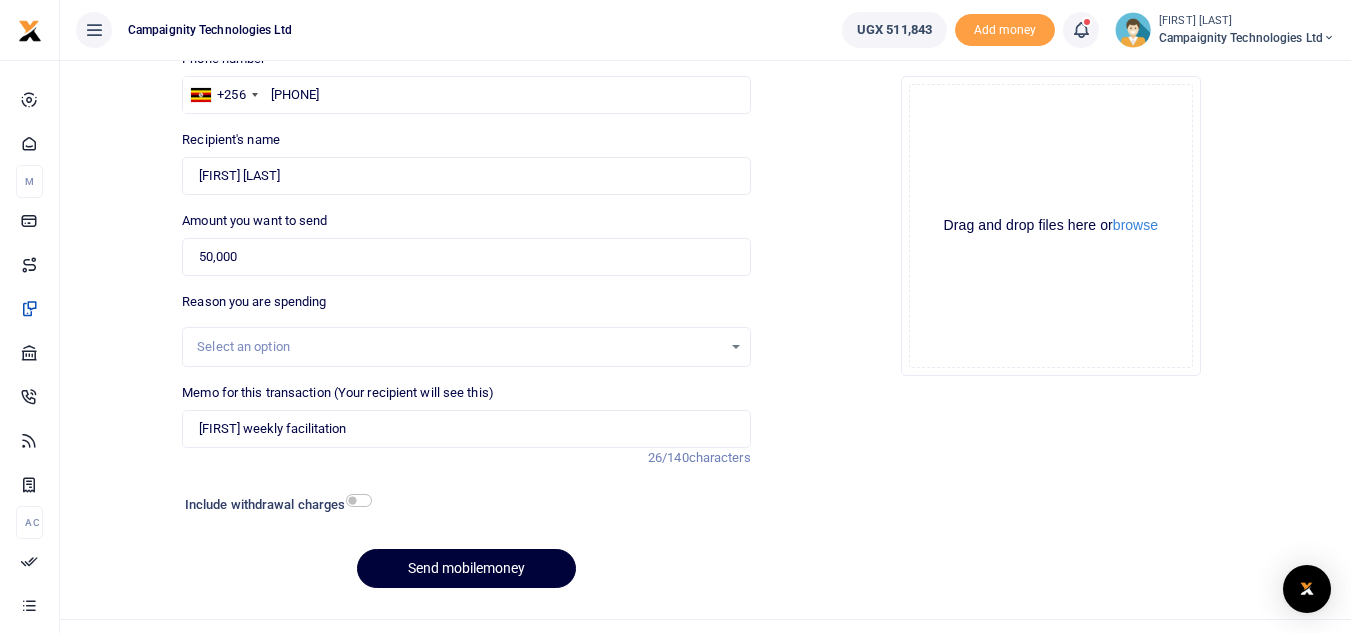 click on "Send mobilemoney" at bounding box center [466, 568] 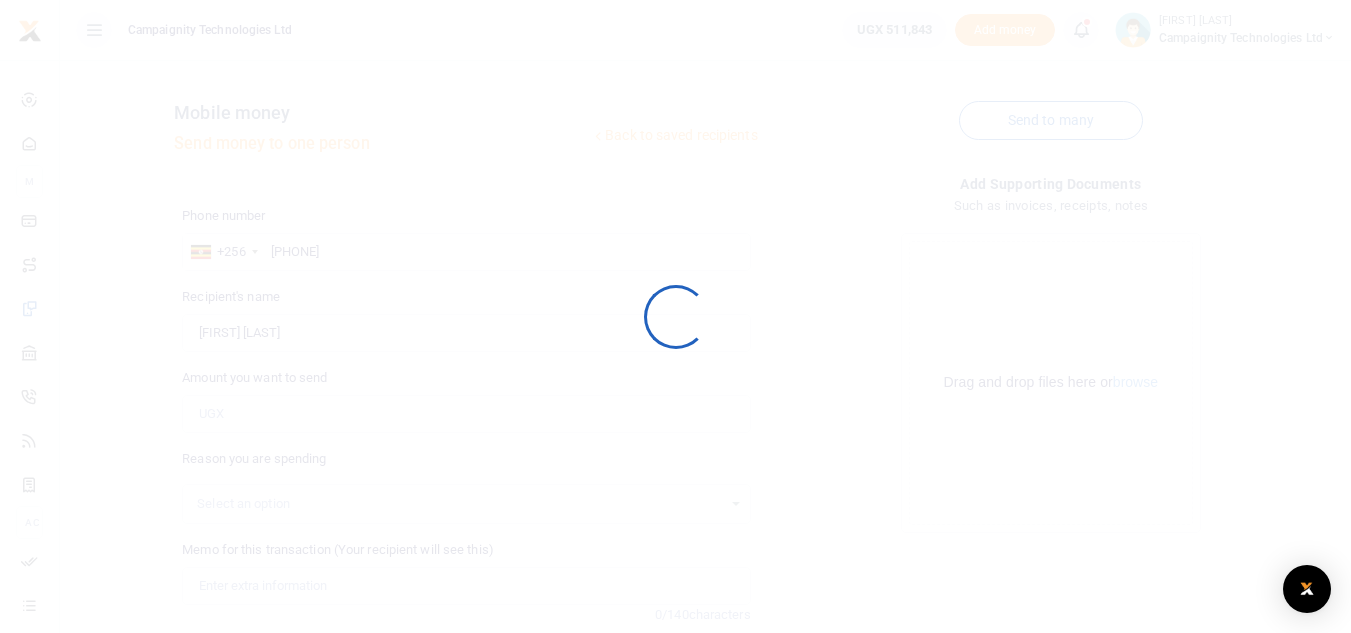 scroll, scrollTop: 157, scrollLeft: 0, axis: vertical 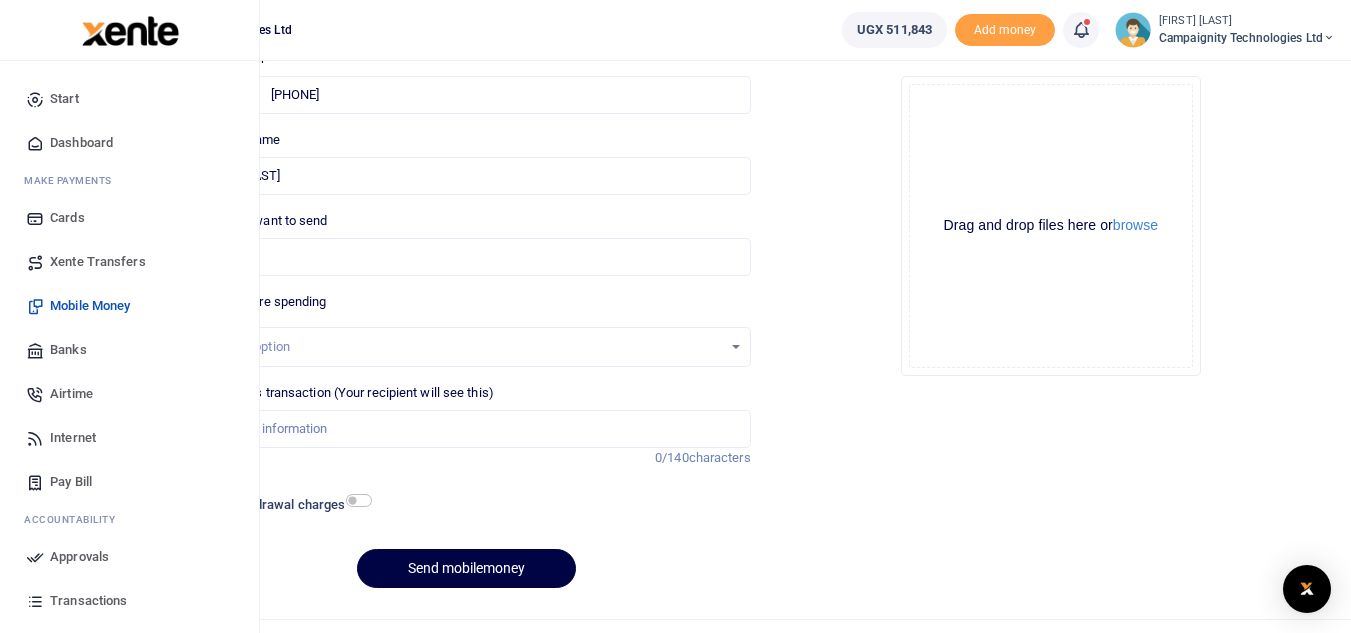 click on "Transactions" at bounding box center [88, 601] 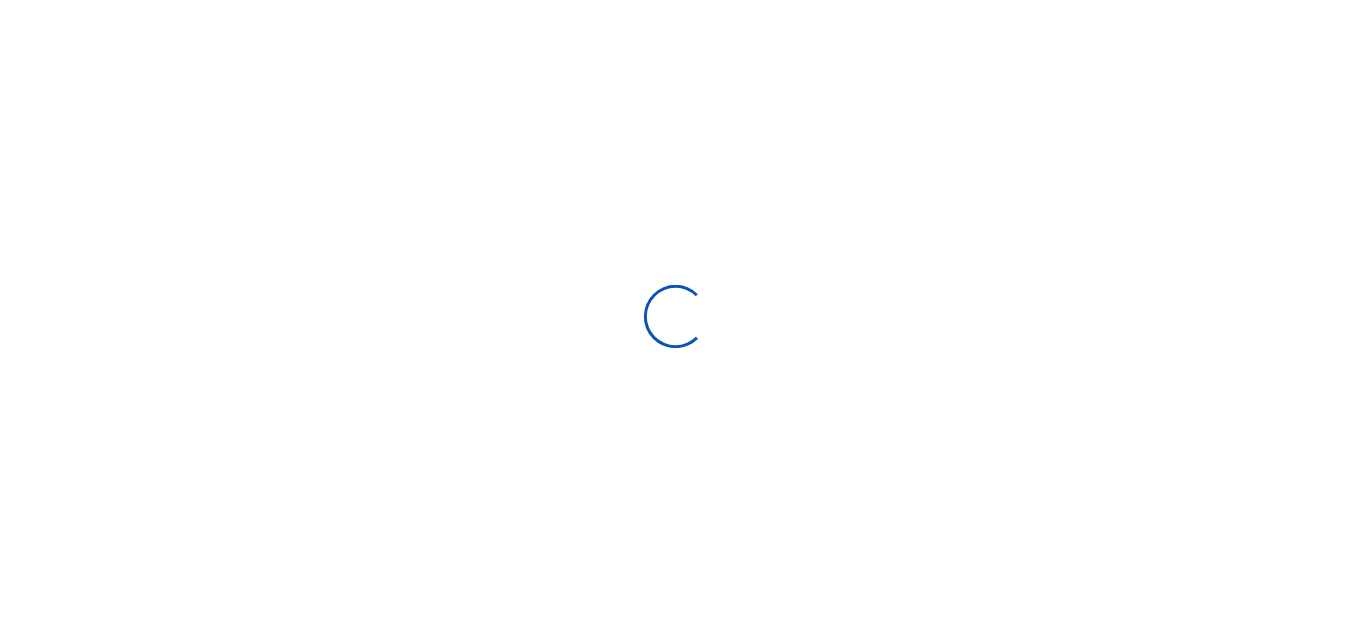 scroll, scrollTop: 0, scrollLeft: 0, axis: both 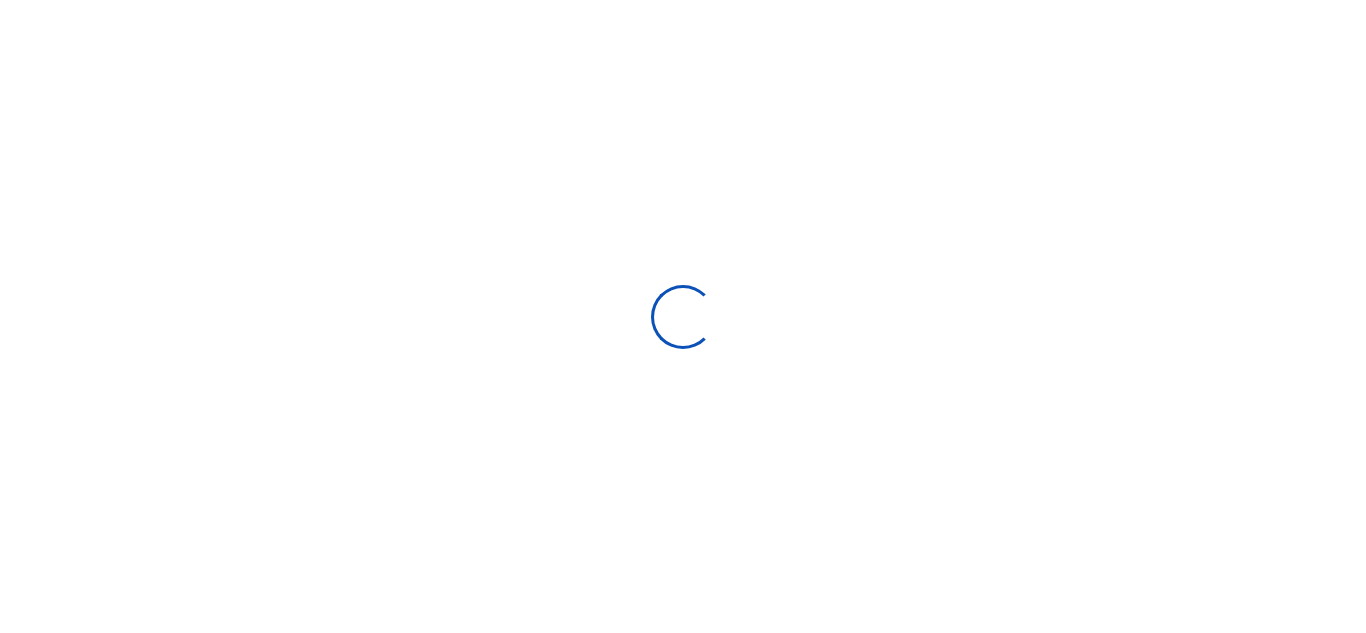 select 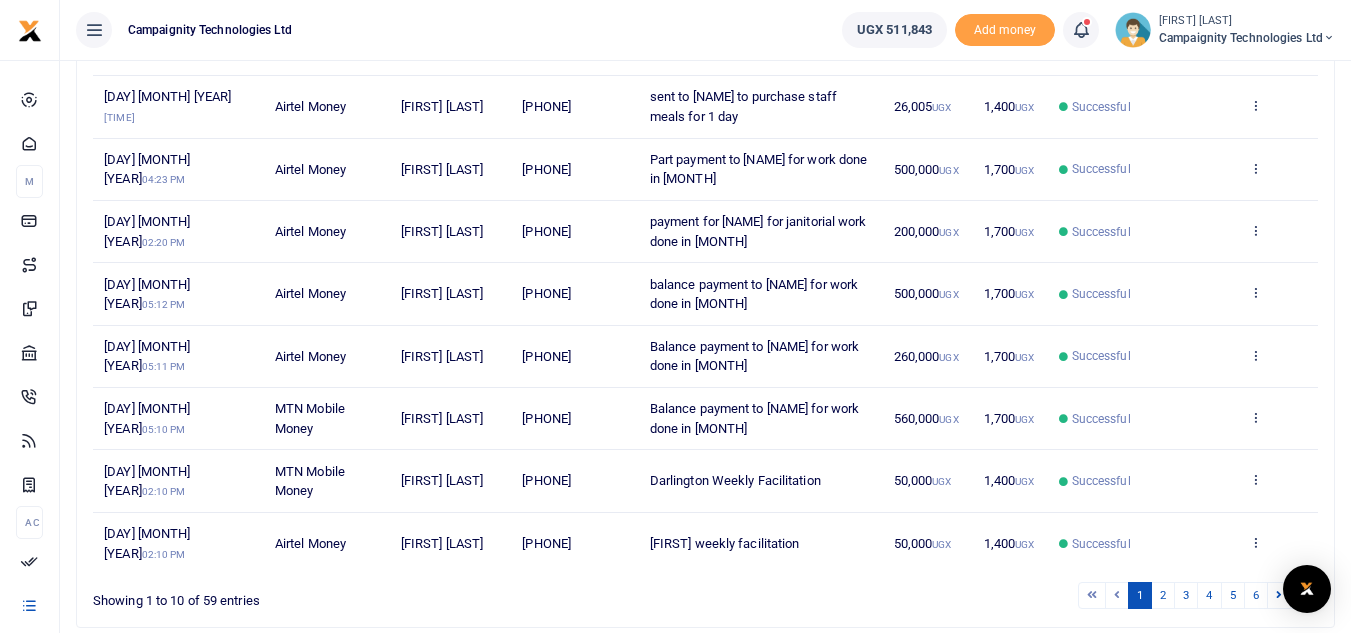 scroll, scrollTop: 426, scrollLeft: 0, axis: vertical 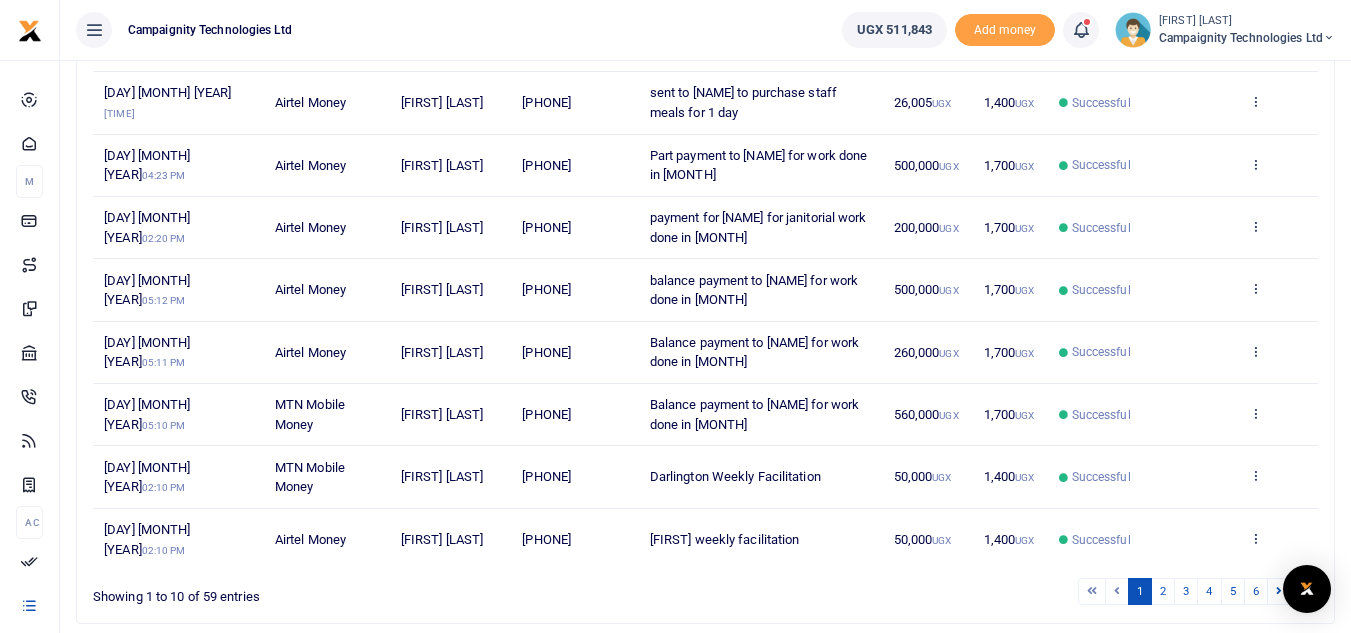 drag, startPoint x: 544, startPoint y: 352, endPoint x: 608, endPoint y: 352, distance: 64 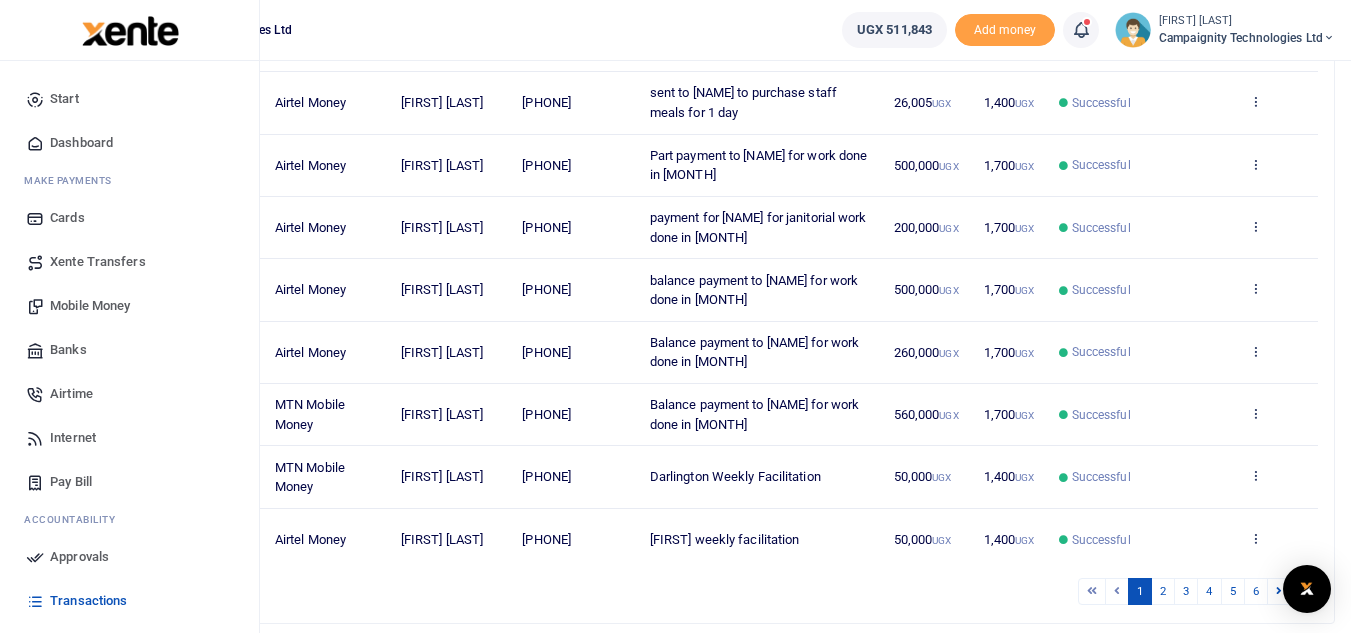 click on "Mobile Money" at bounding box center (90, 306) 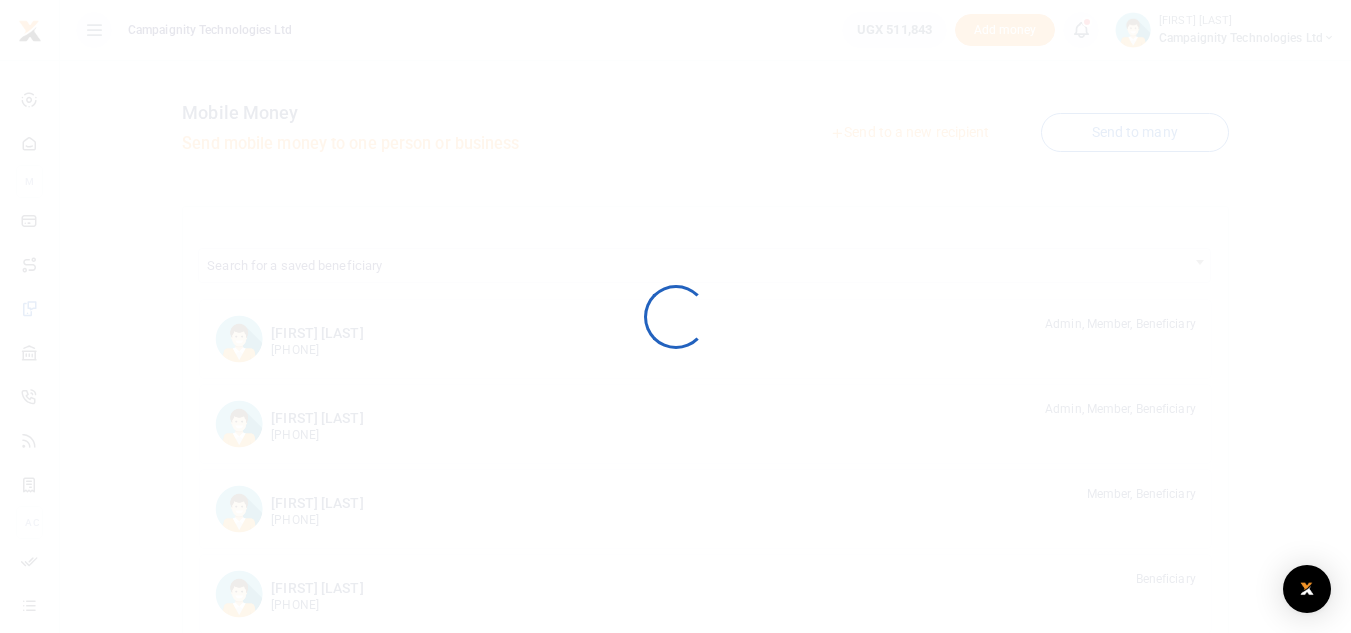 scroll, scrollTop: 0, scrollLeft: 0, axis: both 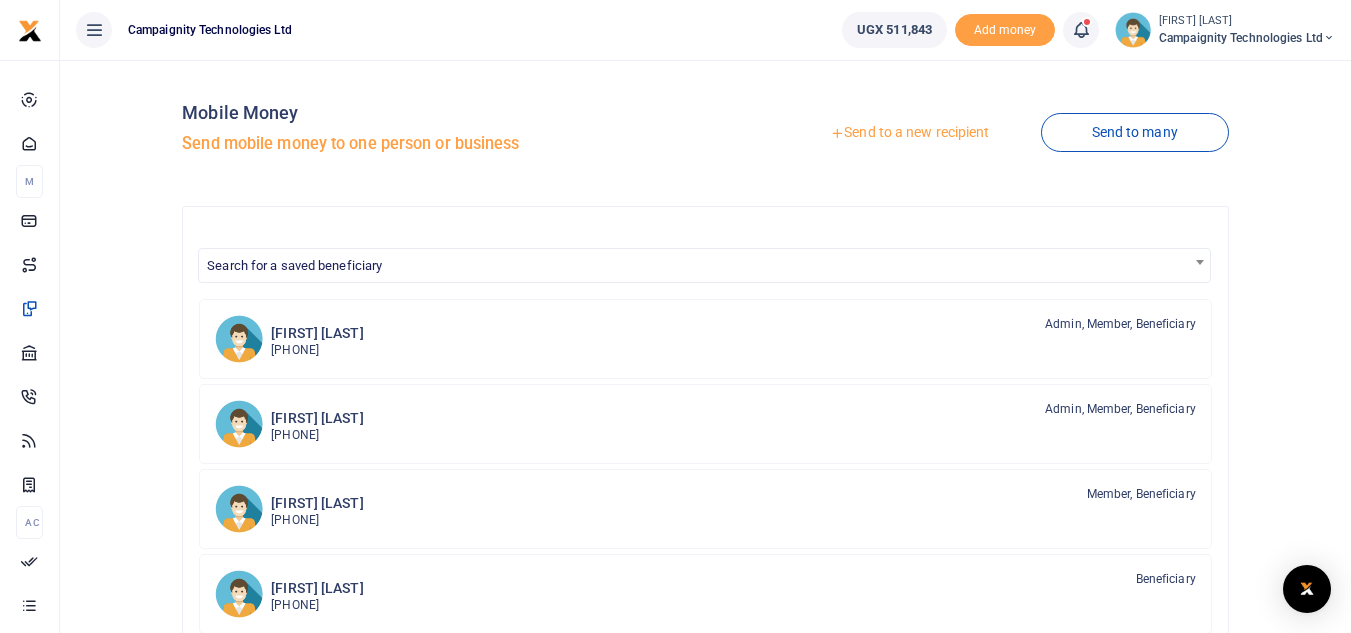 click on "Send to a new recipient" at bounding box center [909, 133] 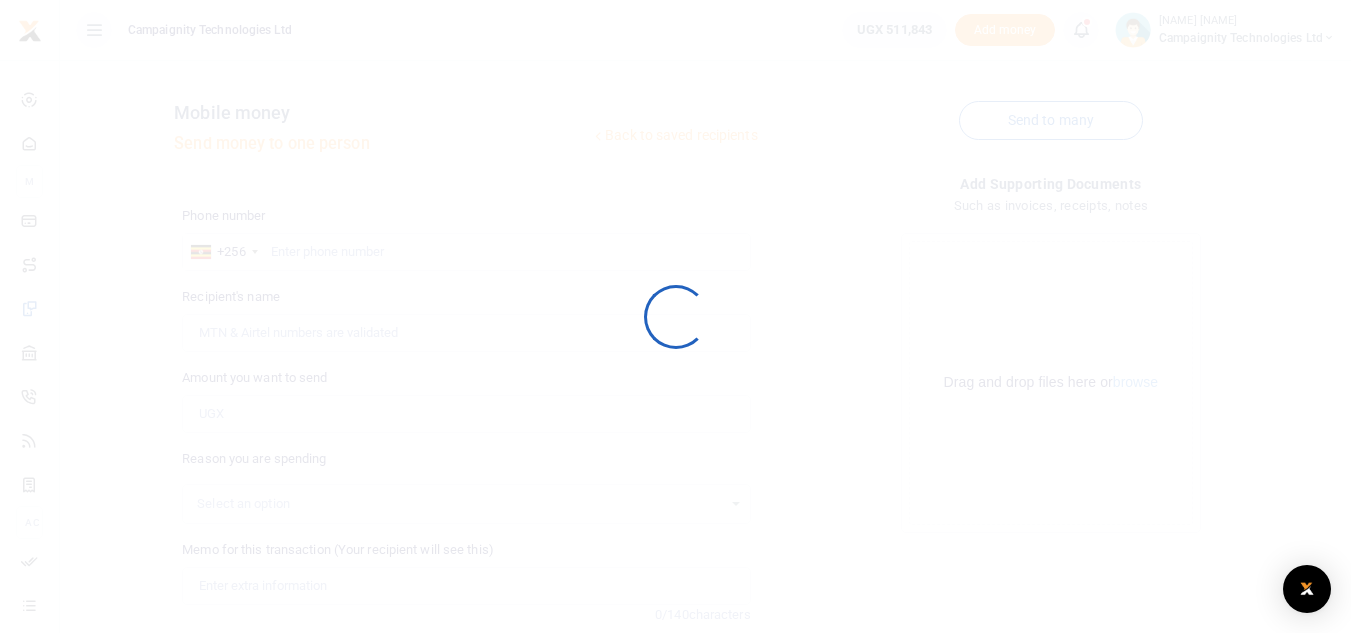 scroll, scrollTop: 0, scrollLeft: 0, axis: both 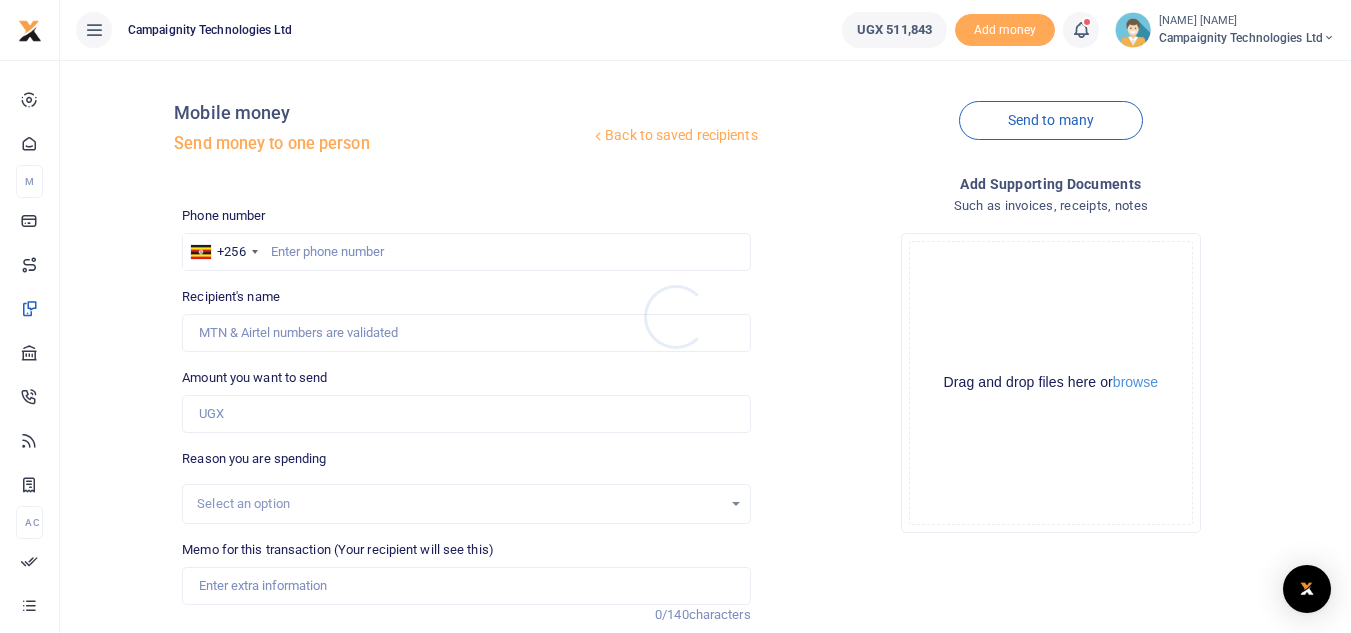click at bounding box center [675, 316] 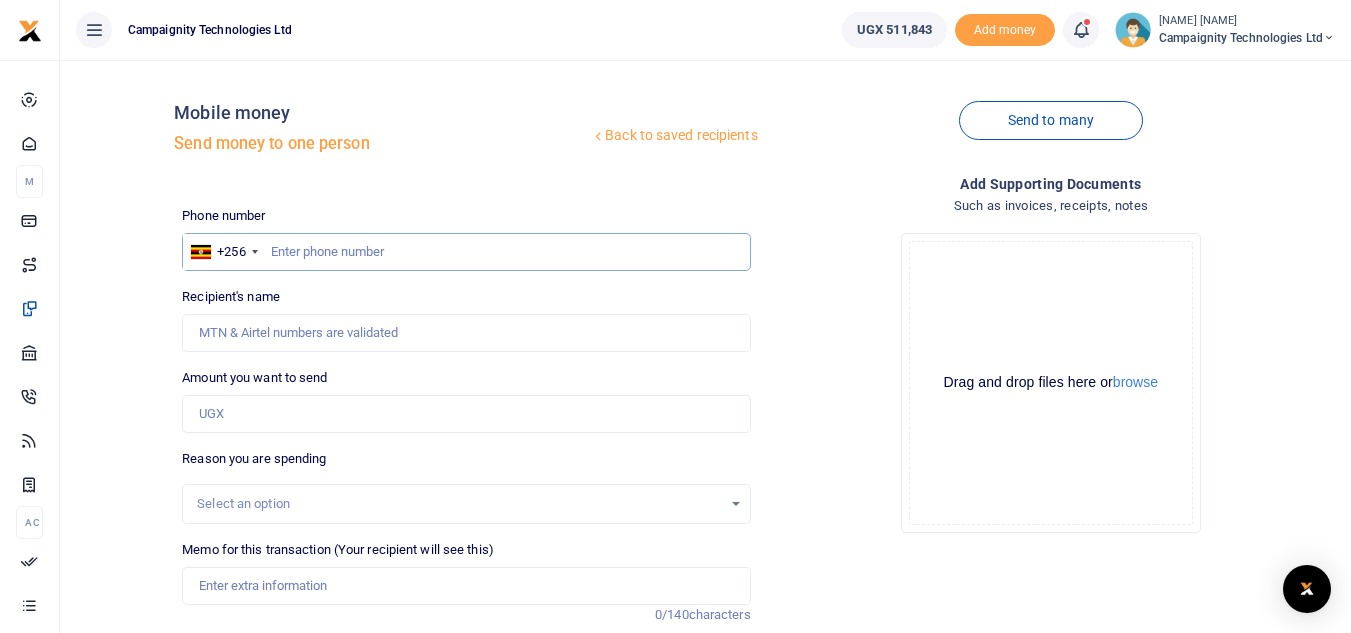 click at bounding box center [466, 252] 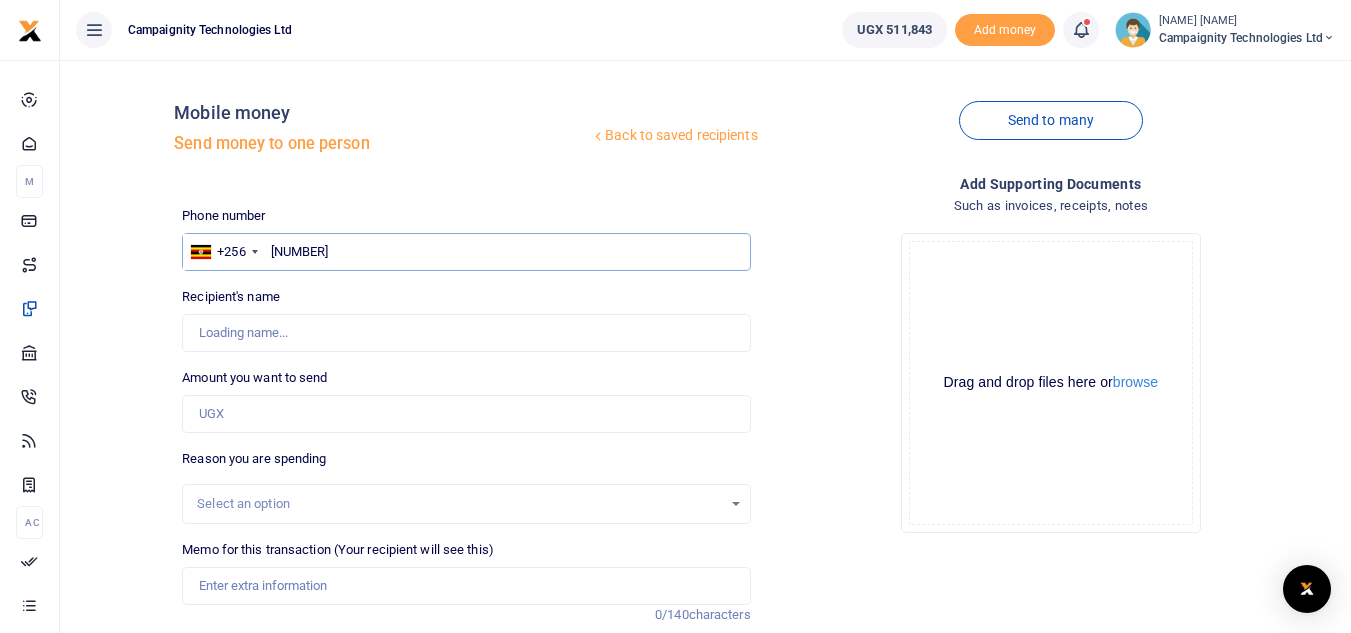 type on "[NAME] [NAME]" 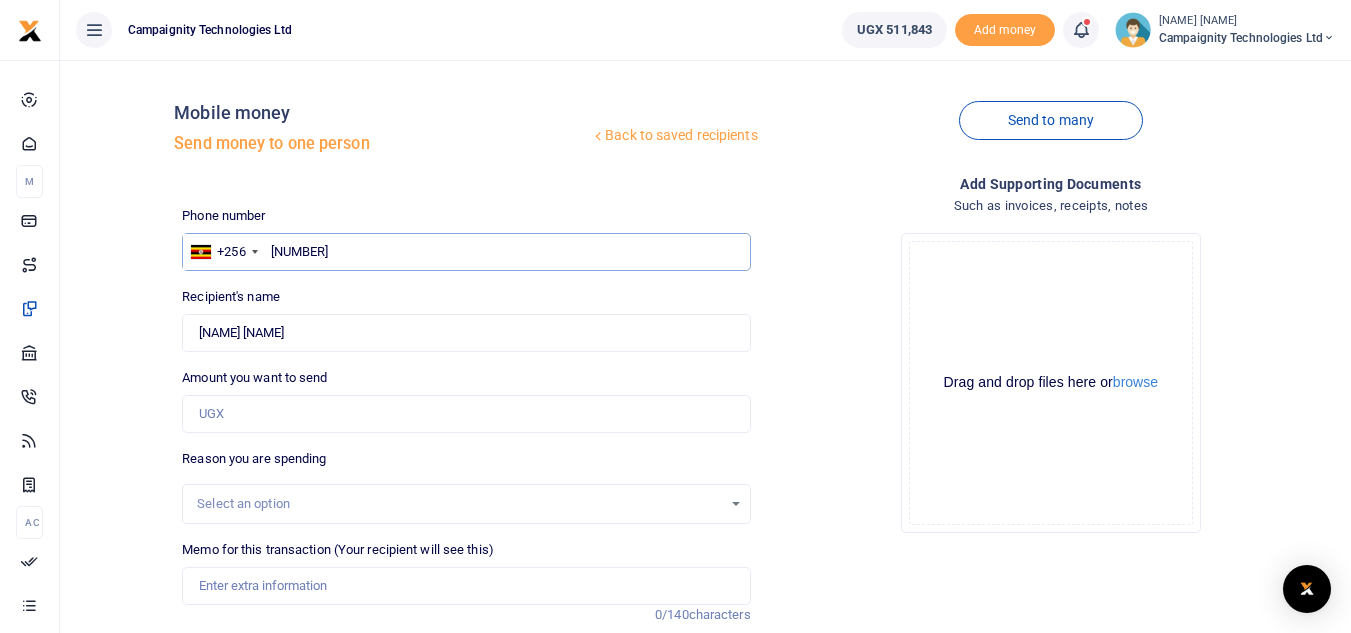 type on "[NUMBER]" 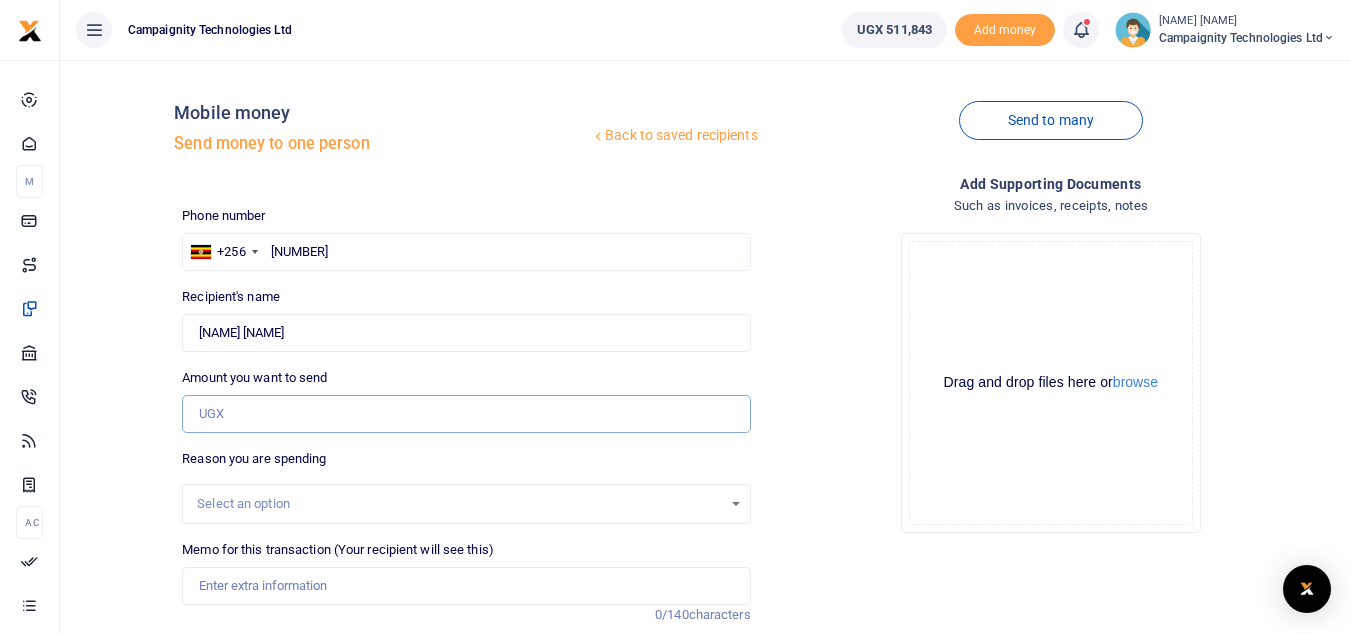 click on "Amount you want to send" at bounding box center [466, 414] 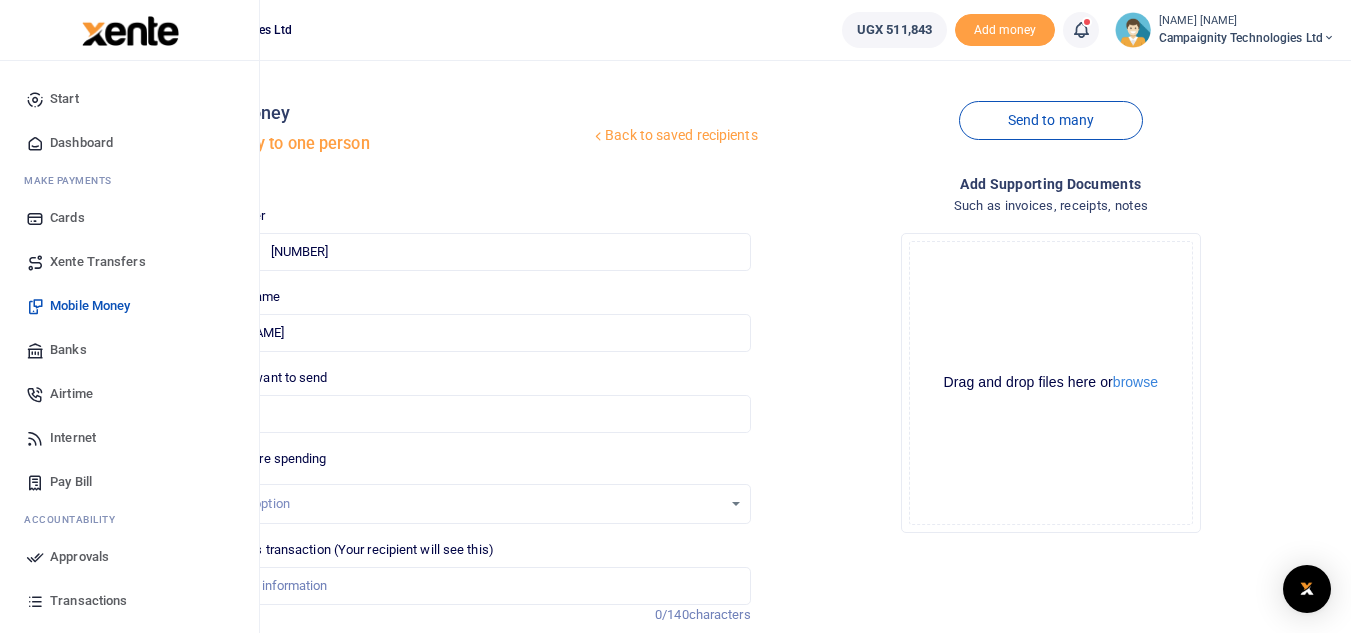 click on "Transactions" at bounding box center (88, 601) 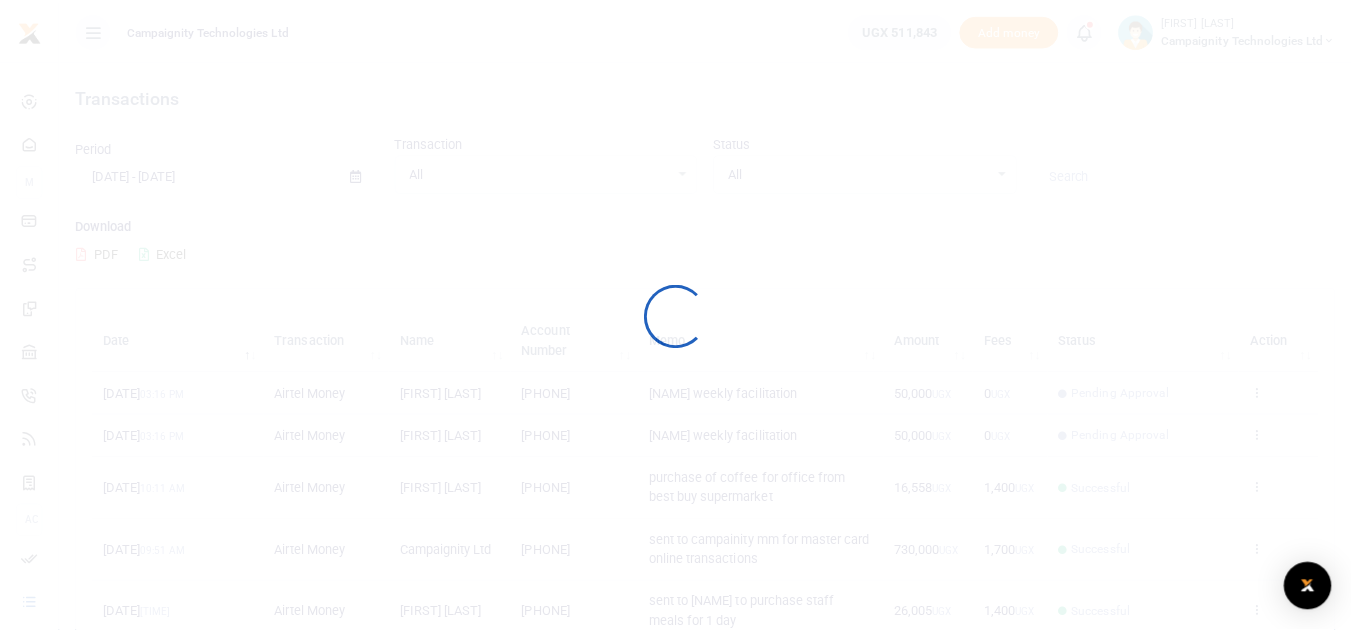 scroll, scrollTop: 0, scrollLeft: 0, axis: both 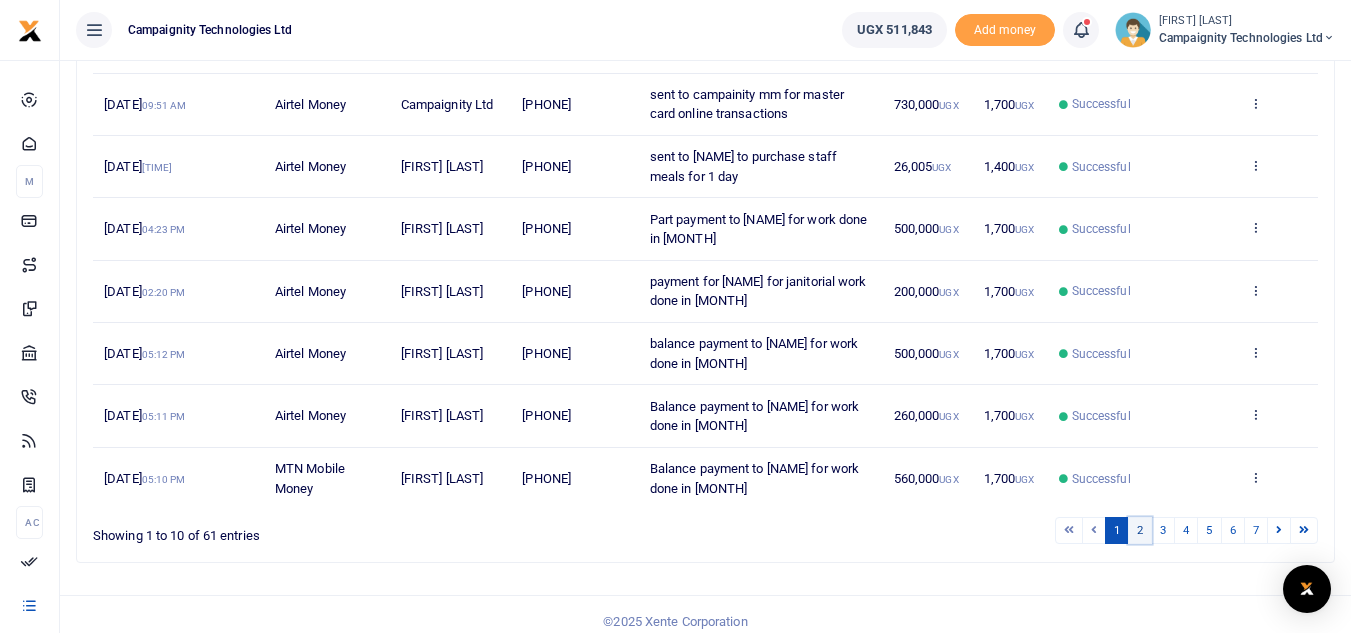 click on "2" at bounding box center (1140, 530) 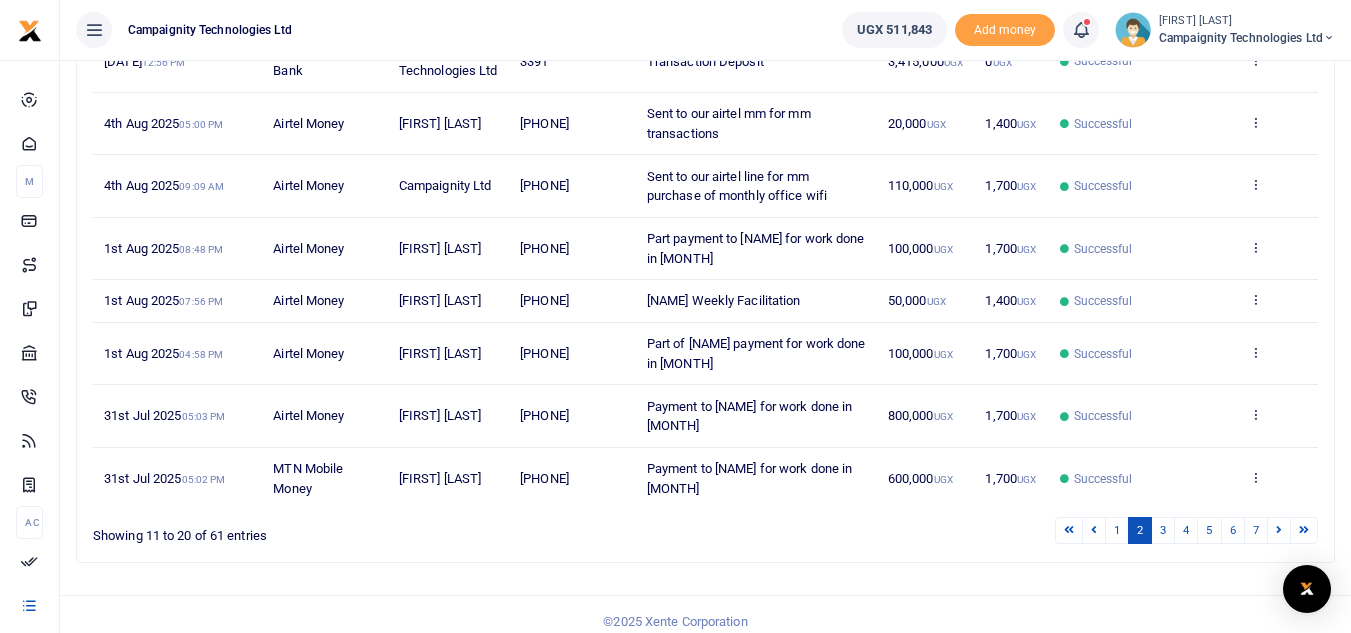 drag, startPoint x: 541, startPoint y: 518, endPoint x: 607, endPoint y: 527, distance: 66.61081 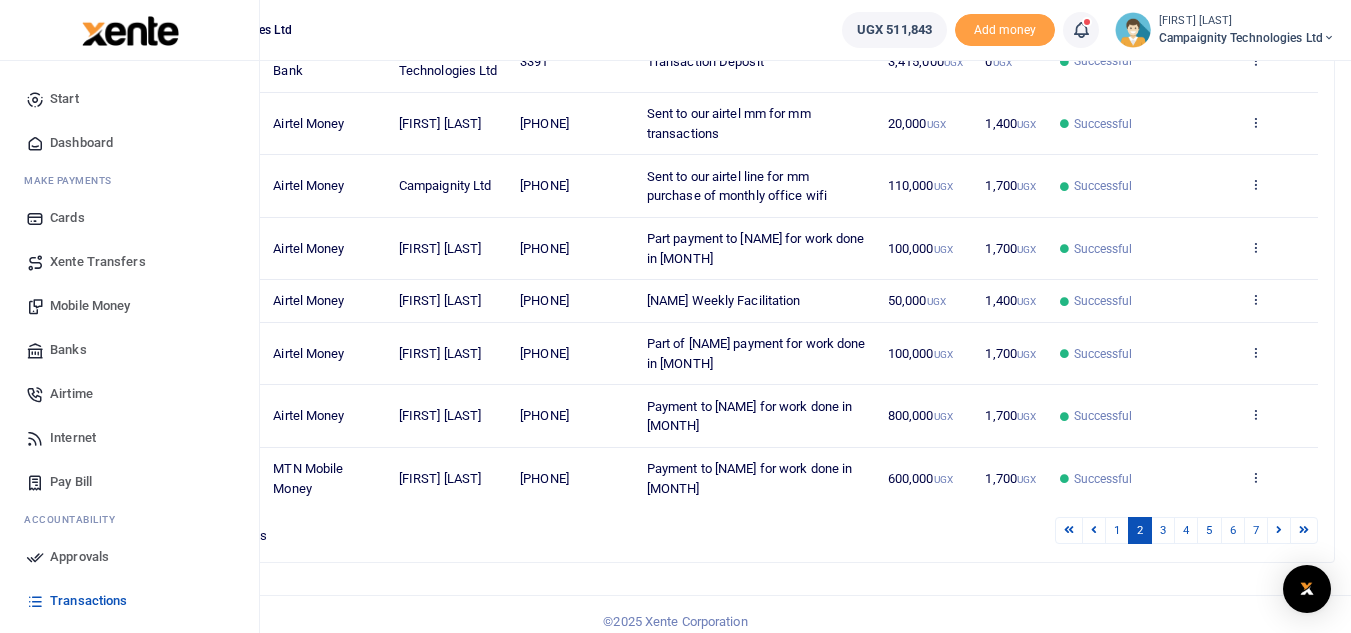 click on "Mobile Money" at bounding box center [90, 306] 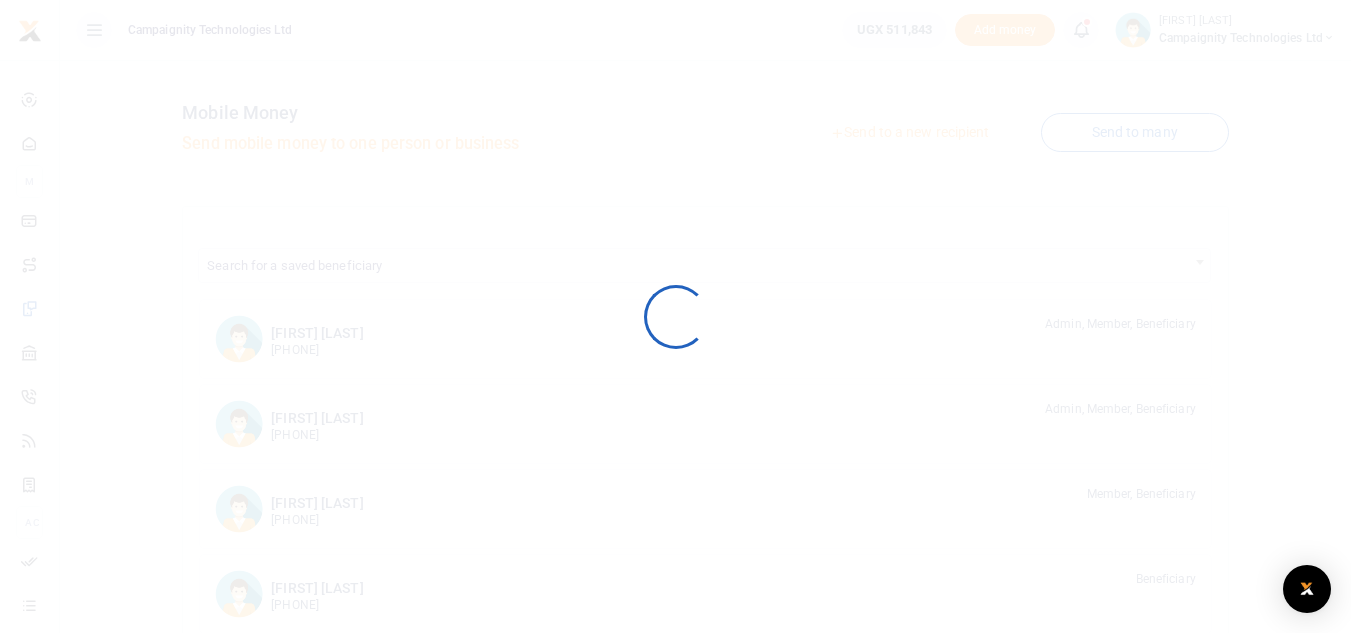 scroll, scrollTop: 0, scrollLeft: 0, axis: both 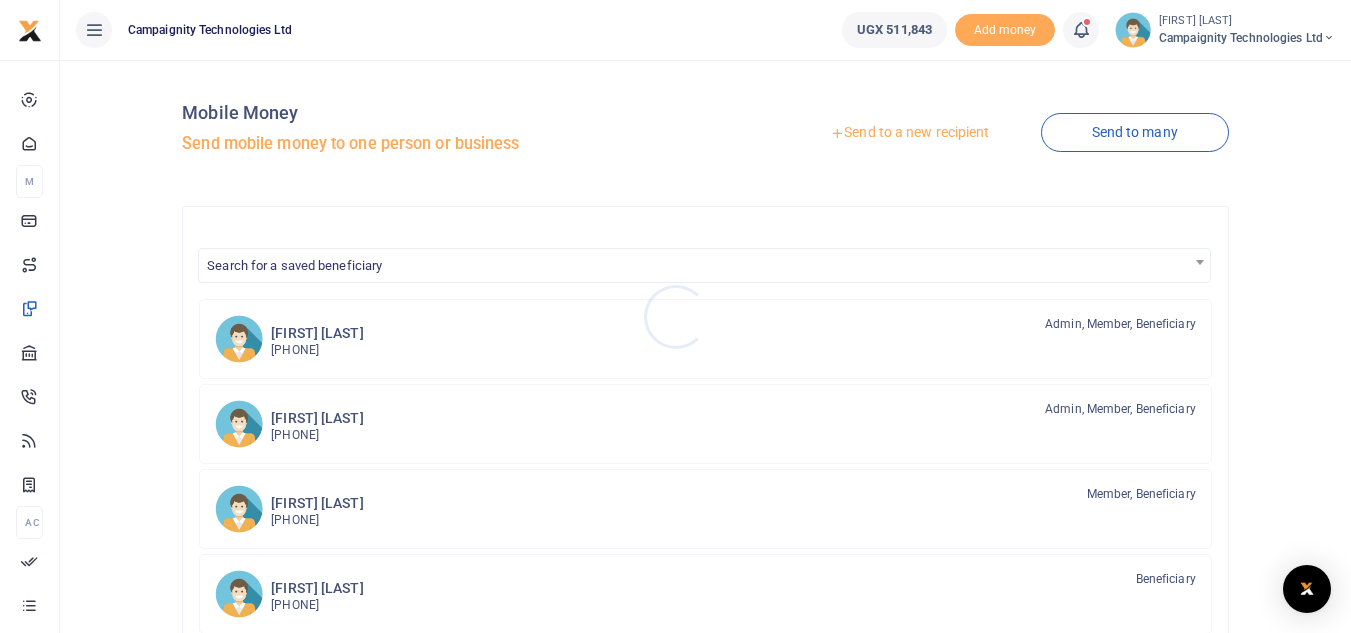 click at bounding box center [675, 316] 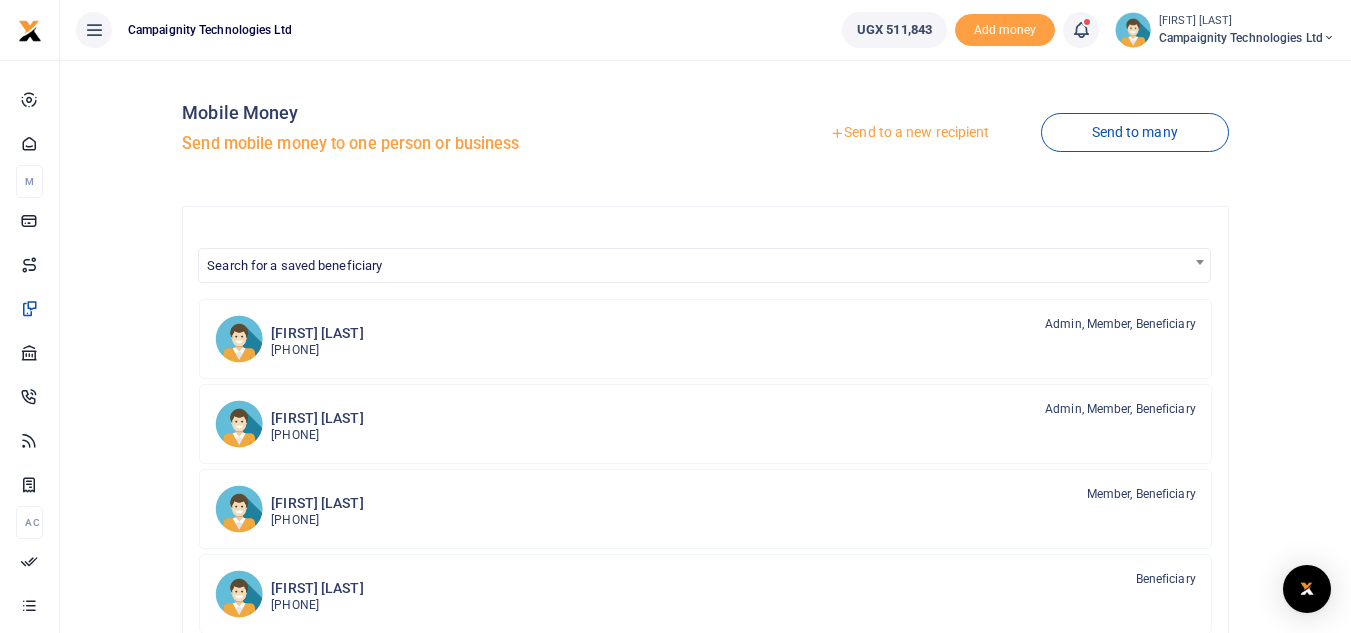 click on "Send to a new recipient" at bounding box center [909, 133] 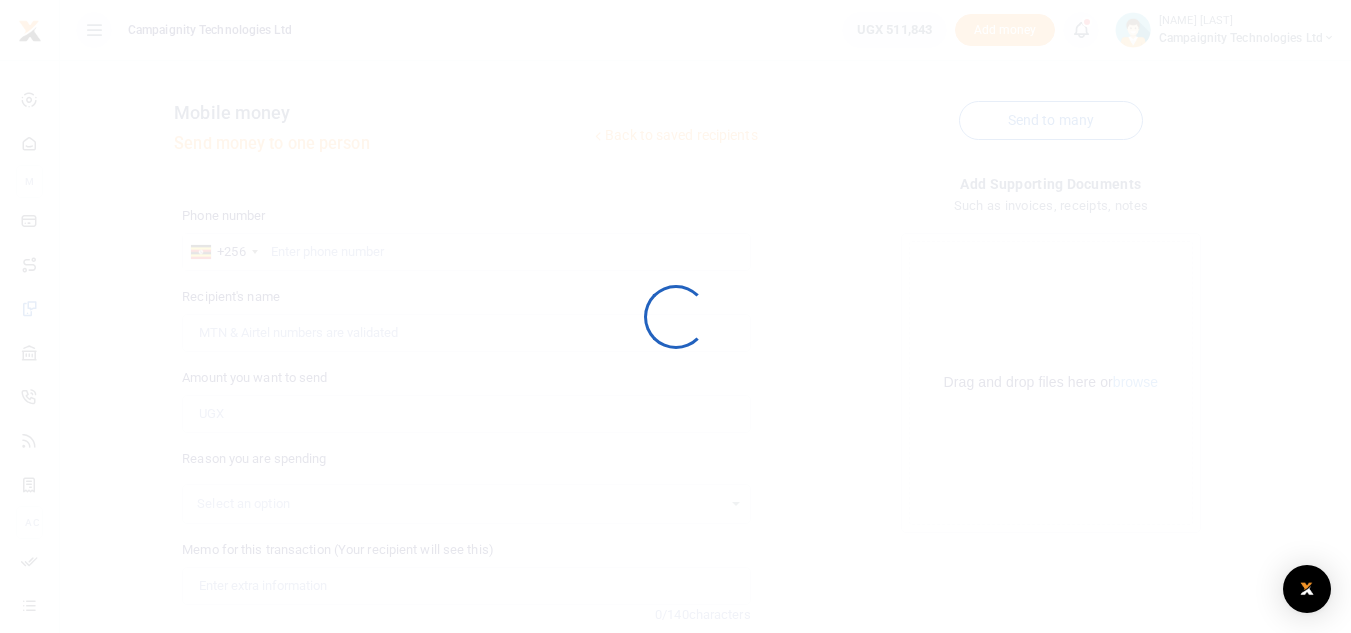 scroll, scrollTop: 0, scrollLeft: 0, axis: both 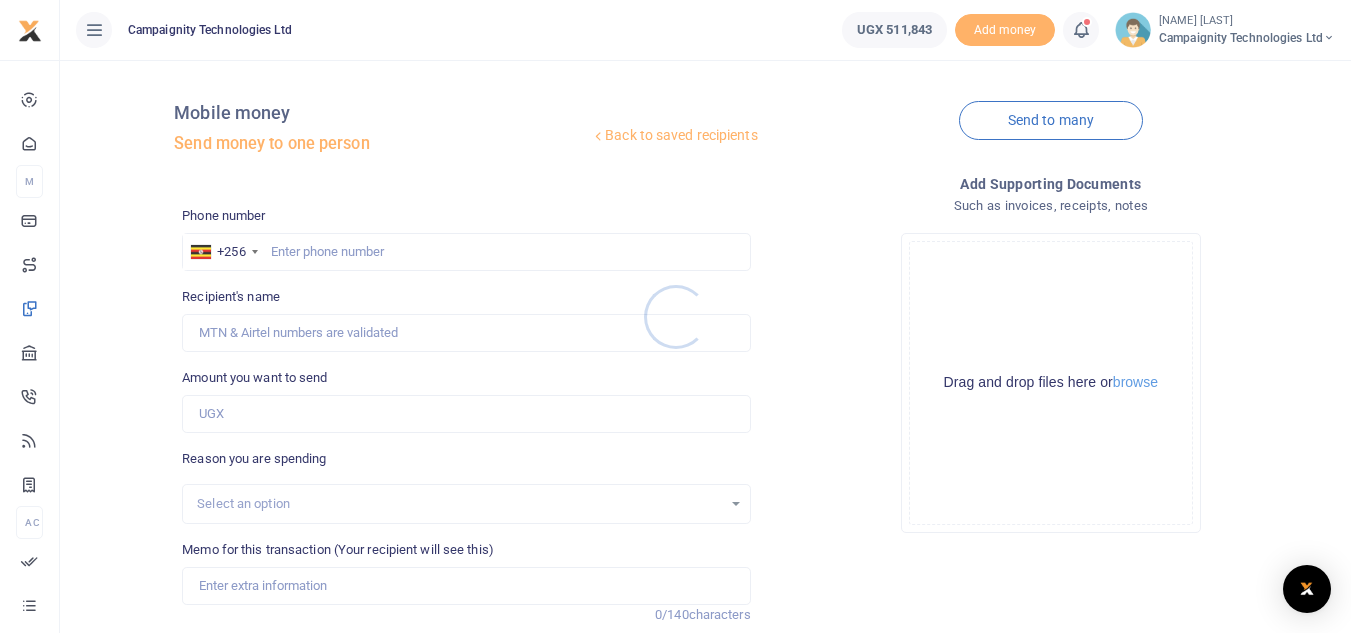 click at bounding box center (675, 316) 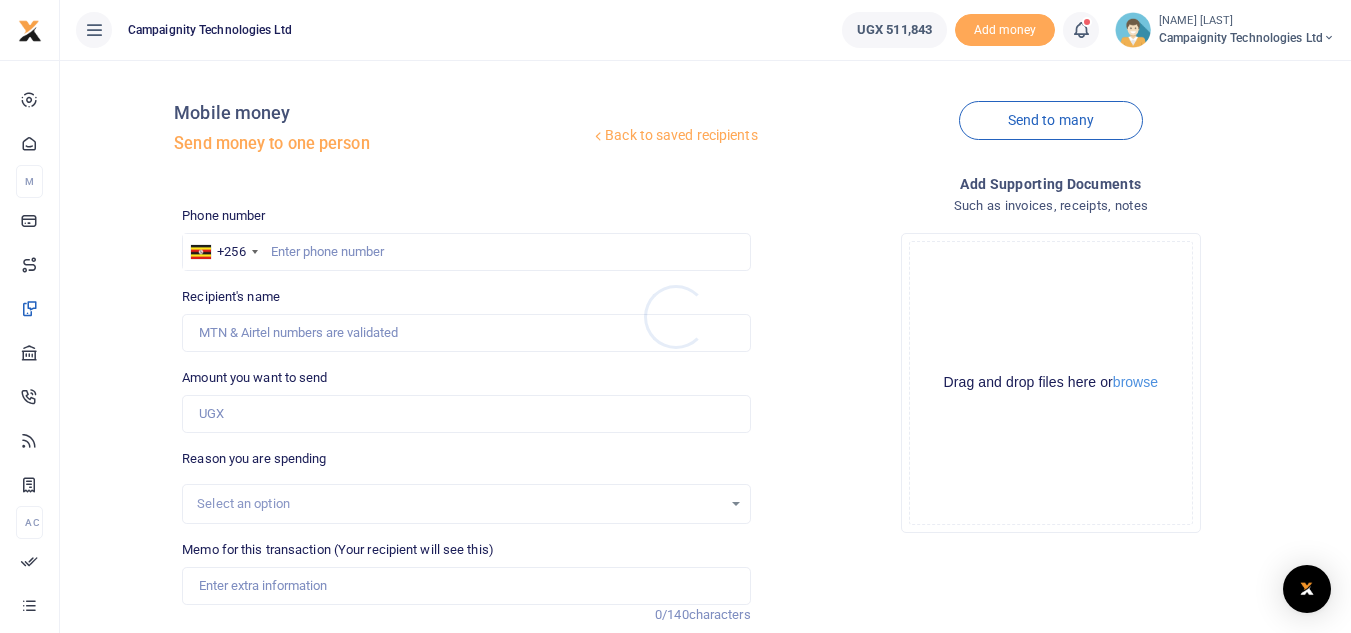 click at bounding box center [675, 316] 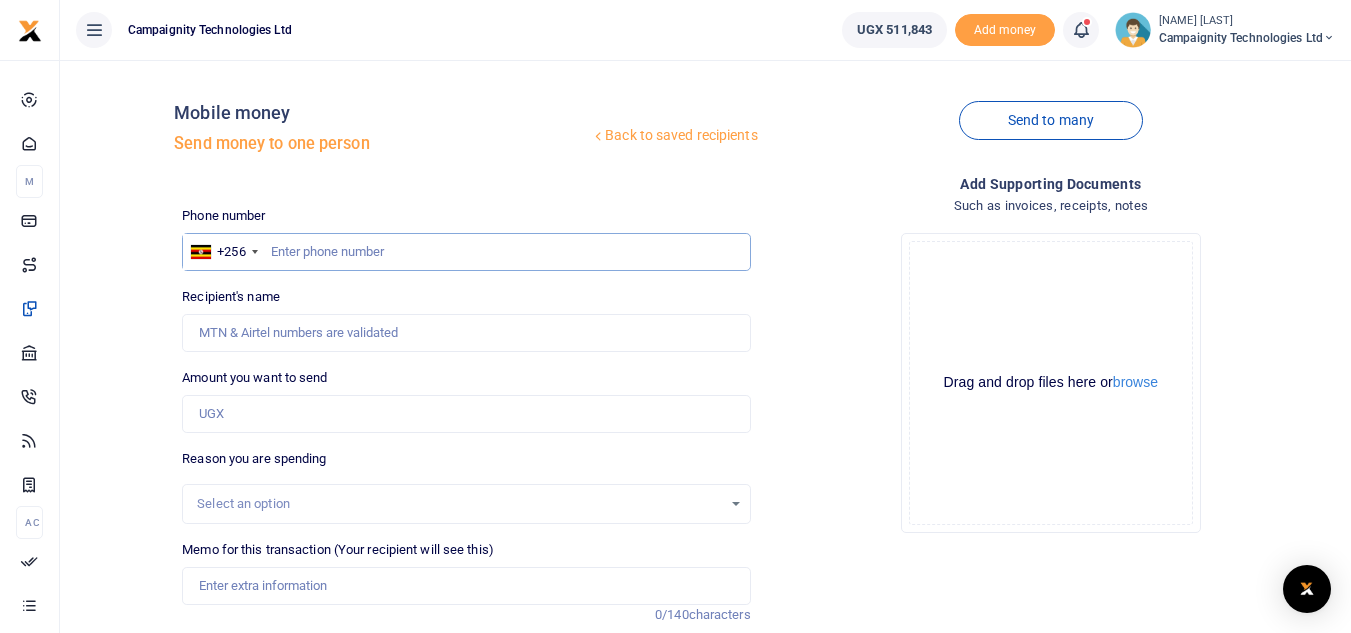click at bounding box center [466, 252] 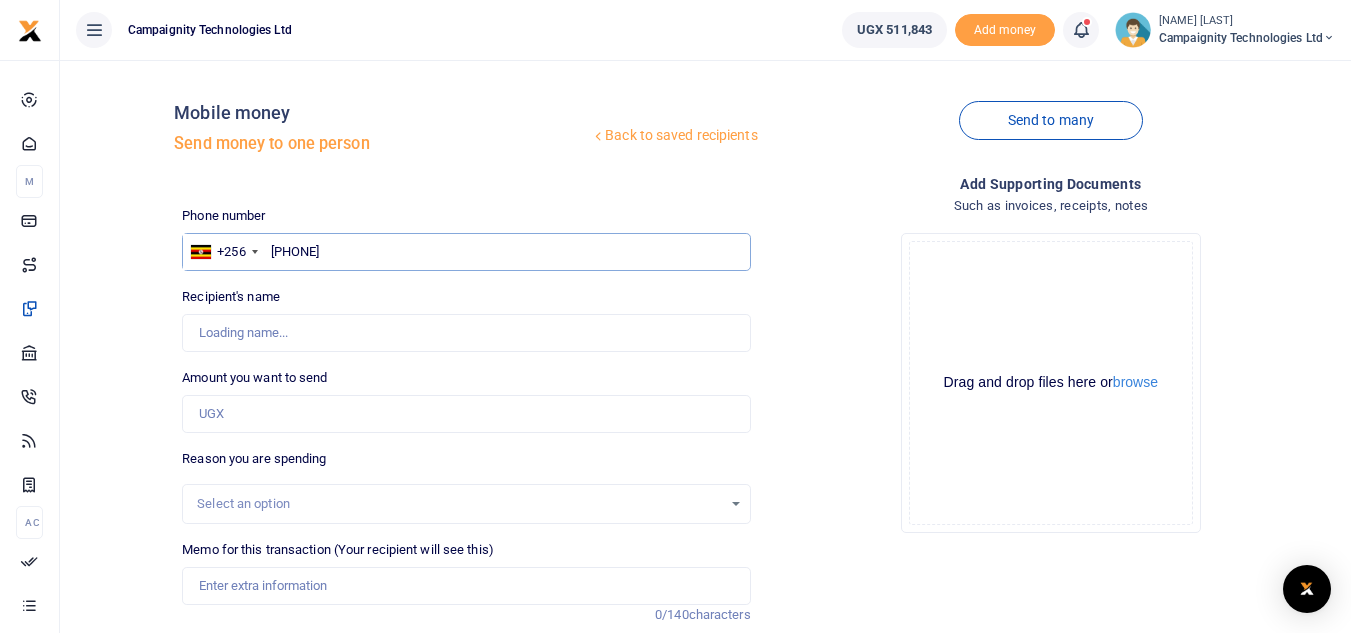 type on "Edrine Tasiwuka" 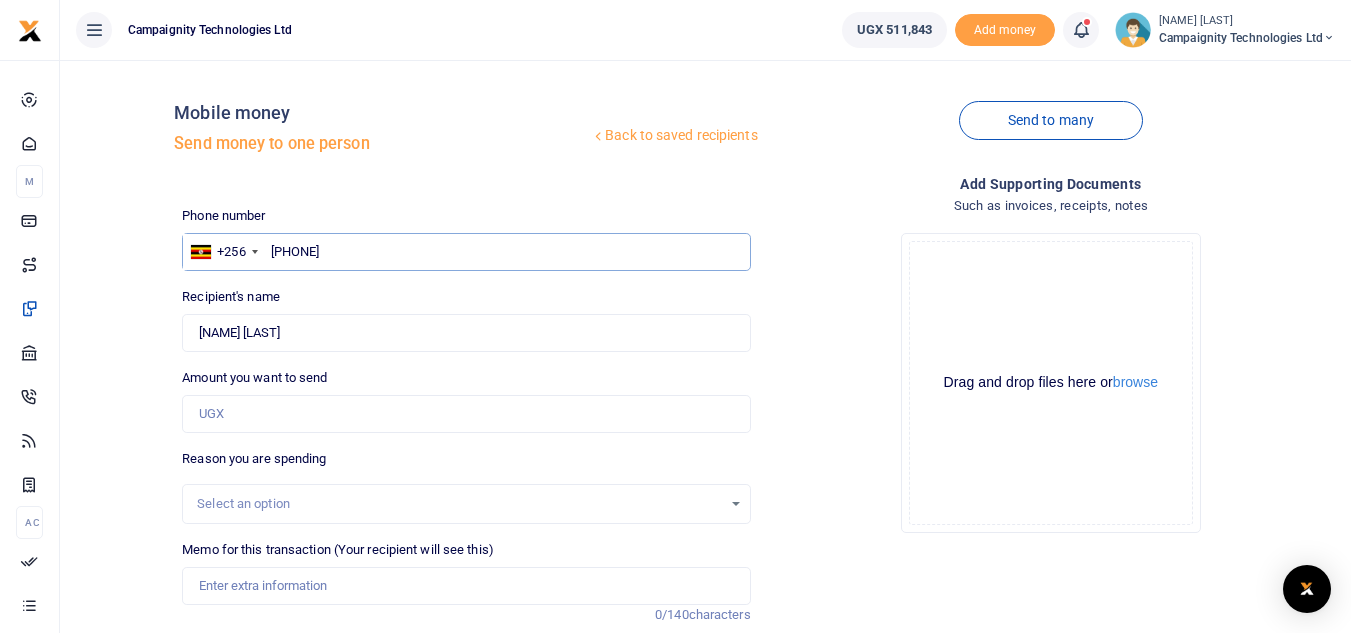 type on "768245610" 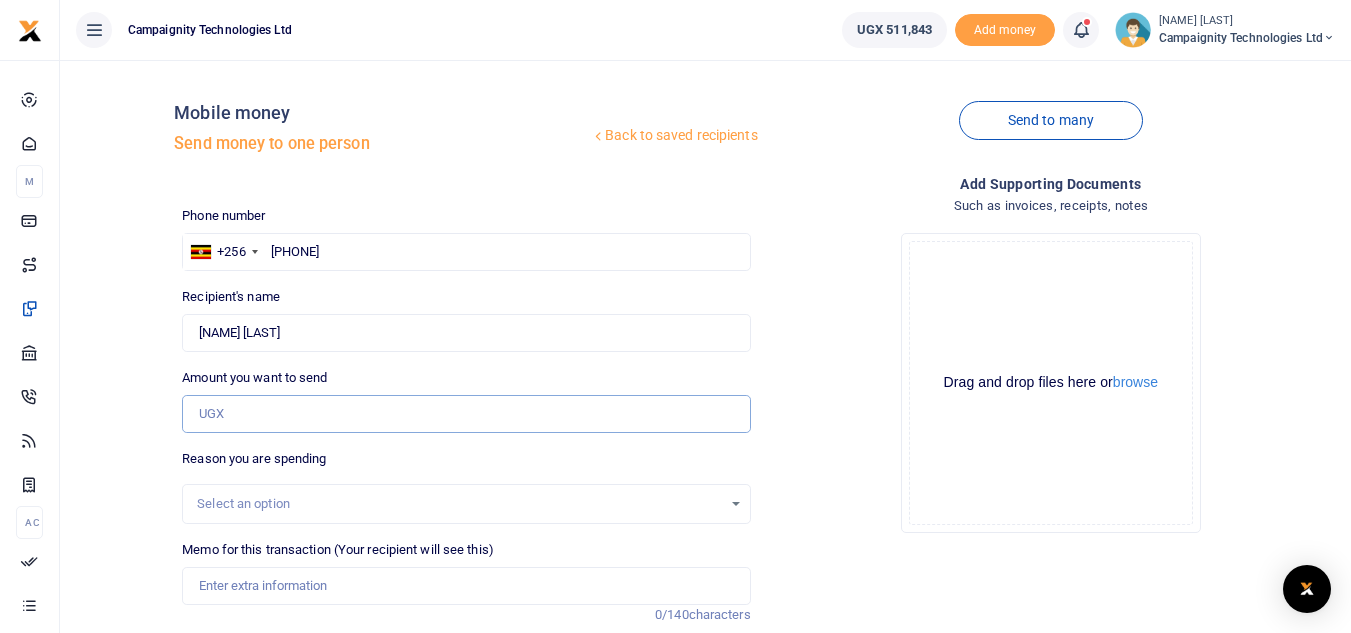 click on "Amount you want to send" at bounding box center [466, 414] 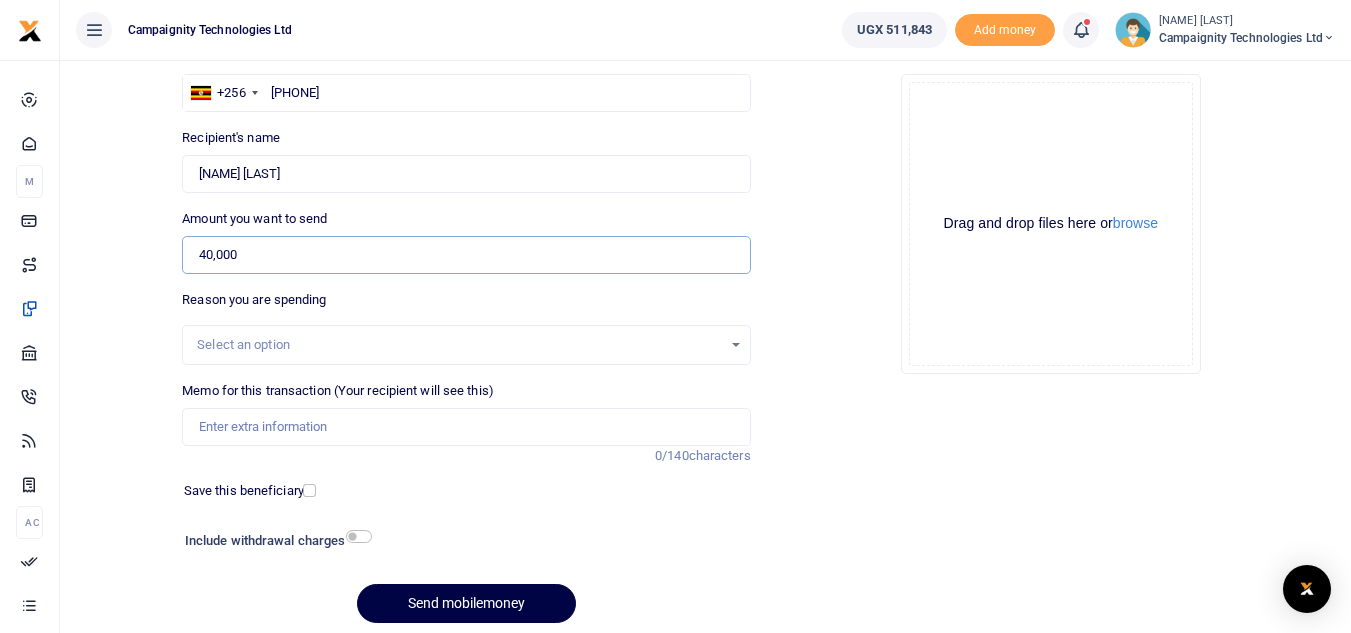 scroll, scrollTop: 171, scrollLeft: 0, axis: vertical 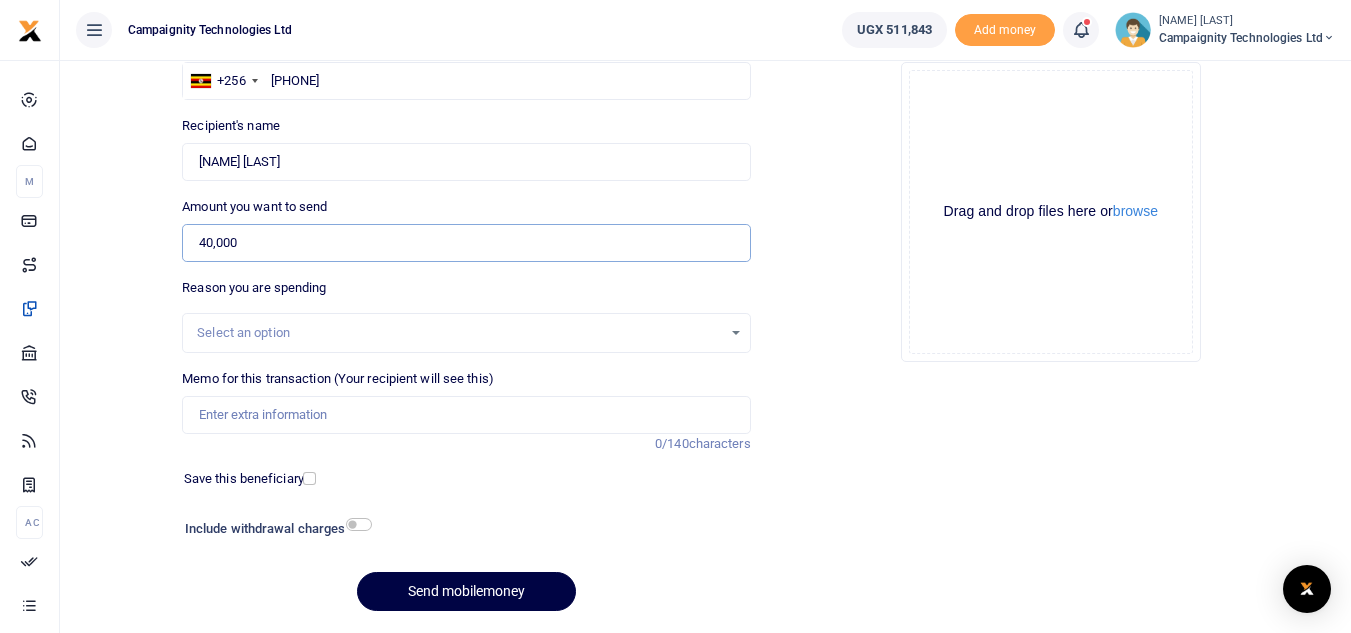 type on "40,000" 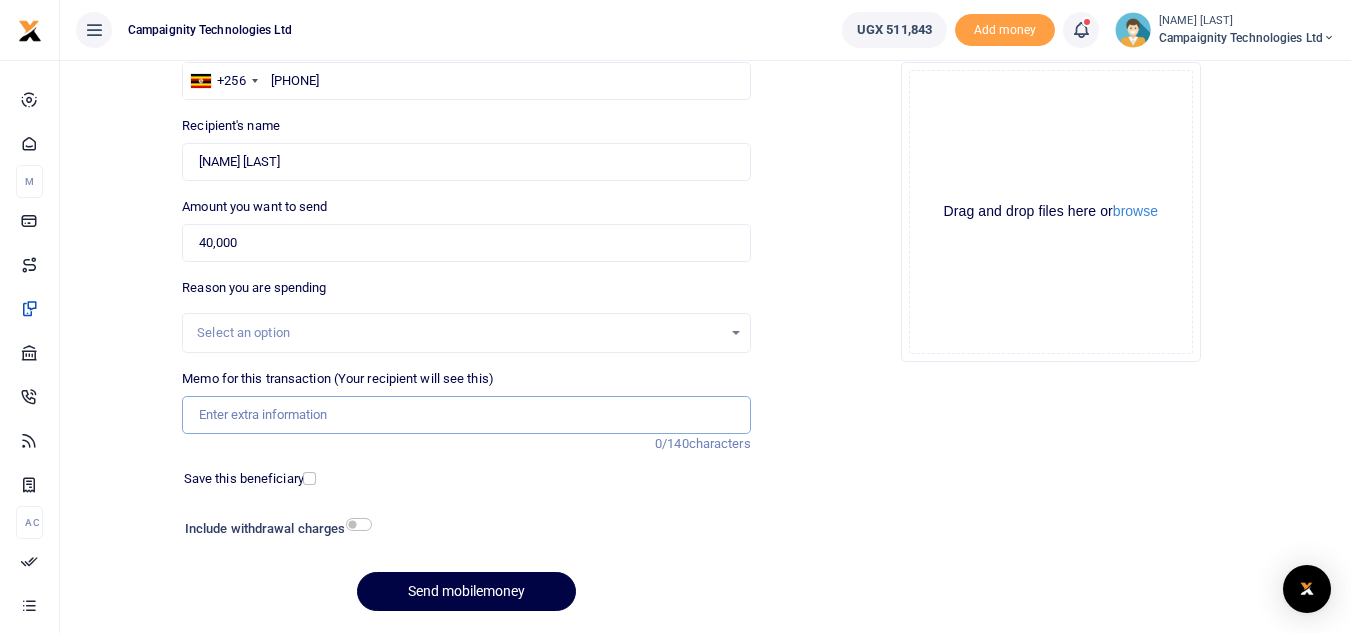 click on "Memo for this transaction (Your recipient will see this)" at bounding box center (466, 415) 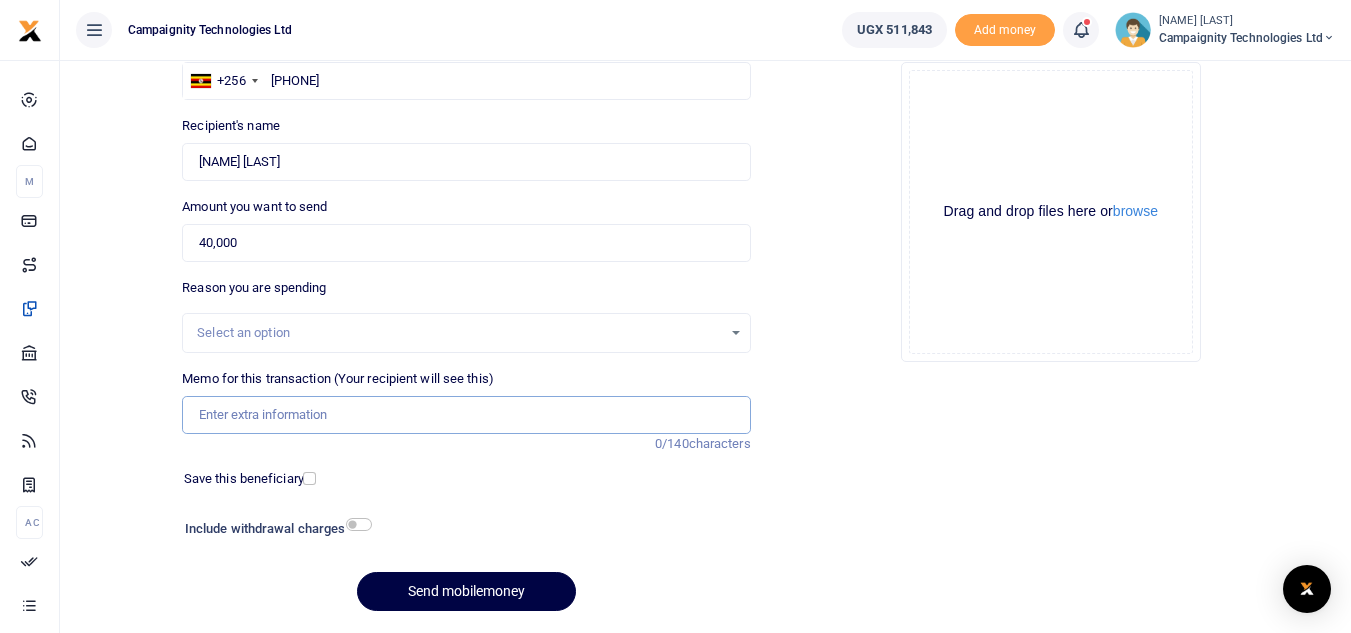 type on "Edrine weekly facilitation" 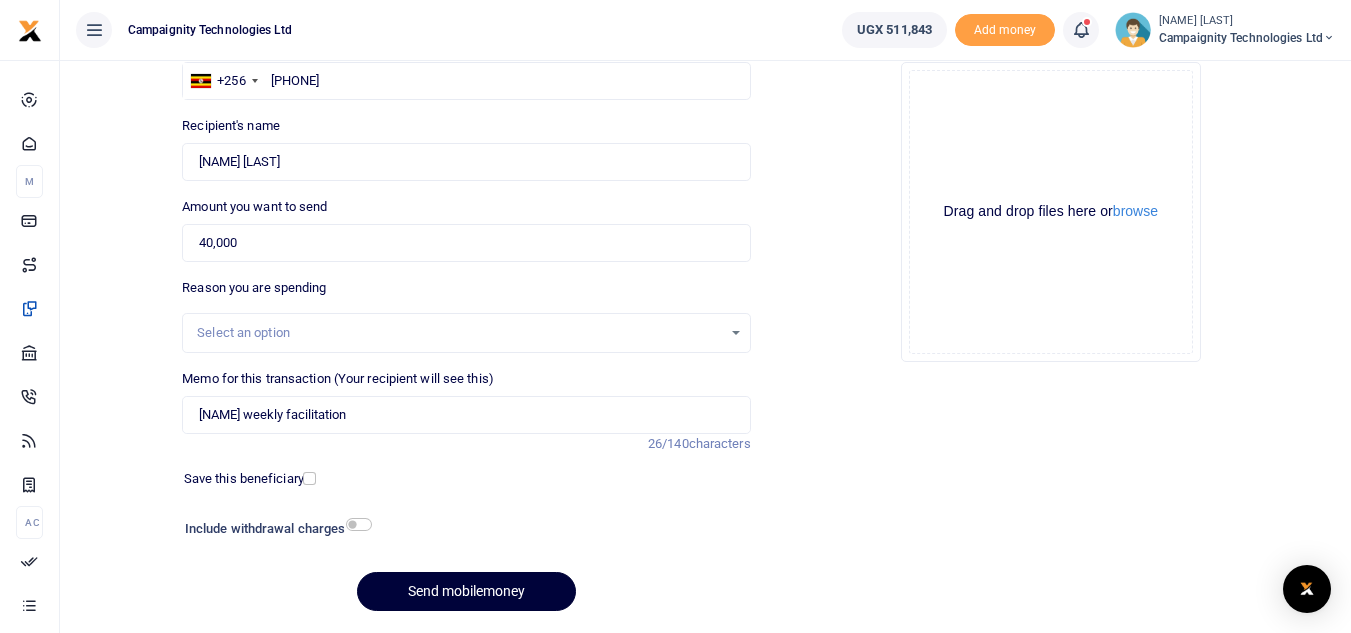 click on "Send mobilemoney" at bounding box center (466, 591) 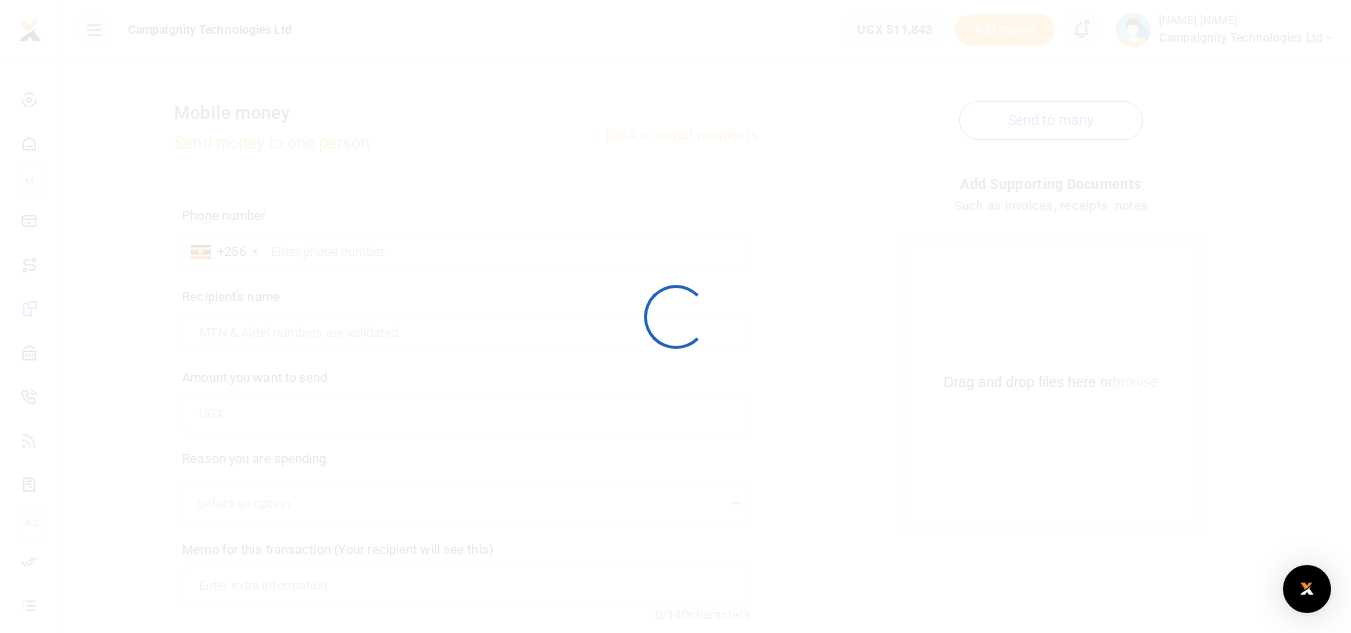 scroll, scrollTop: 171, scrollLeft: 0, axis: vertical 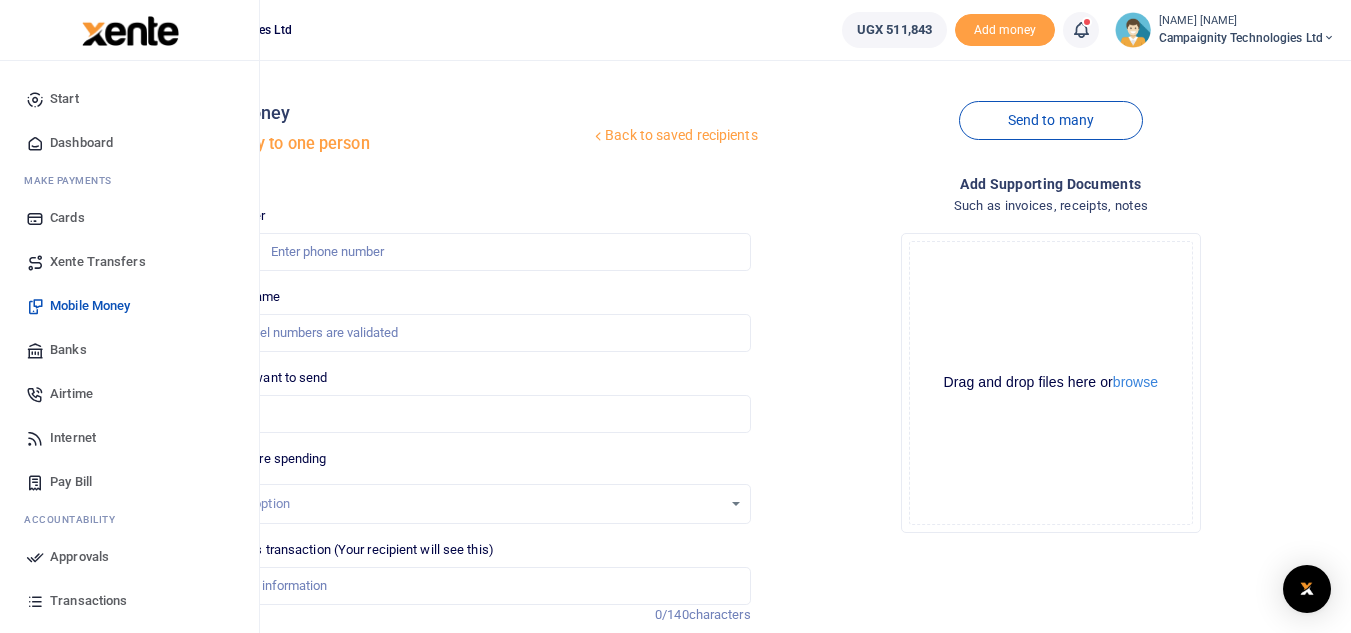 click on "Transactions" at bounding box center [88, 601] 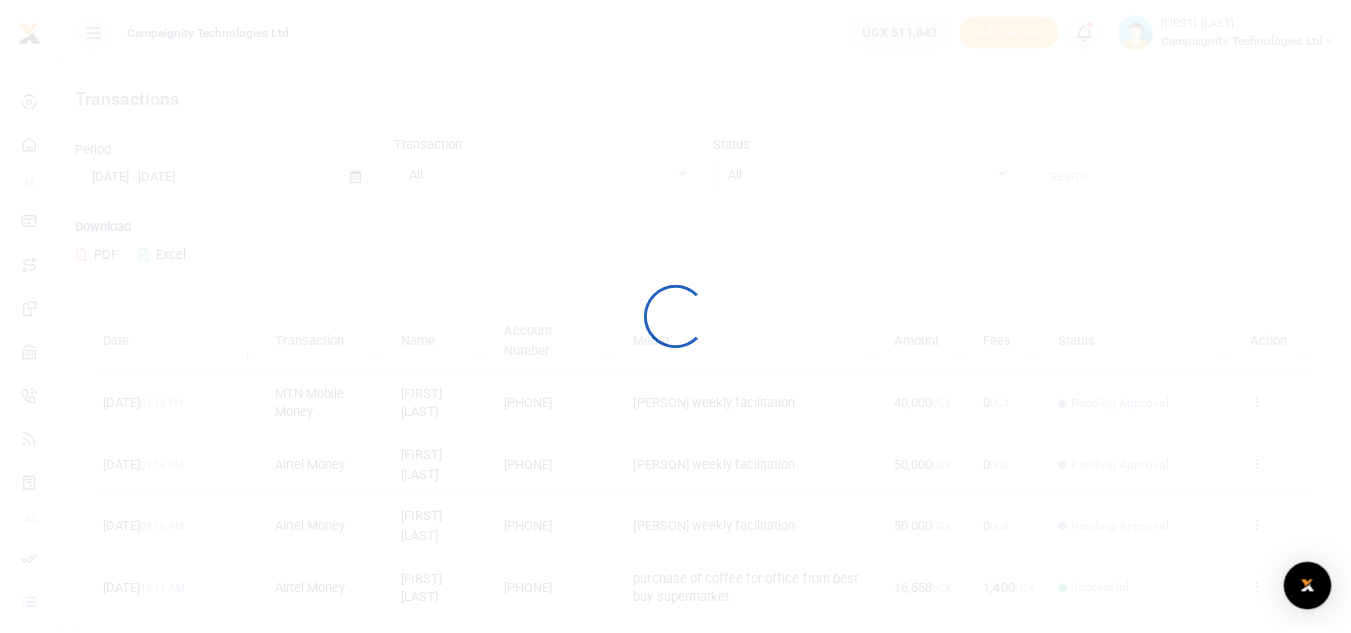 scroll, scrollTop: 0, scrollLeft: 0, axis: both 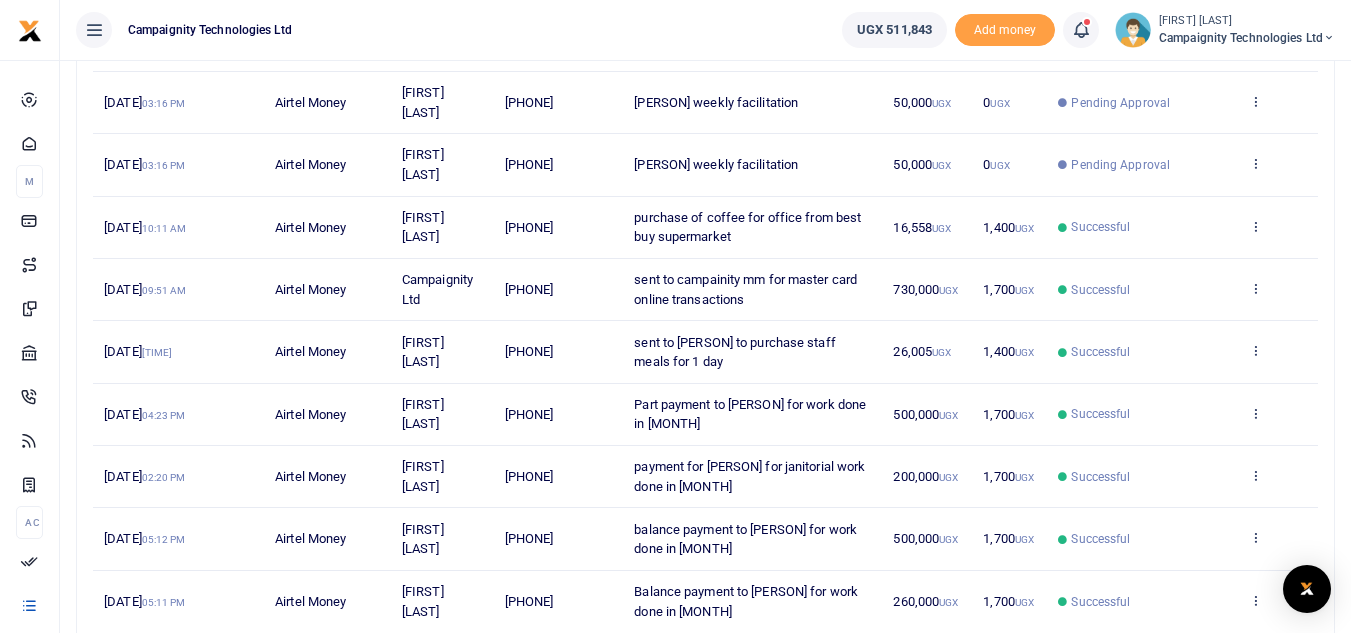 drag, startPoint x: 529, startPoint y: 456, endPoint x: 605, endPoint y: 450, distance: 76.23647 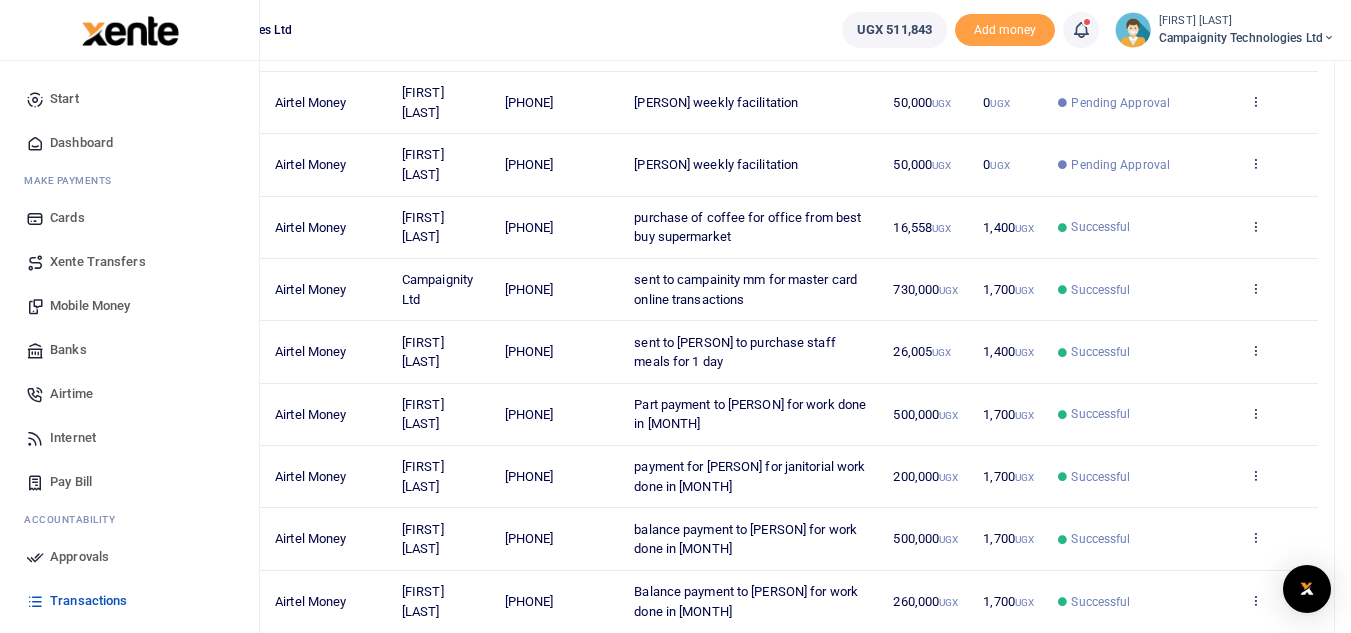 click on "Mobile Money" at bounding box center (90, 306) 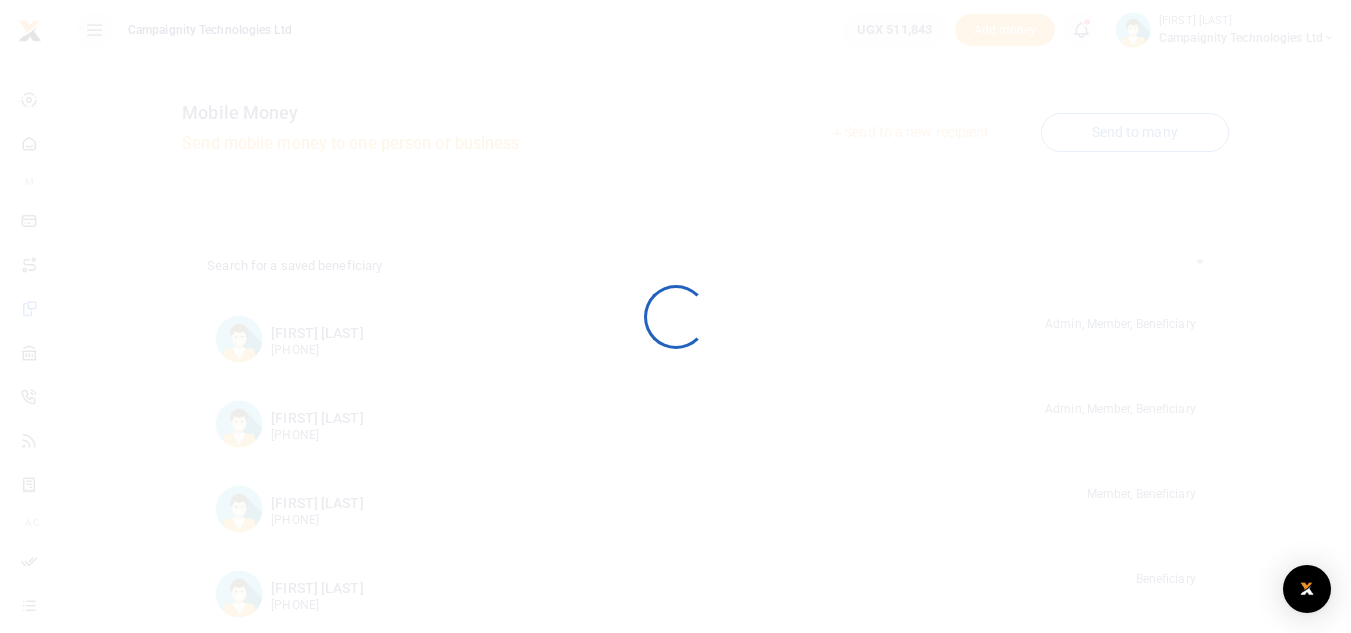 scroll, scrollTop: 0, scrollLeft: 0, axis: both 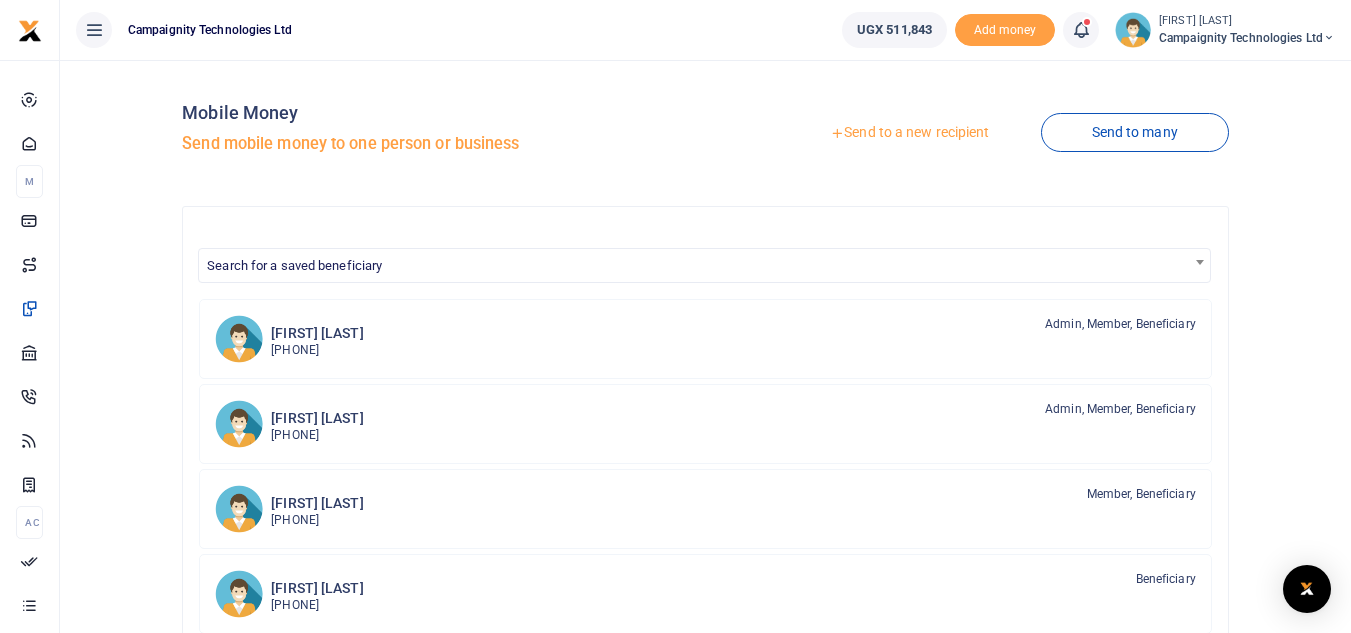 click on "Send to a new recipient" at bounding box center [909, 133] 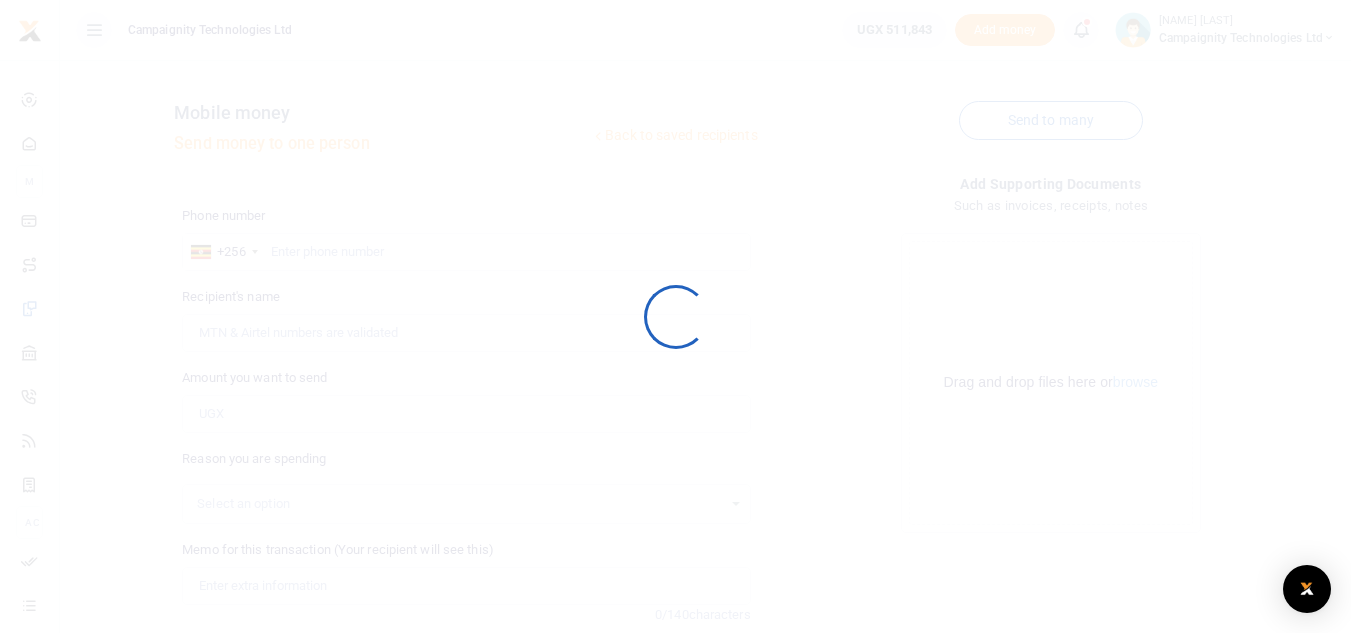 scroll, scrollTop: 0, scrollLeft: 0, axis: both 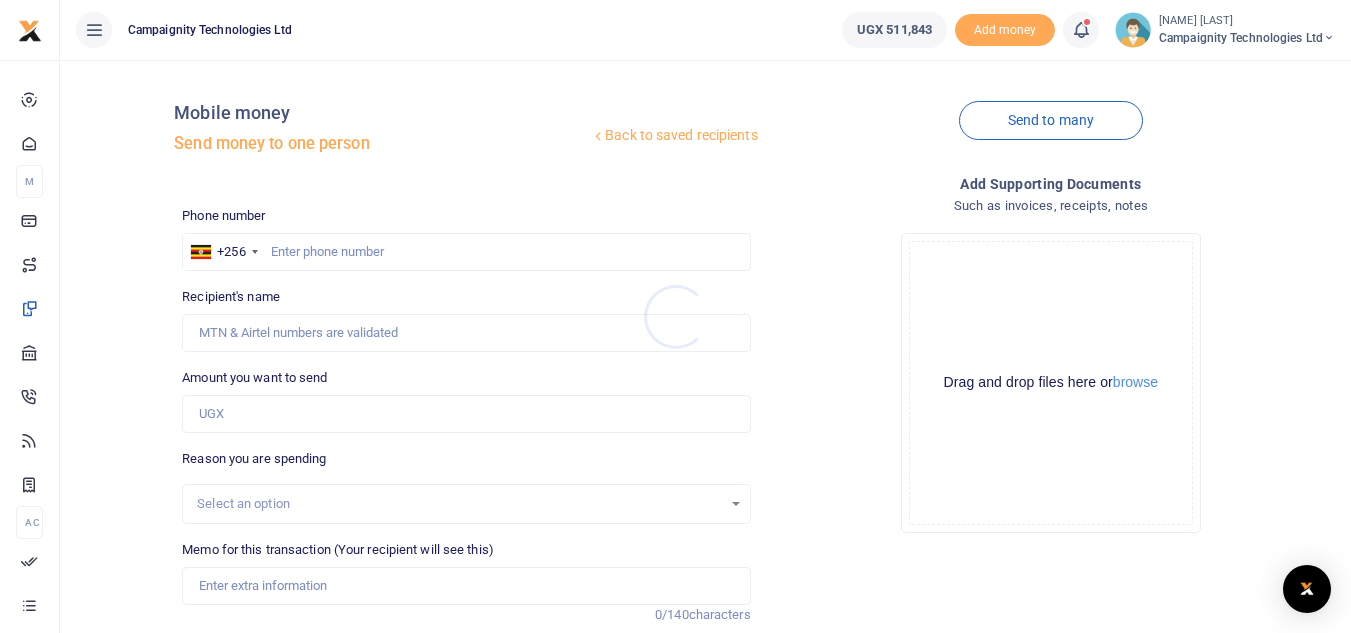 click at bounding box center (675, 316) 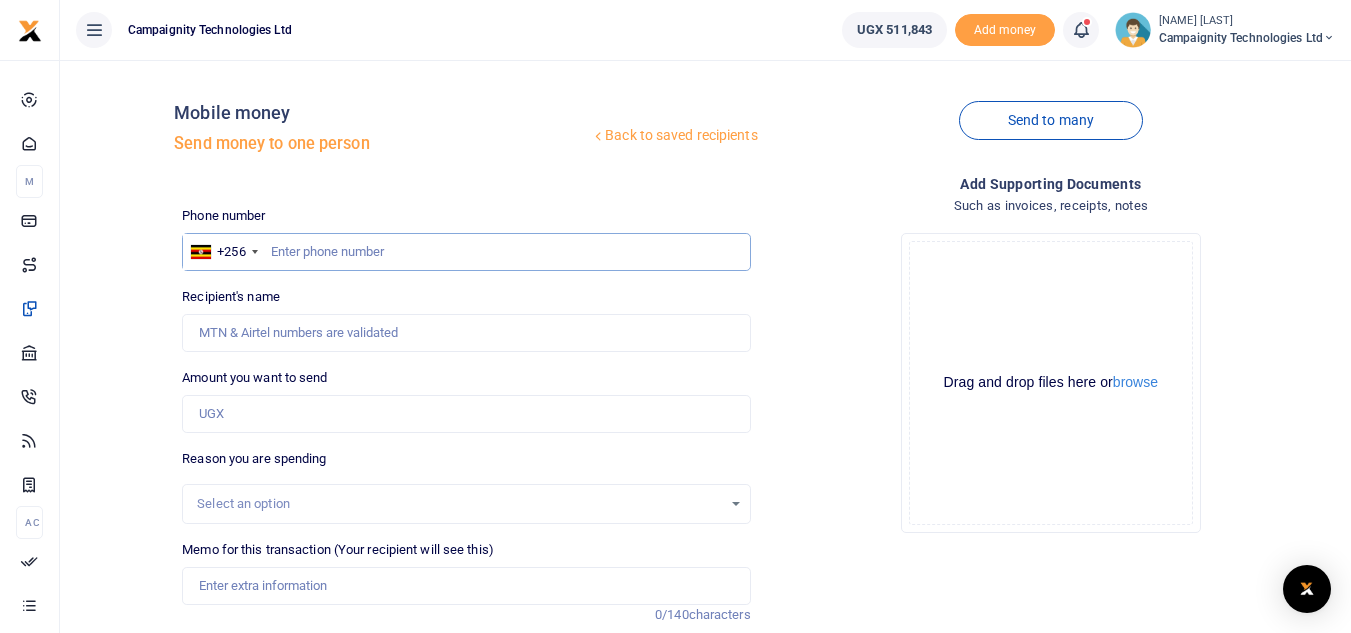 click at bounding box center (466, 252) 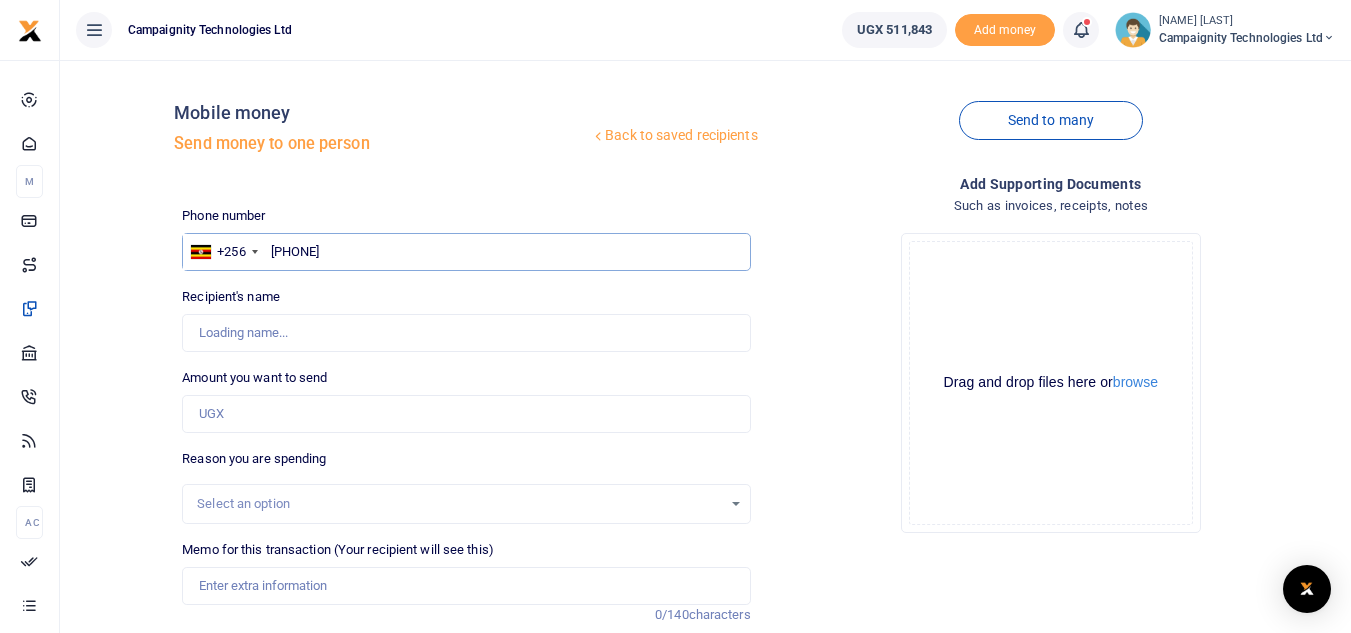 type on "706860578" 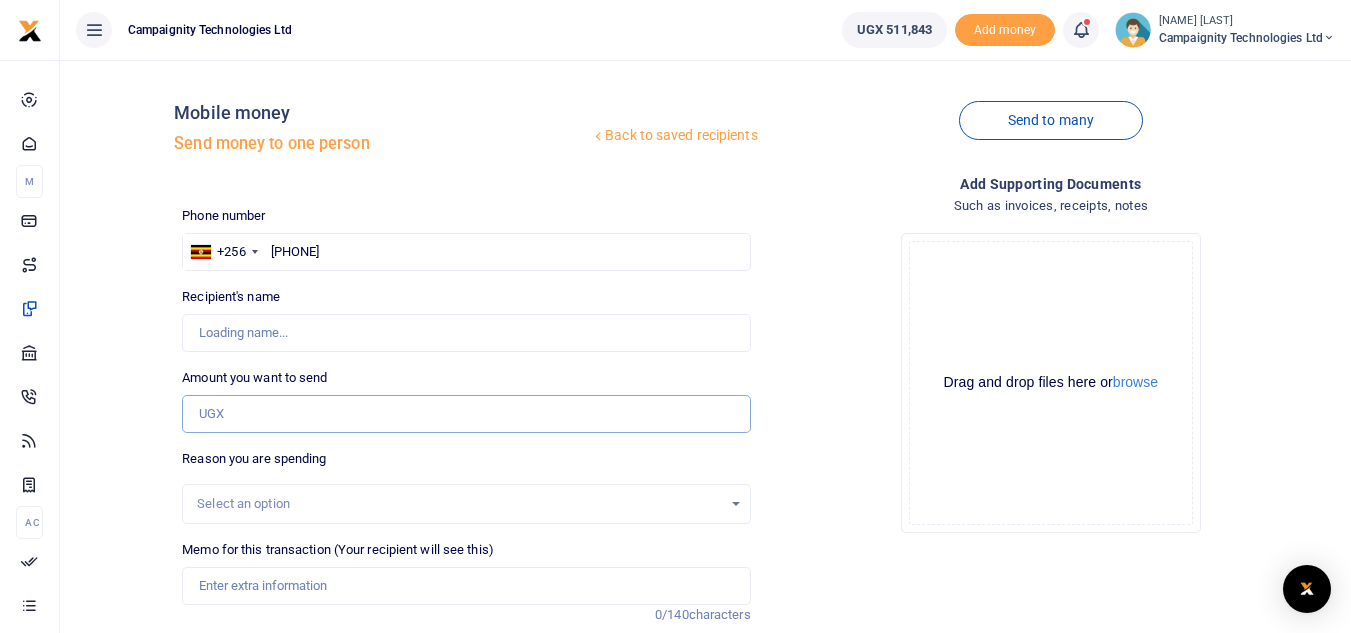 click on "Amount you want to send" at bounding box center (466, 414) 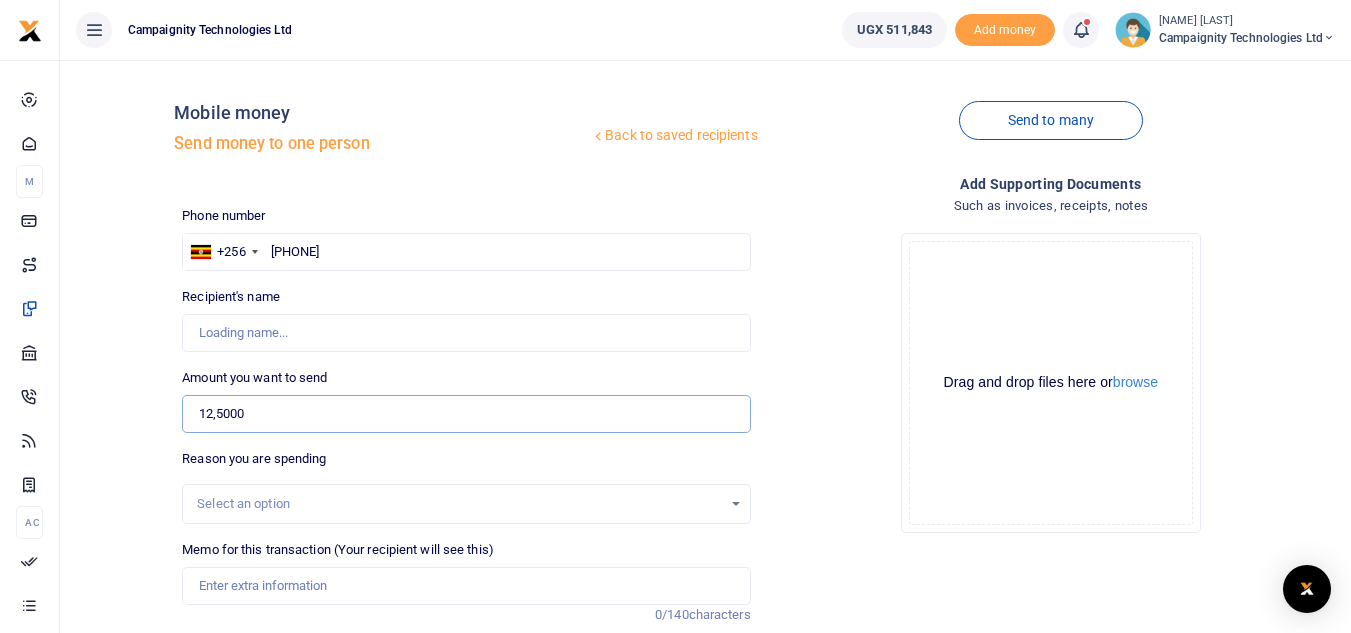 type on "125,000" 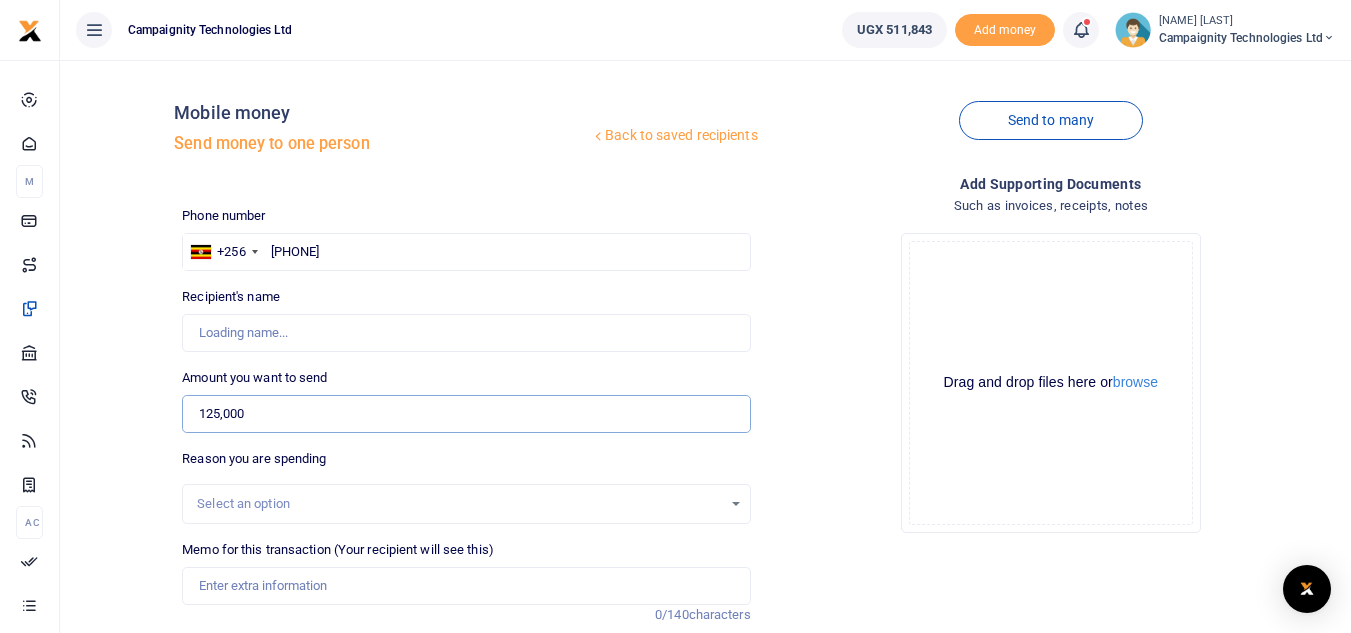 type on "Moses Lubinga" 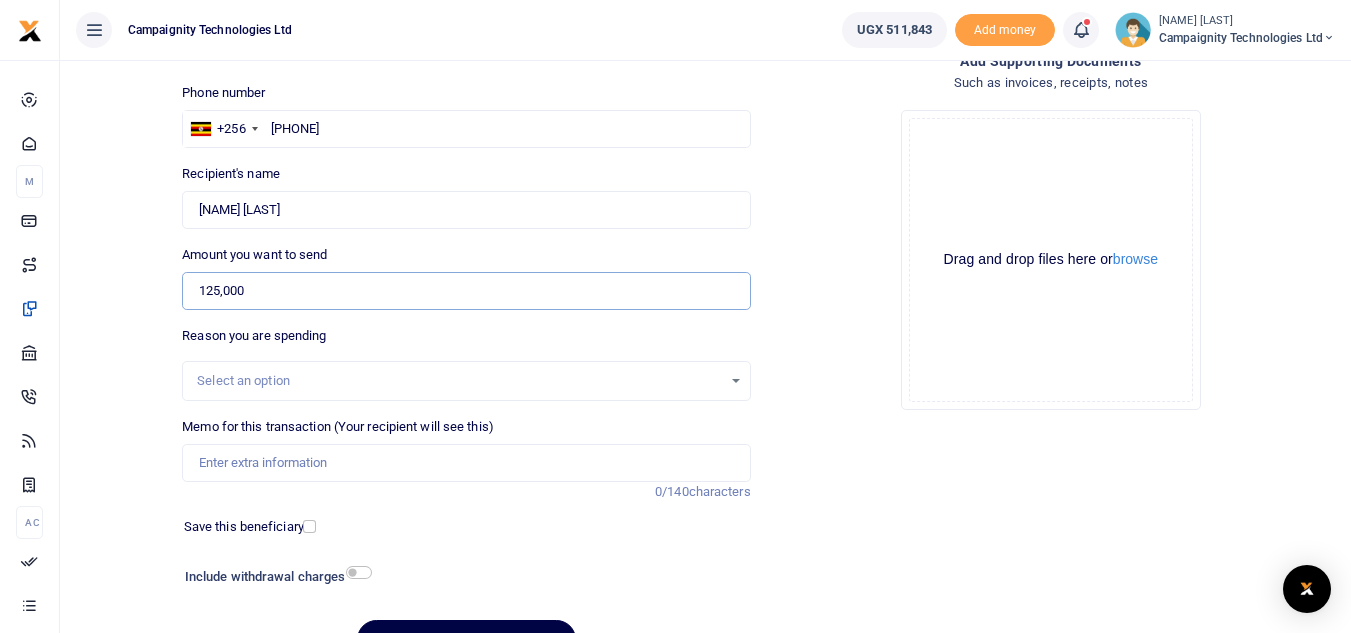 scroll, scrollTop: 132, scrollLeft: 0, axis: vertical 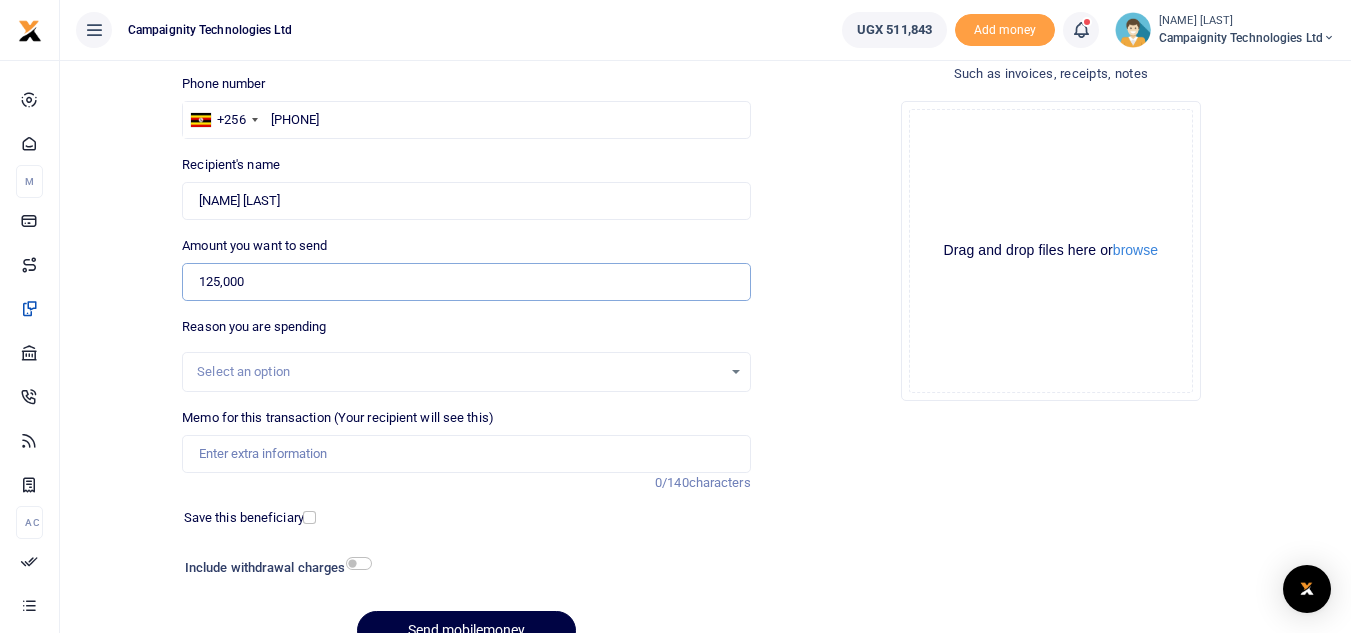 type on "125,000" 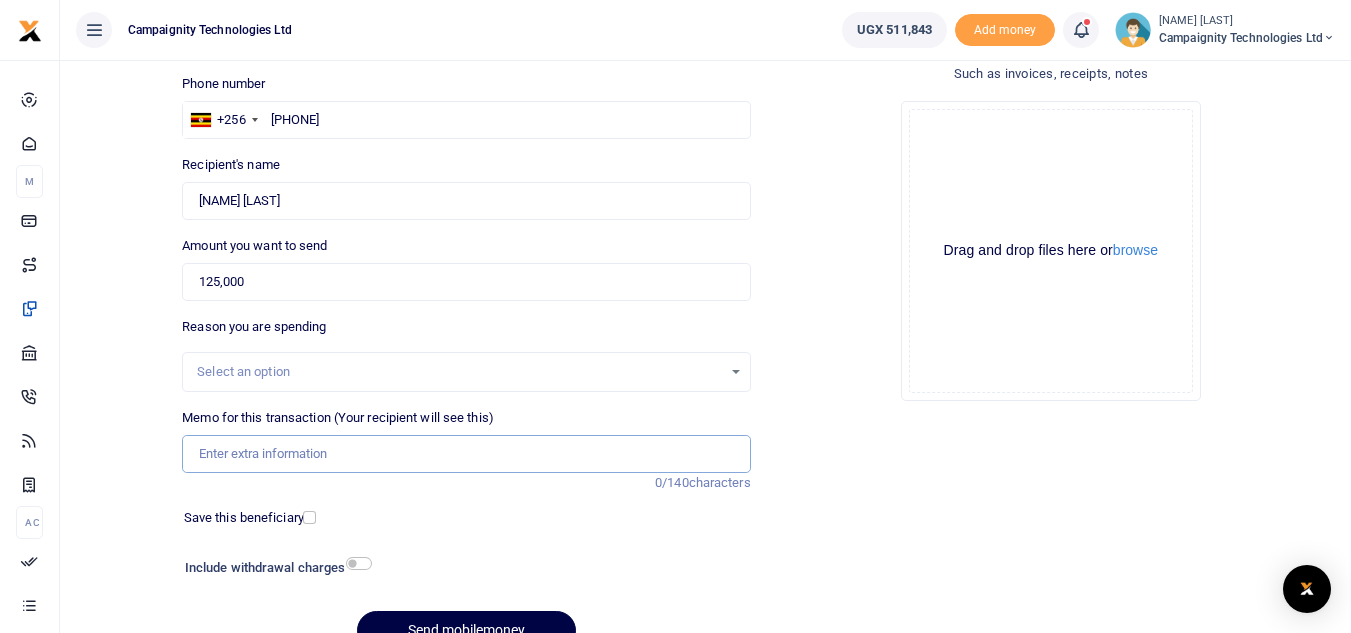 click on "Memo for this transaction (Your recipient will see this)" at bounding box center [466, 454] 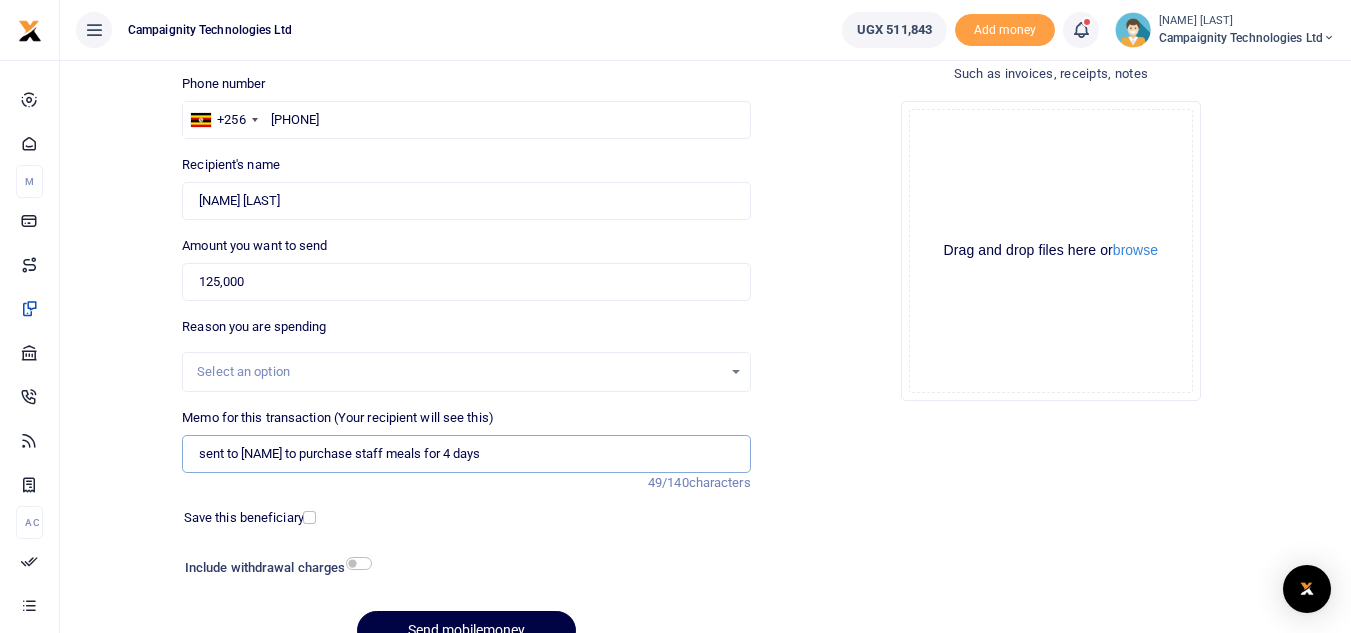 click on "sent to Sharon to purchase staff meals for 4 days" at bounding box center [466, 454] 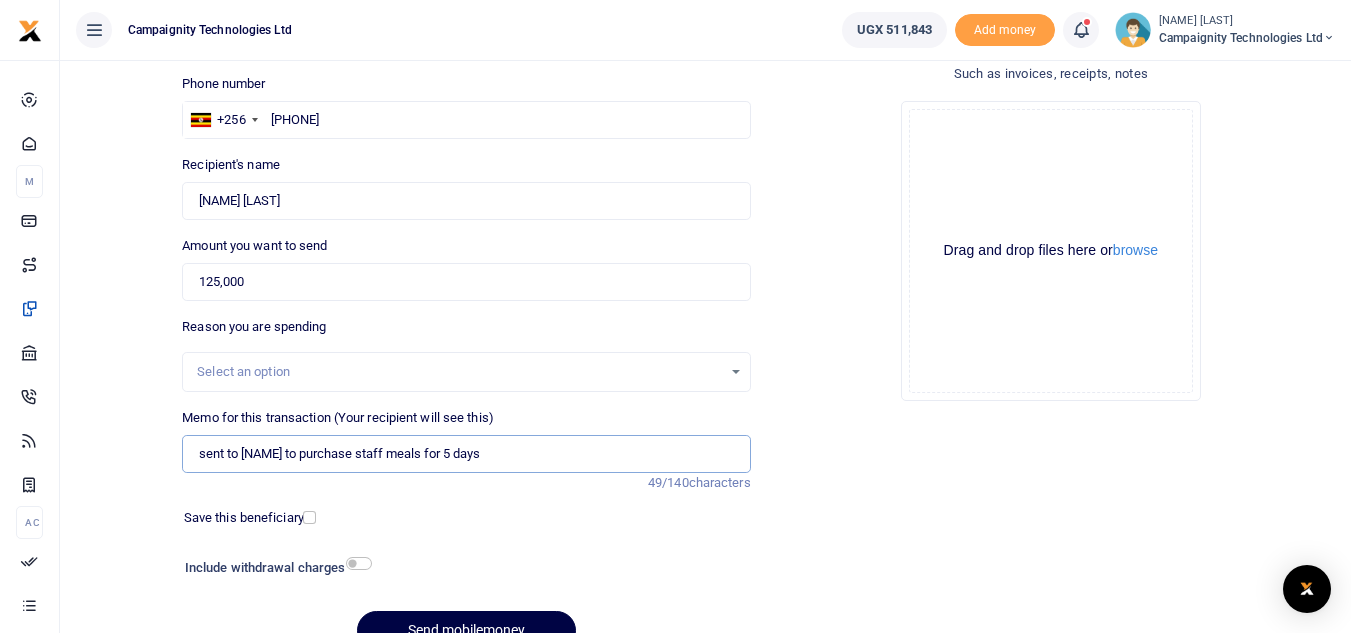type on "sent to Sharon to purchase staff meals for 5 days" 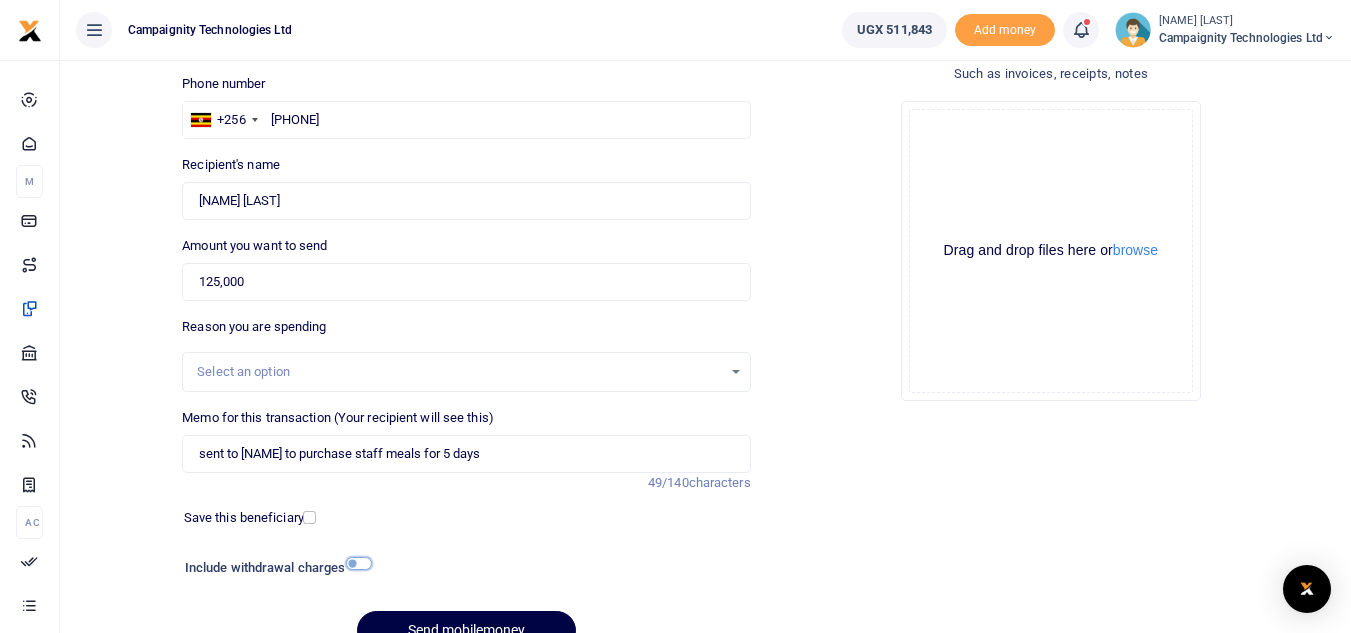 click at bounding box center (359, 563) 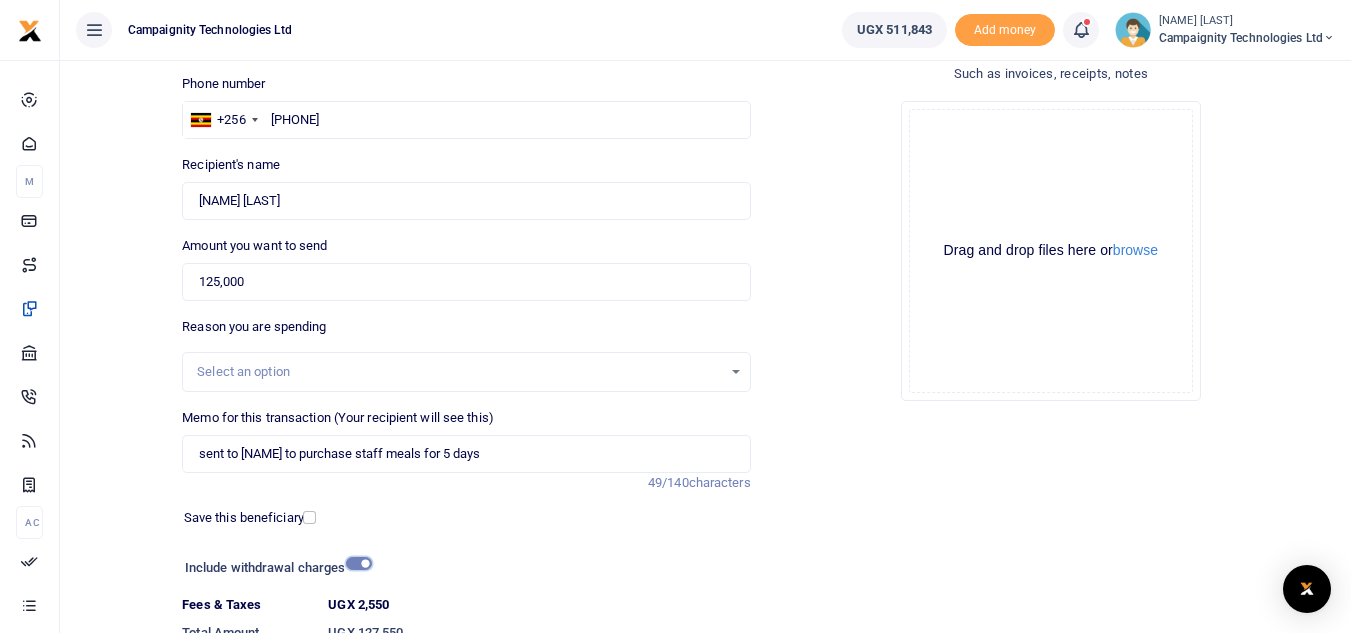 scroll, scrollTop: 288, scrollLeft: 0, axis: vertical 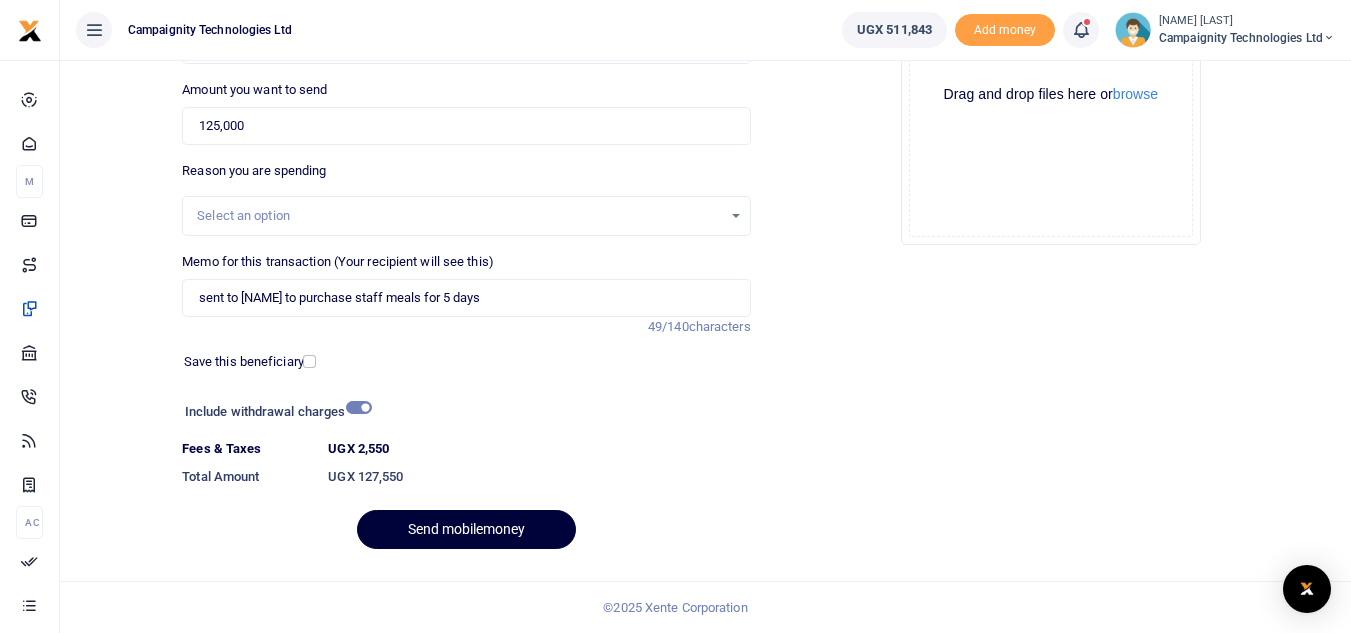 click on "Send mobilemoney" at bounding box center [466, 529] 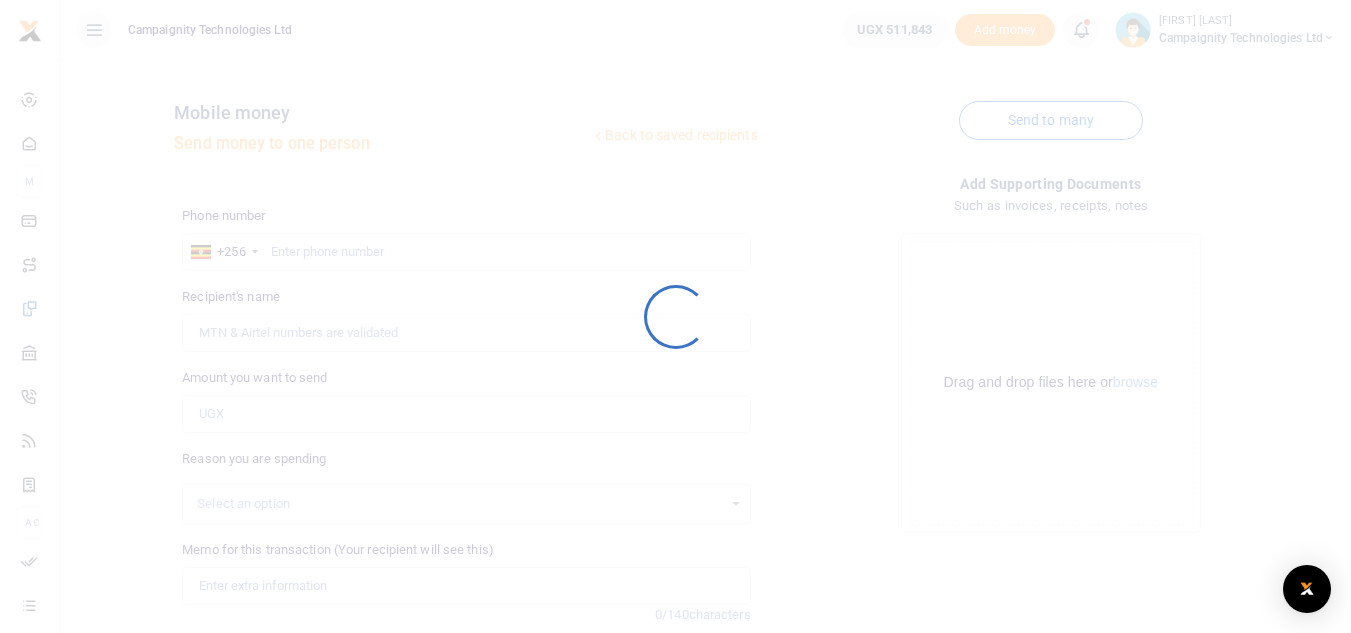 scroll, scrollTop: 233, scrollLeft: 0, axis: vertical 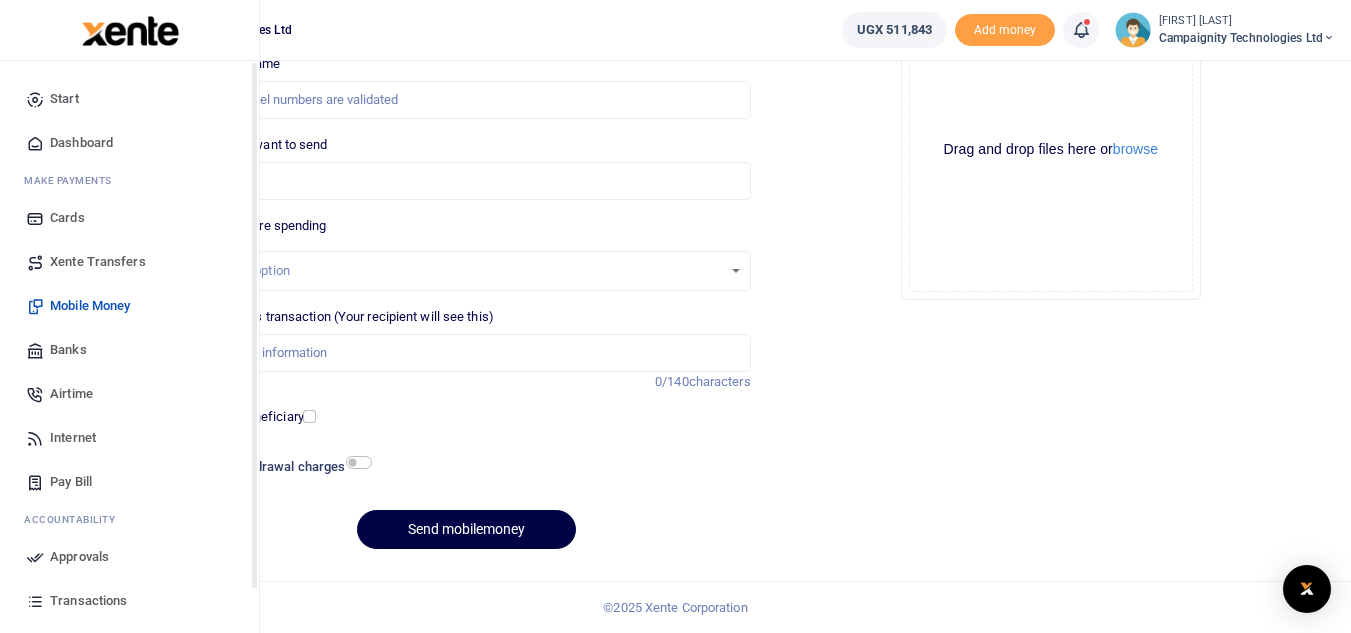 click on "Approvals" at bounding box center (79, 557) 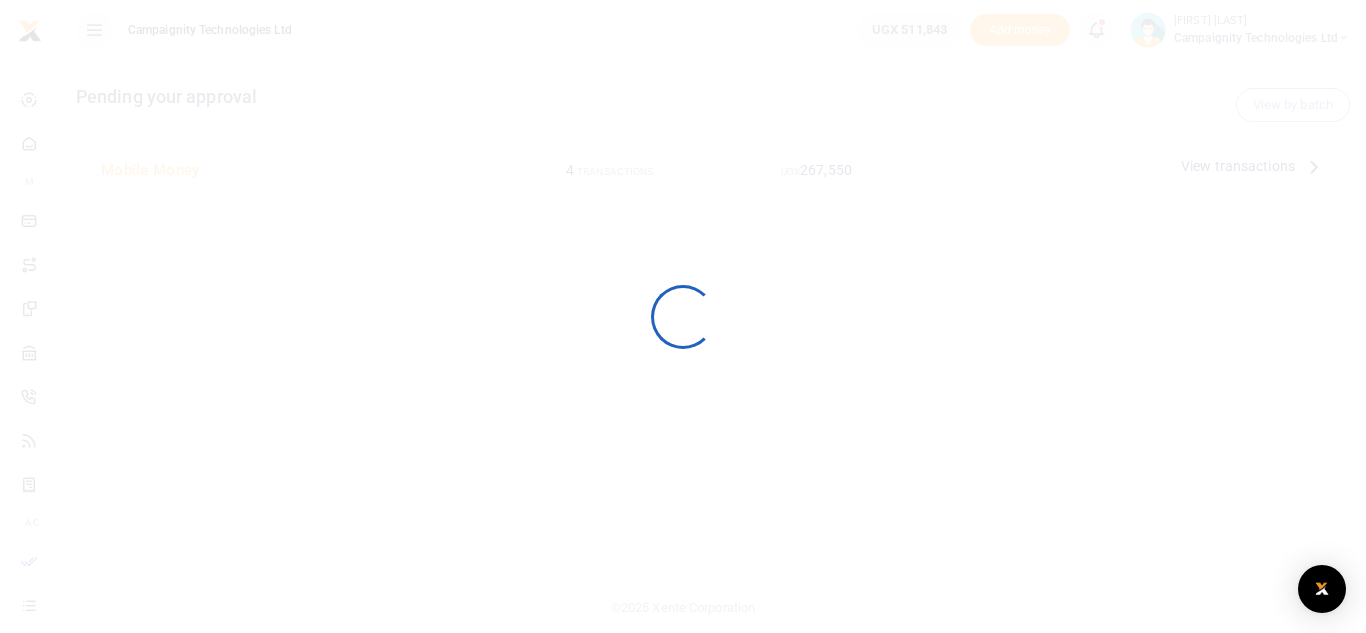 scroll, scrollTop: 0, scrollLeft: 0, axis: both 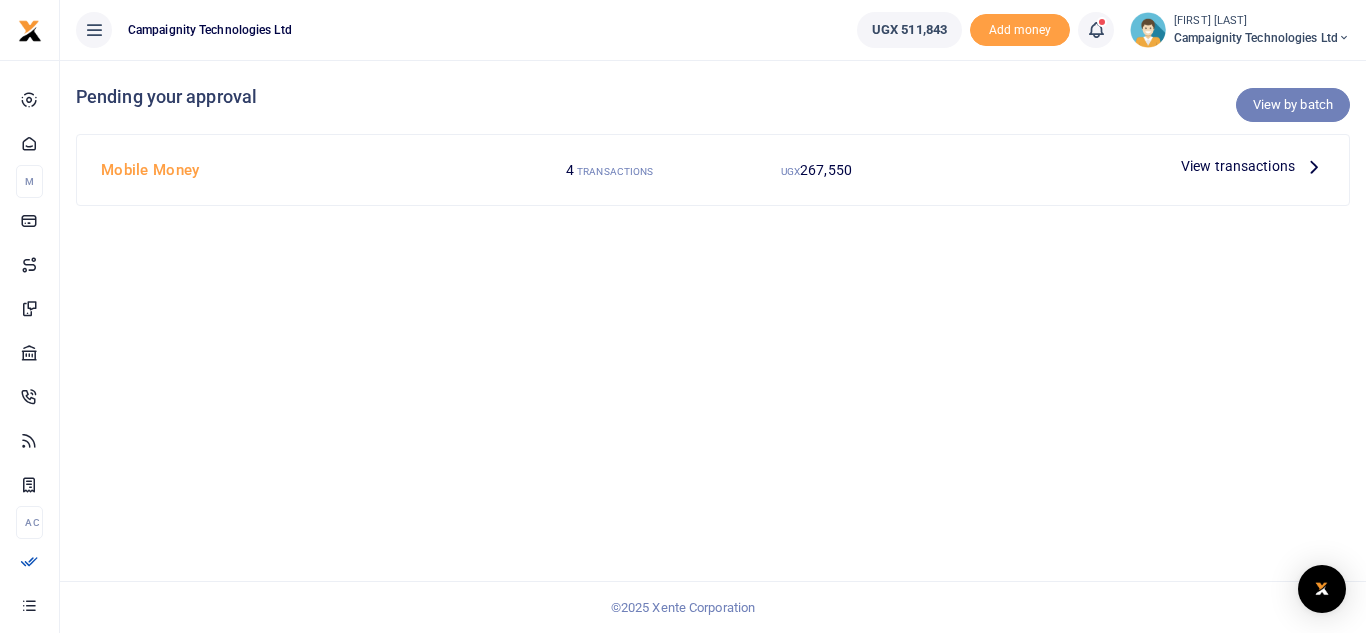 click on "View by batch" at bounding box center [1293, 105] 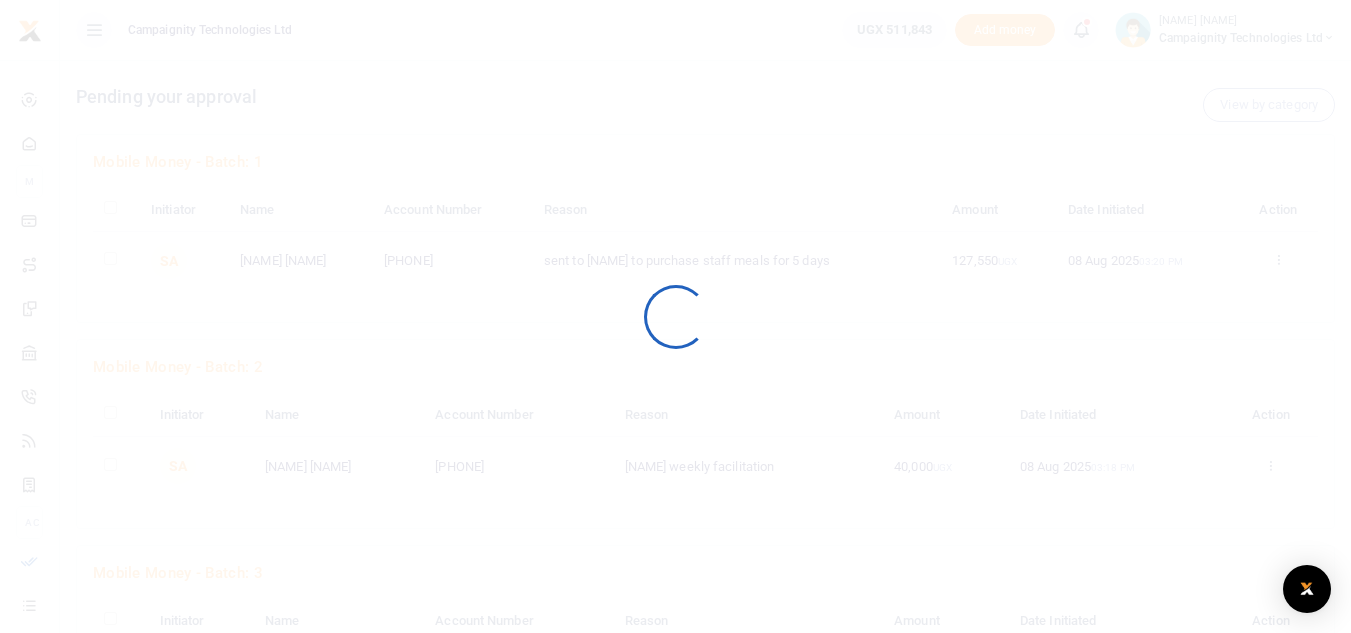 scroll, scrollTop: 0, scrollLeft: 0, axis: both 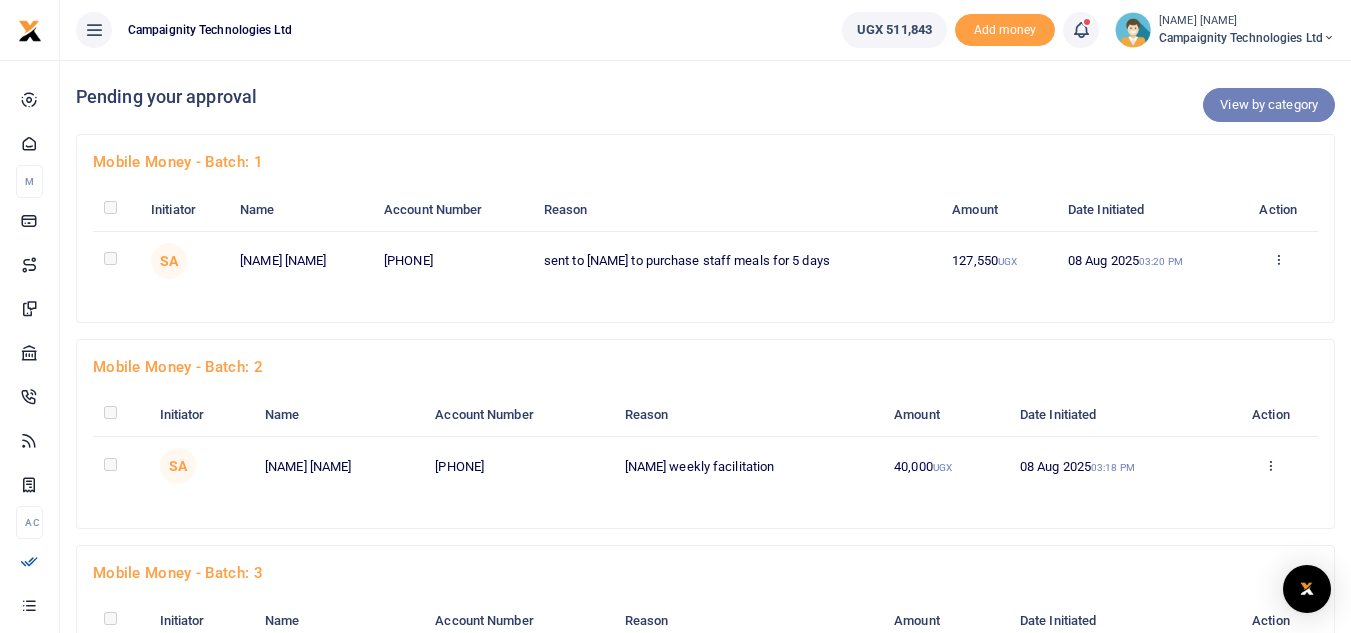 click on "View by category" at bounding box center (1269, 105) 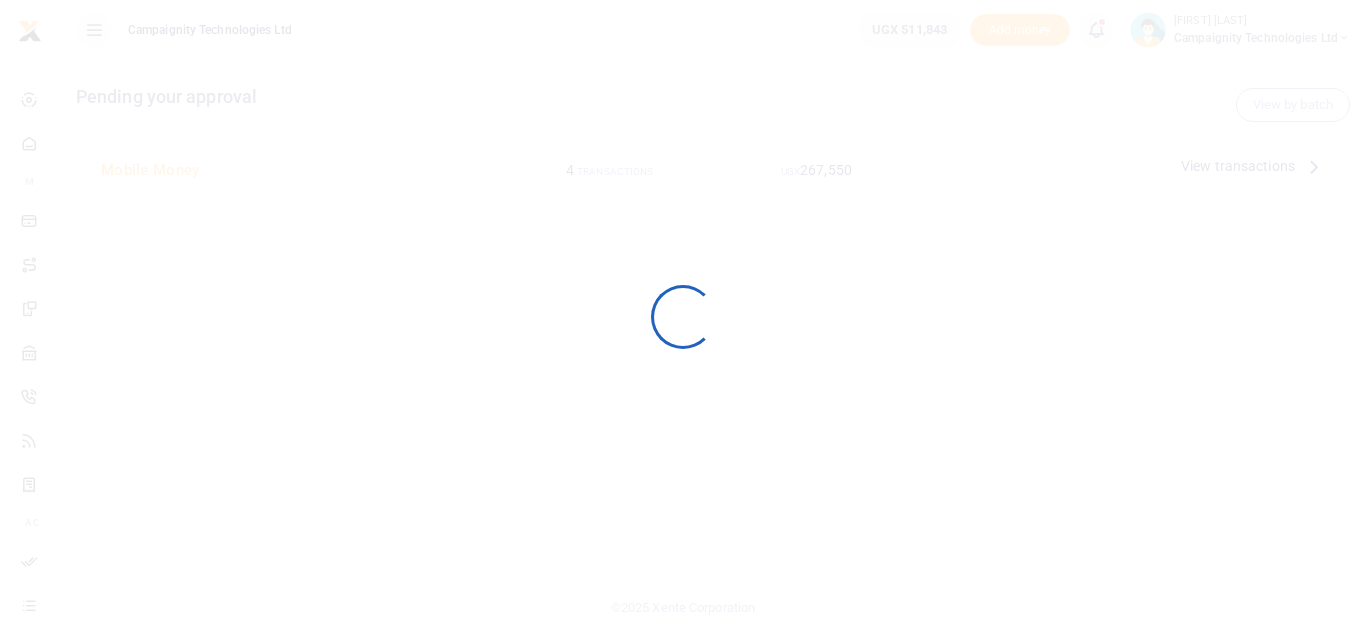 scroll, scrollTop: 0, scrollLeft: 0, axis: both 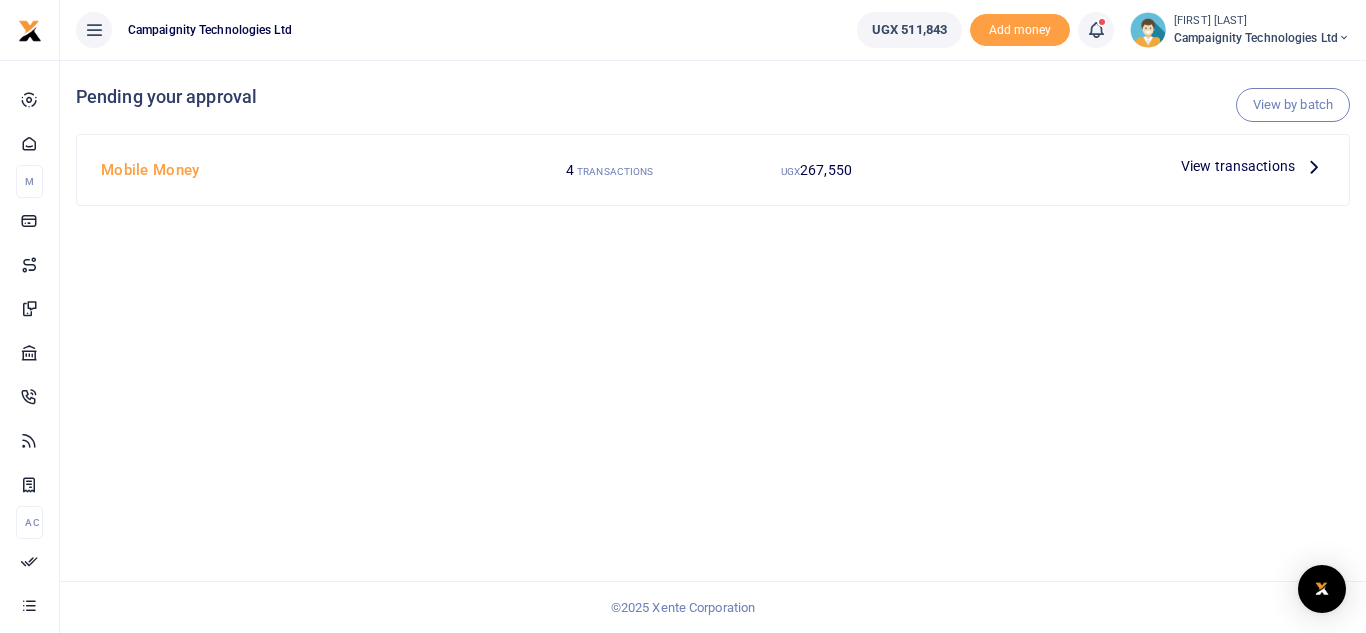 click on "View transactions" at bounding box center (1238, 166) 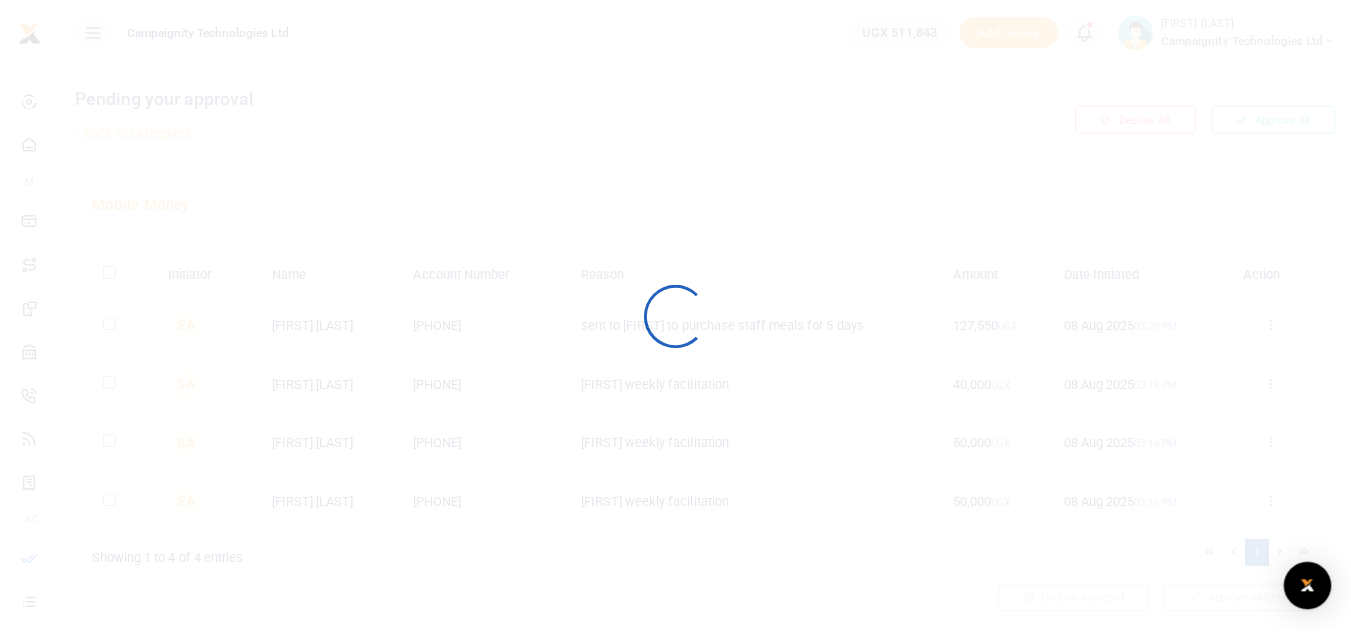 scroll, scrollTop: 0, scrollLeft: 0, axis: both 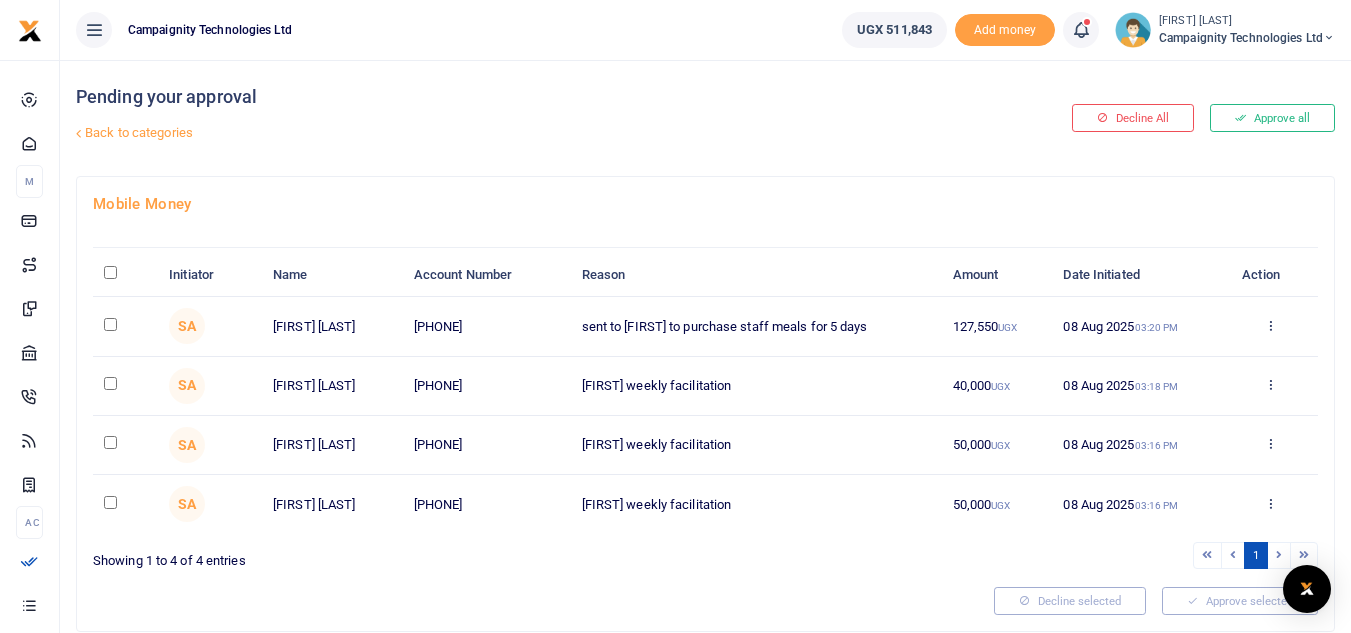 click on "Approve all" at bounding box center (1272, 118) 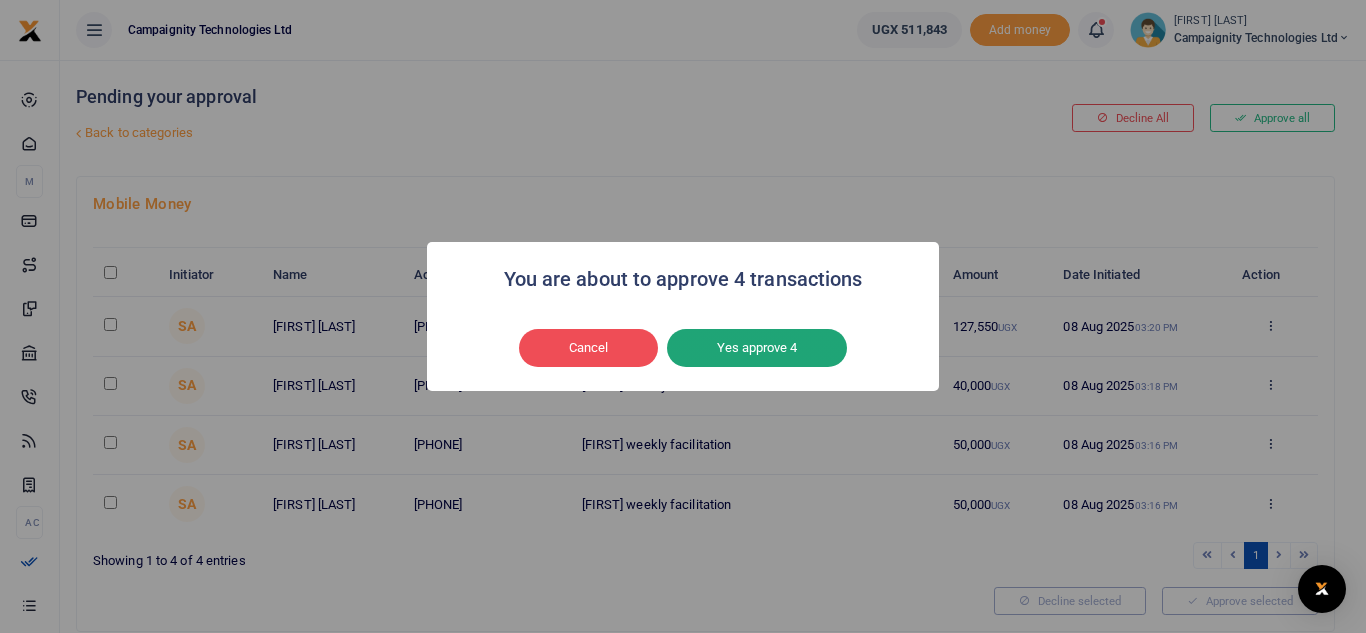 click on "Yes approve 4" at bounding box center [757, 348] 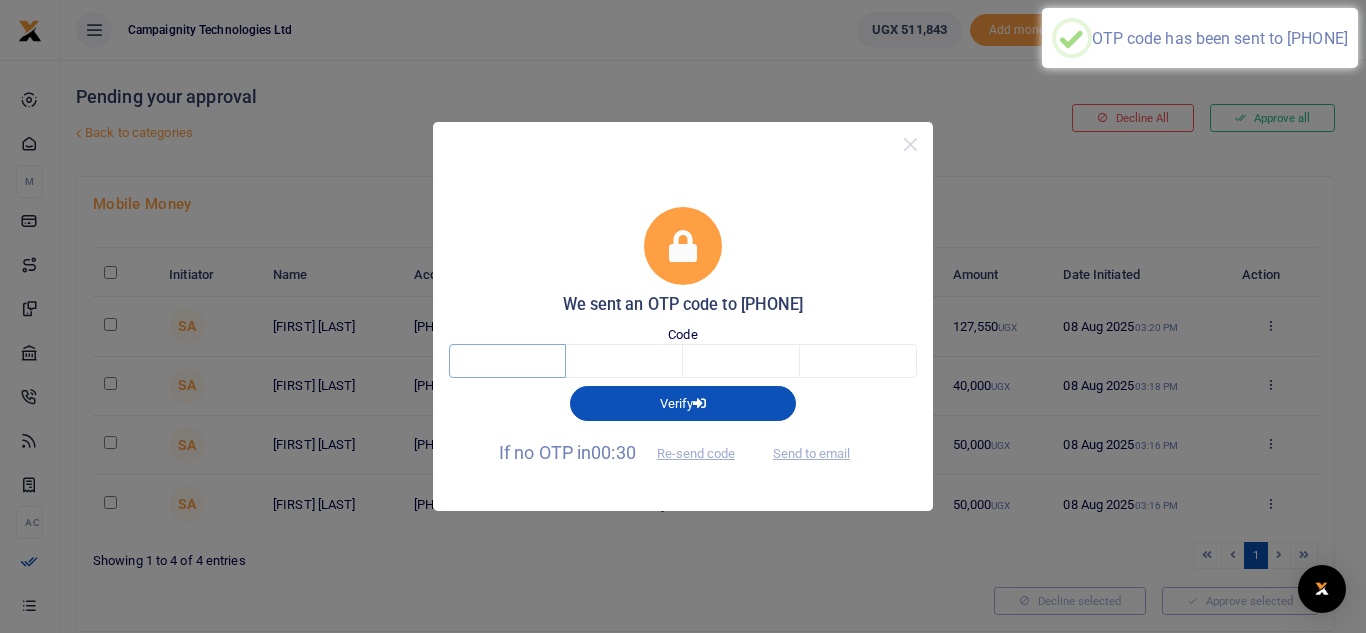 click at bounding box center (507, 361) 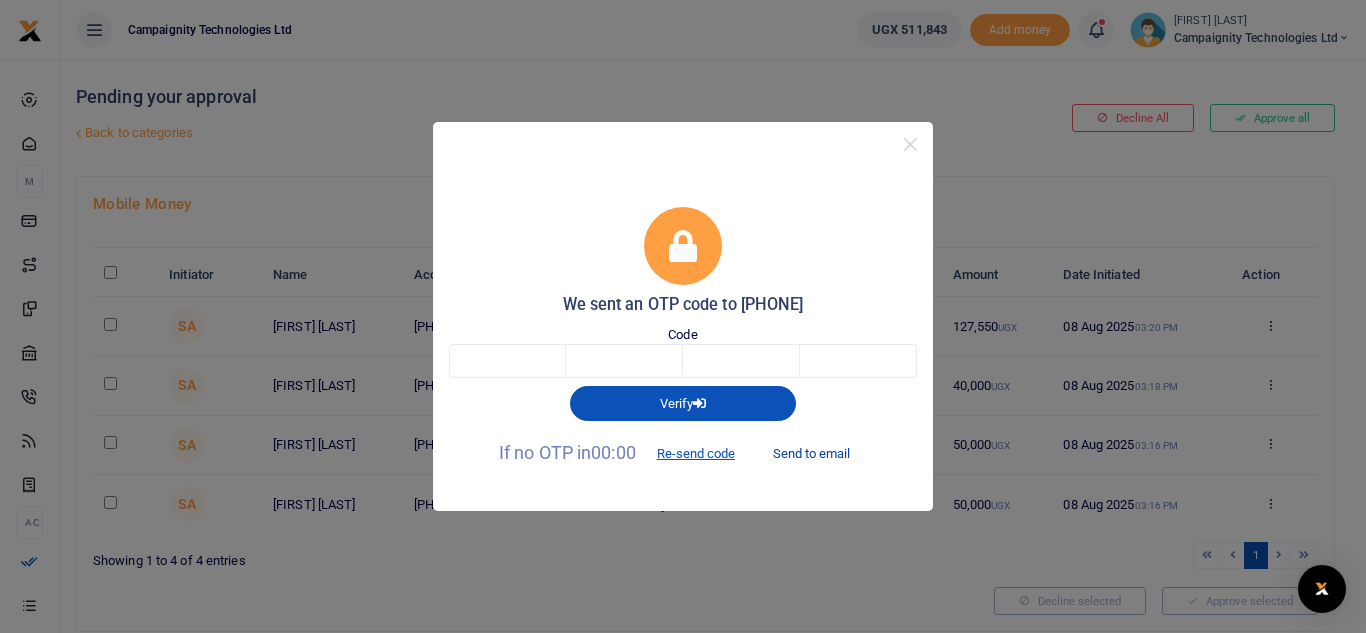 click on "Send to email" at bounding box center (811, 454) 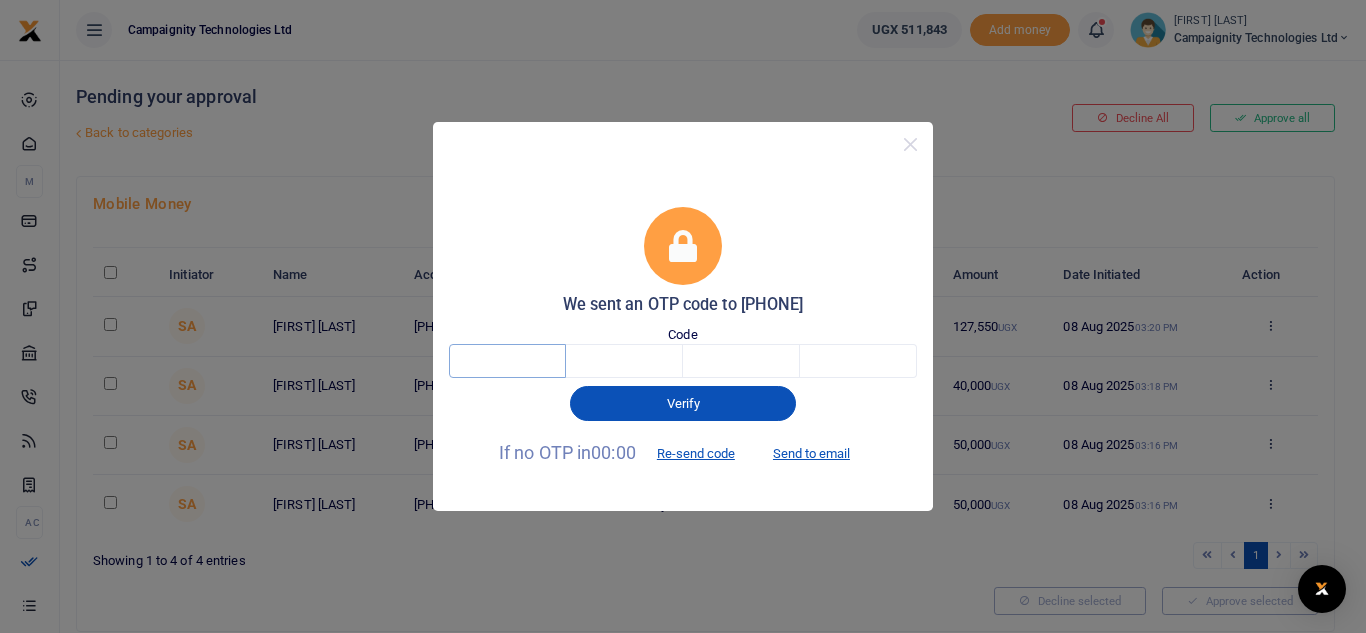 click at bounding box center [507, 361] 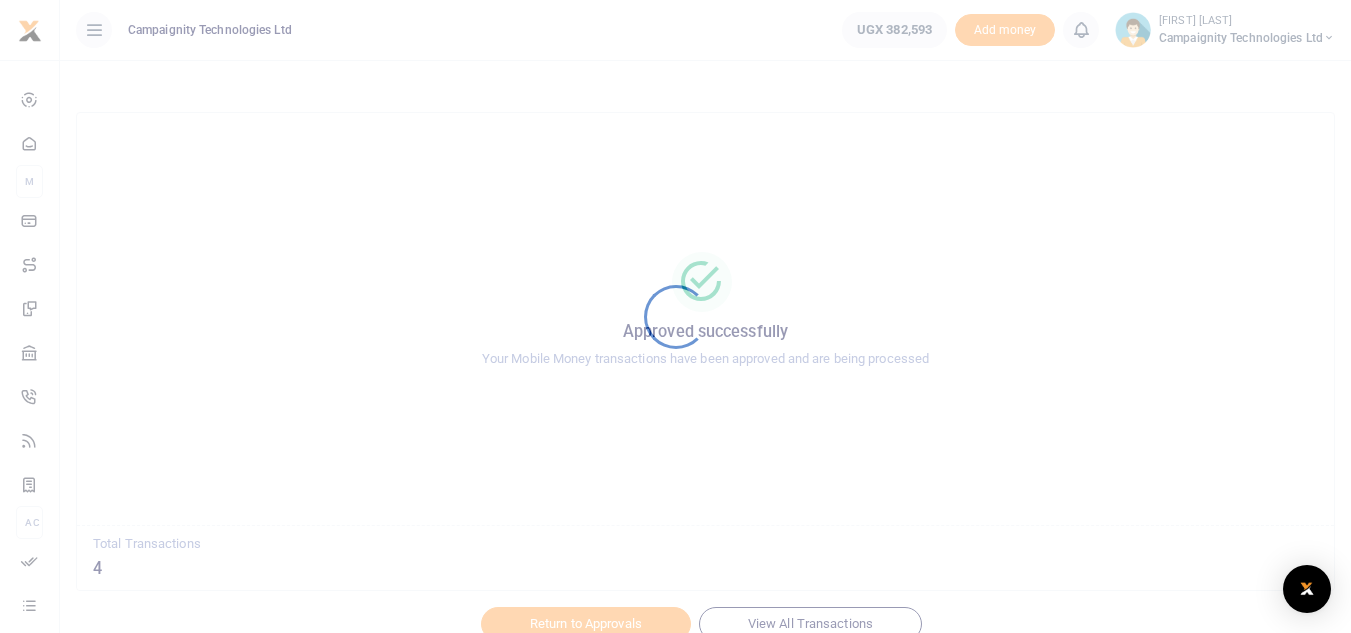 scroll, scrollTop: 0, scrollLeft: 0, axis: both 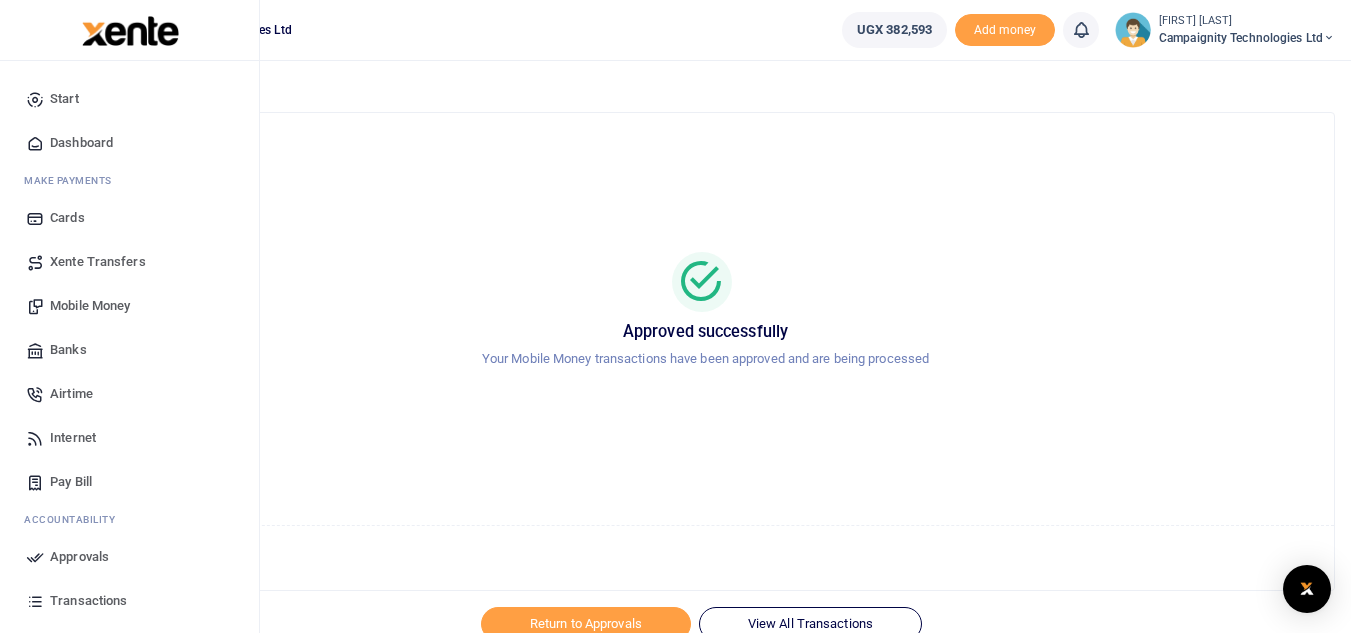 click on "Approvals" at bounding box center (79, 557) 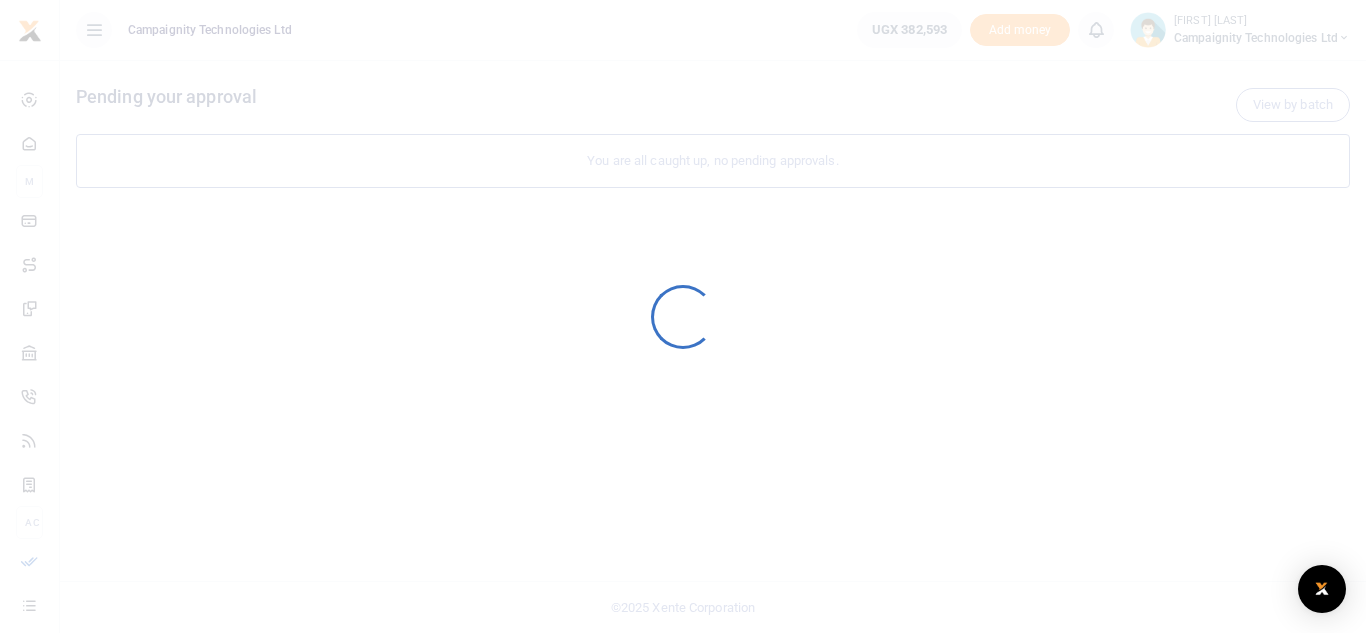 scroll, scrollTop: 0, scrollLeft: 0, axis: both 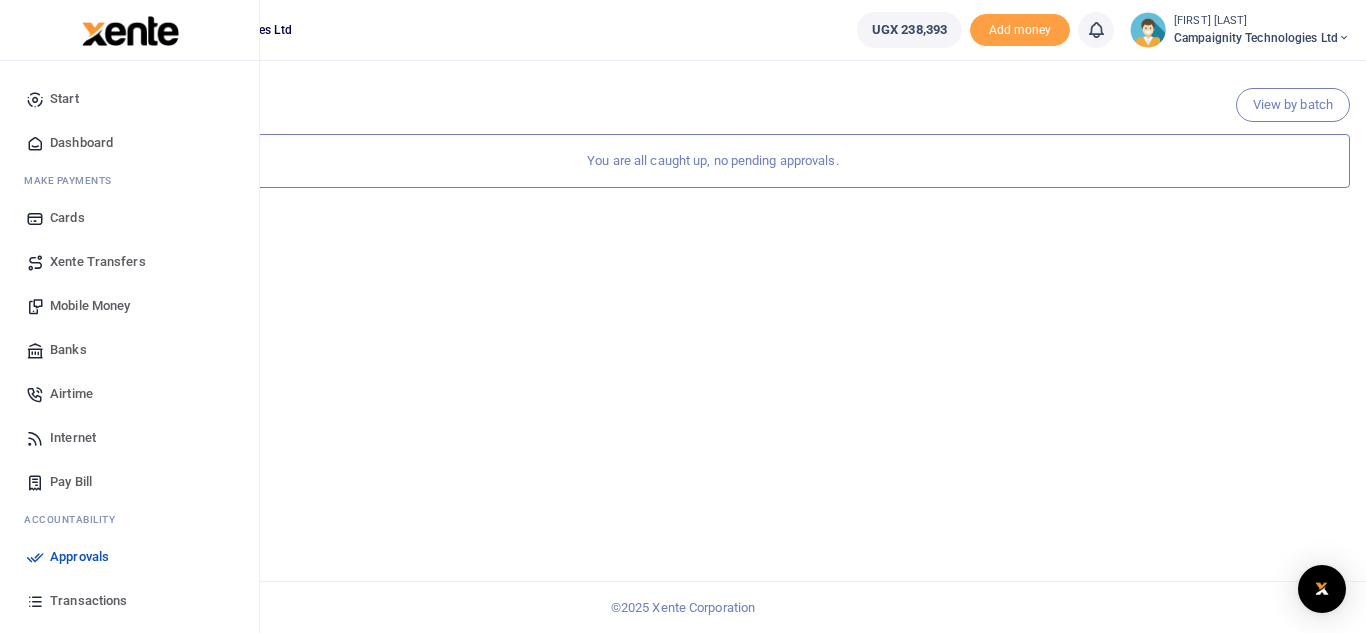 click on "Mobile Money" at bounding box center [90, 306] 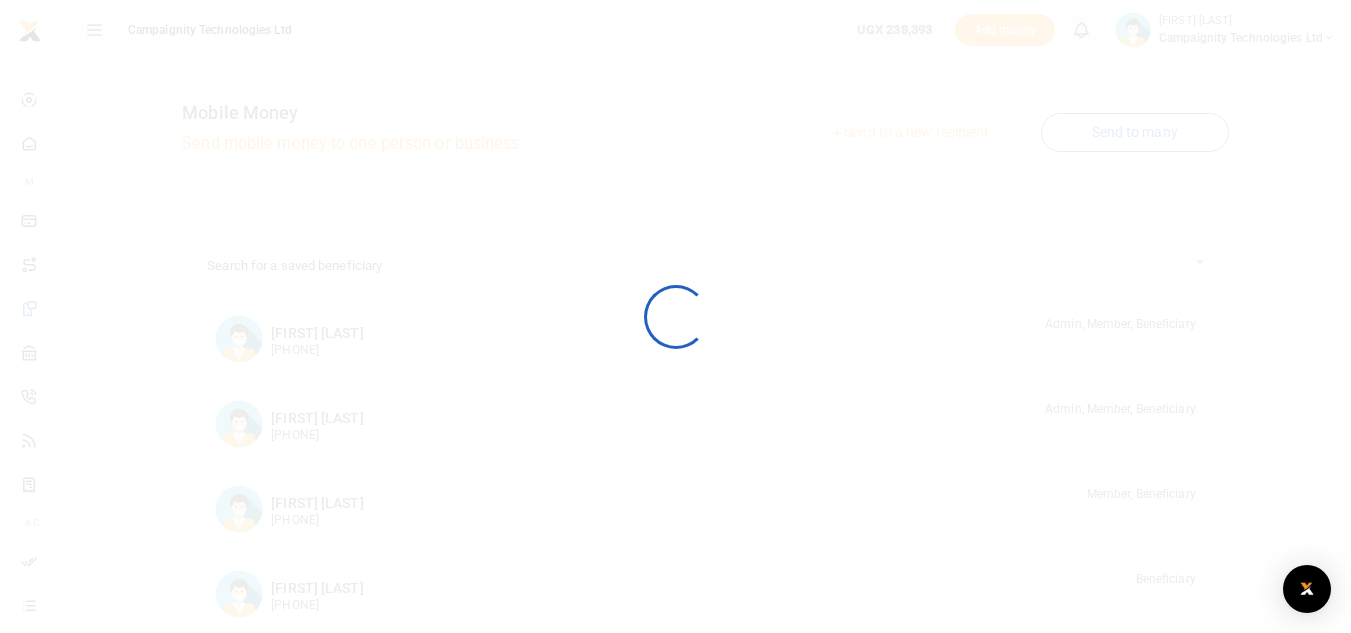 scroll, scrollTop: 0, scrollLeft: 0, axis: both 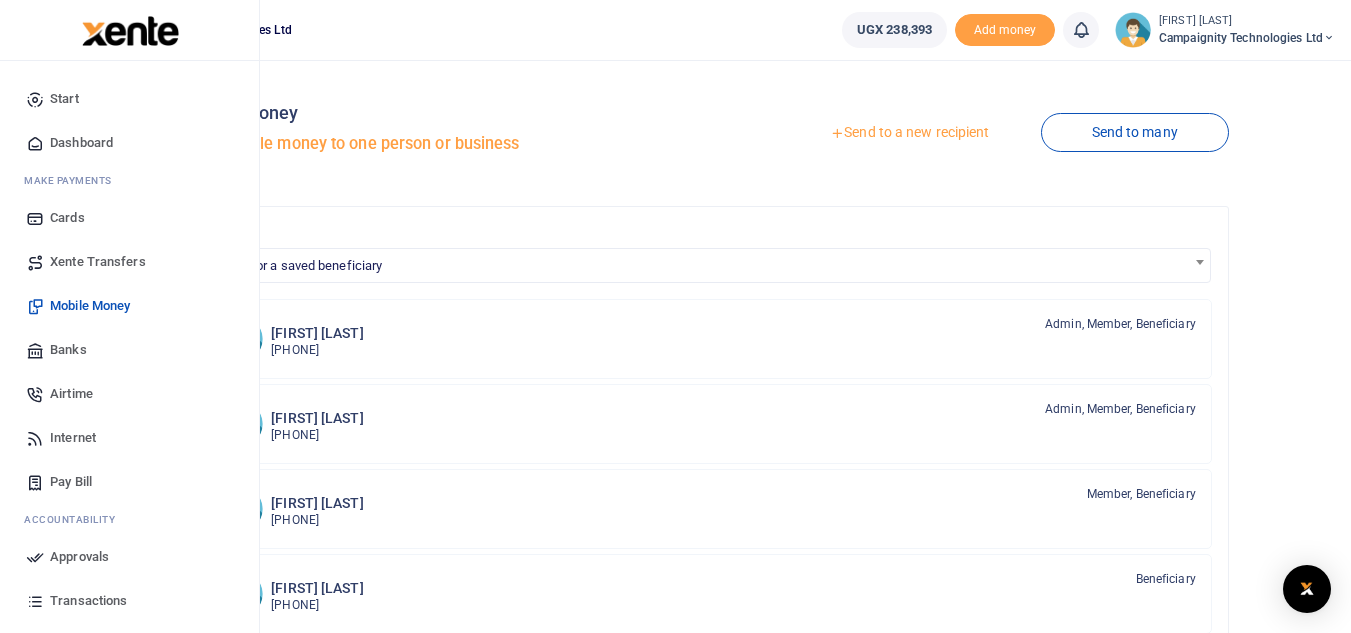 click on "Transactions" at bounding box center (88, 601) 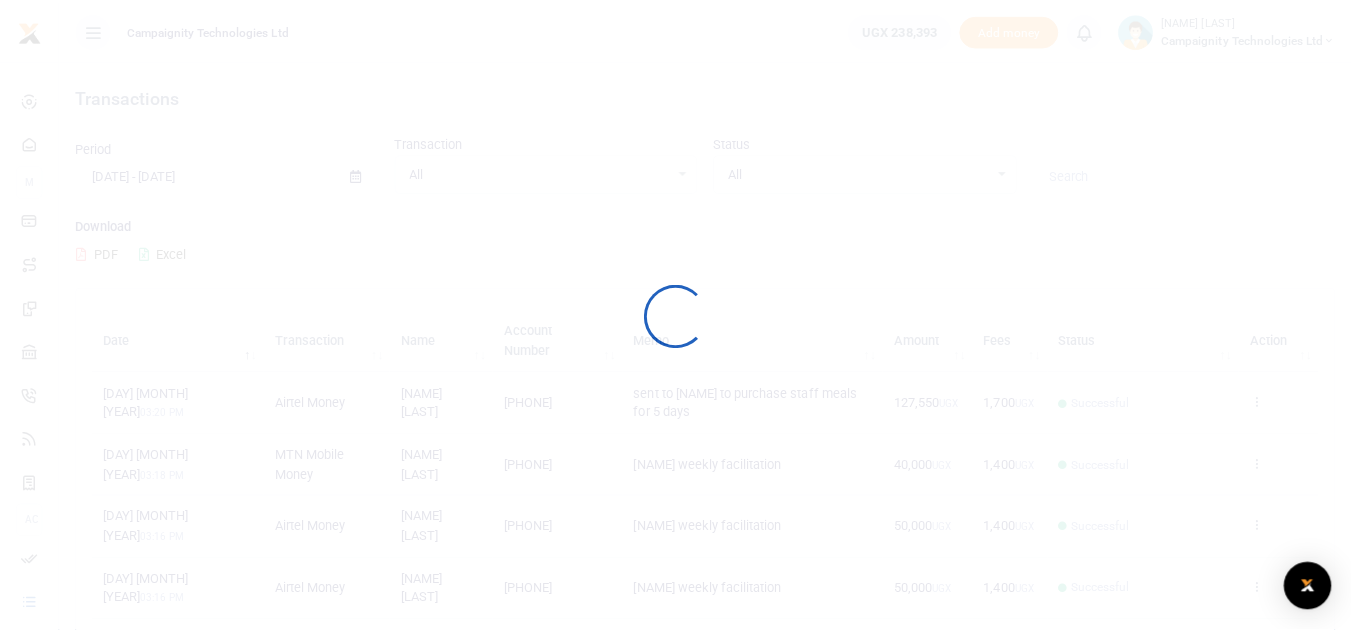 scroll, scrollTop: 0, scrollLeft: 0, axis: both 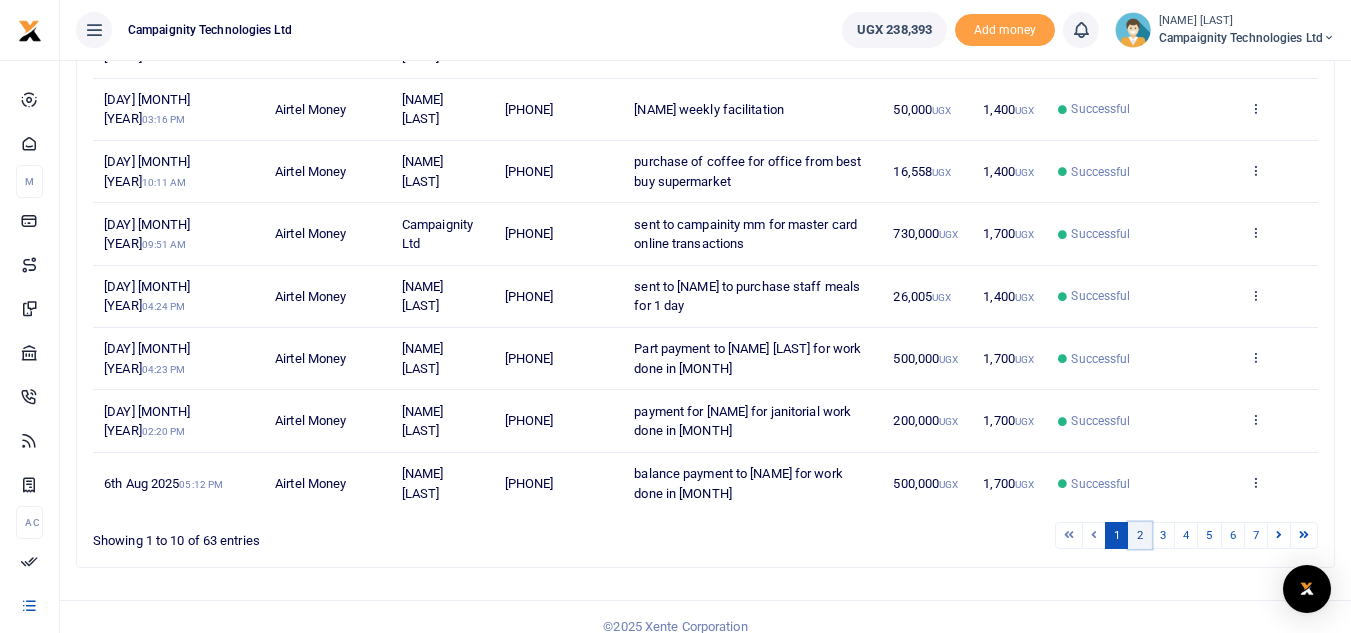 click on "2" at bounding box center [1140, 535] 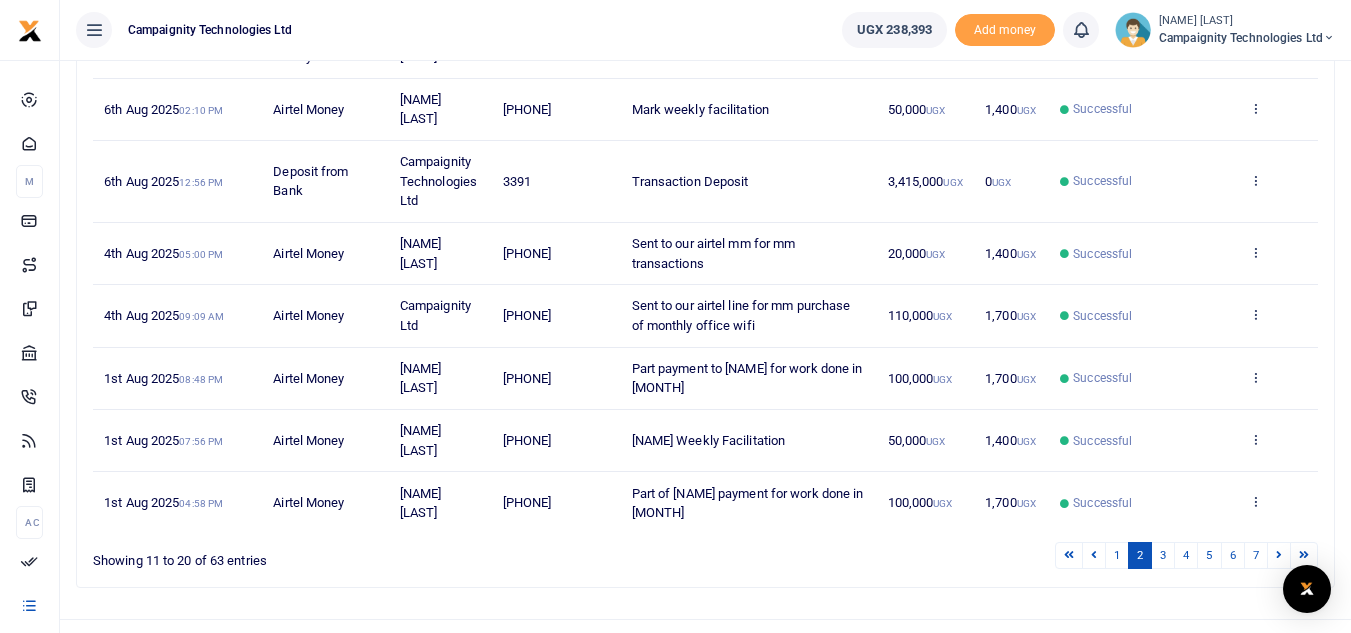 drag, startPoint x: 527, startPoint y: 439, endPoint x: 590, endPoint y: 446, distance: 63.387695 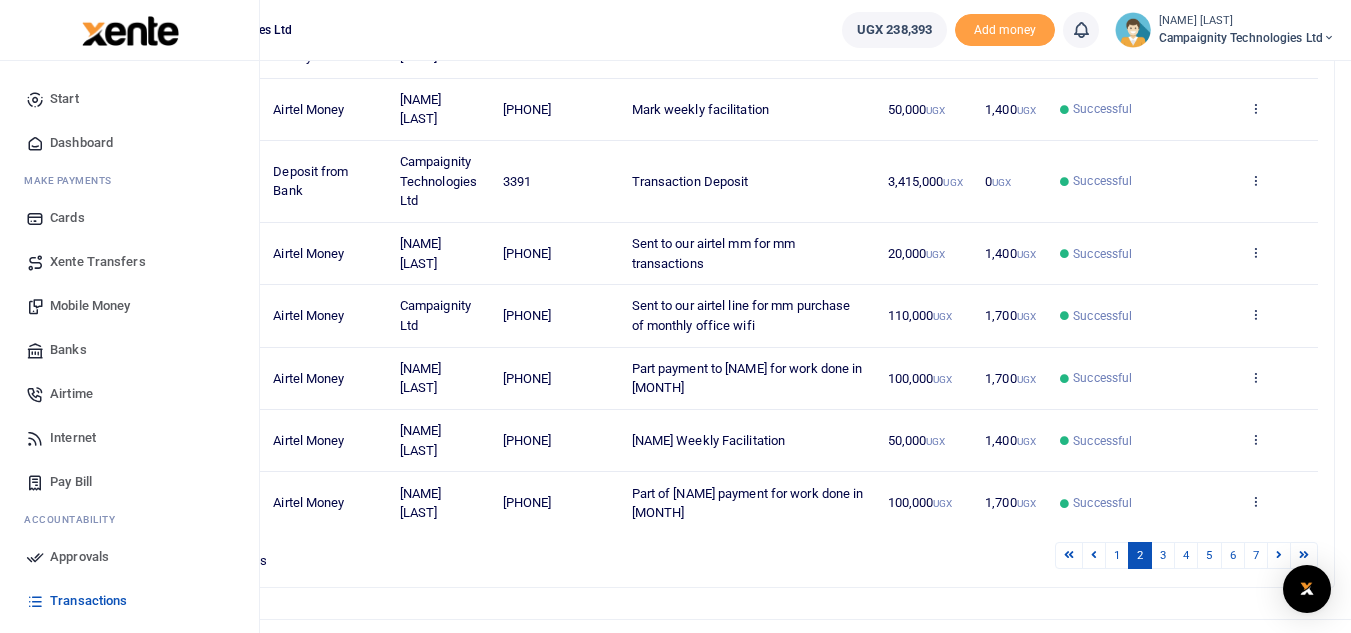 click on "Mobile Money" at bounding box center (90, 306) 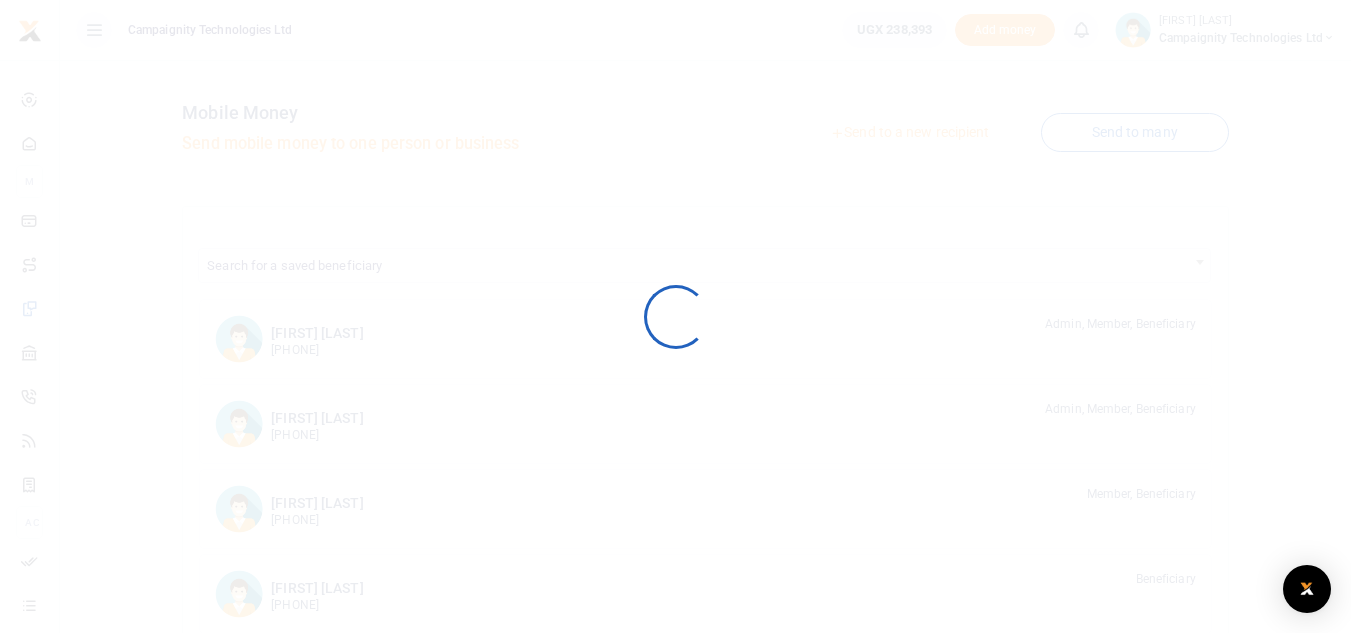 scroll, scrollTop: 0, scrollLeft: 0, axis: both 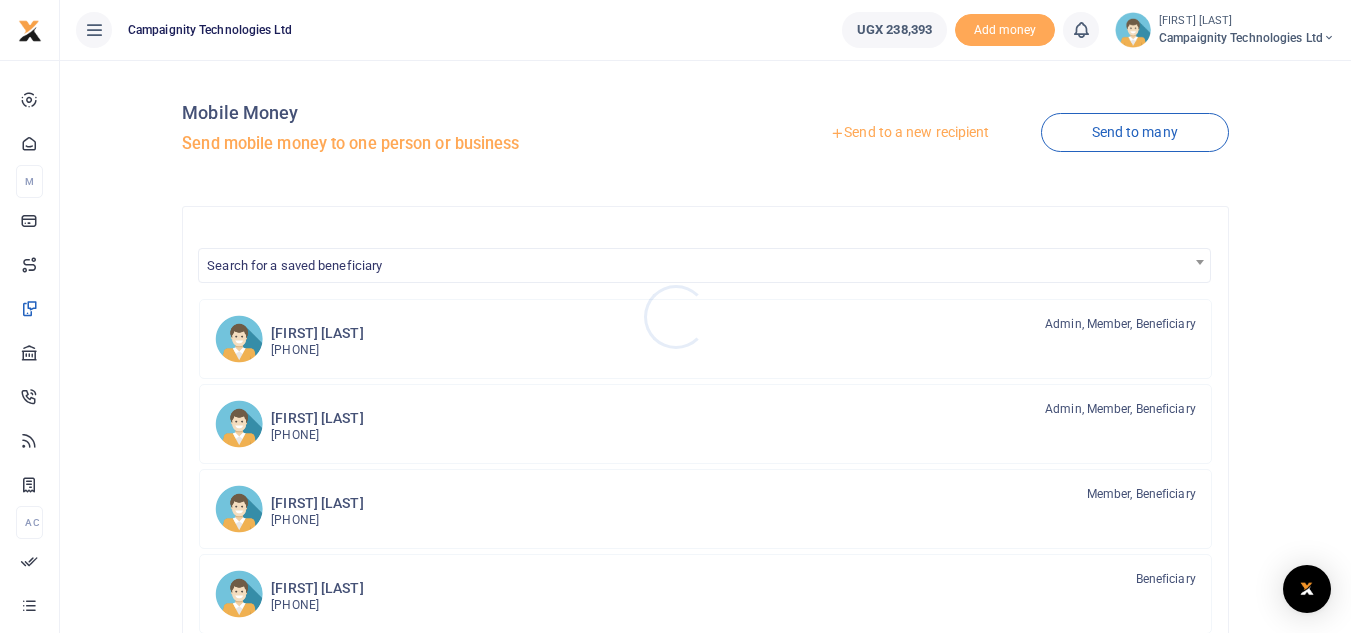 click at bounding box center [675, 316] 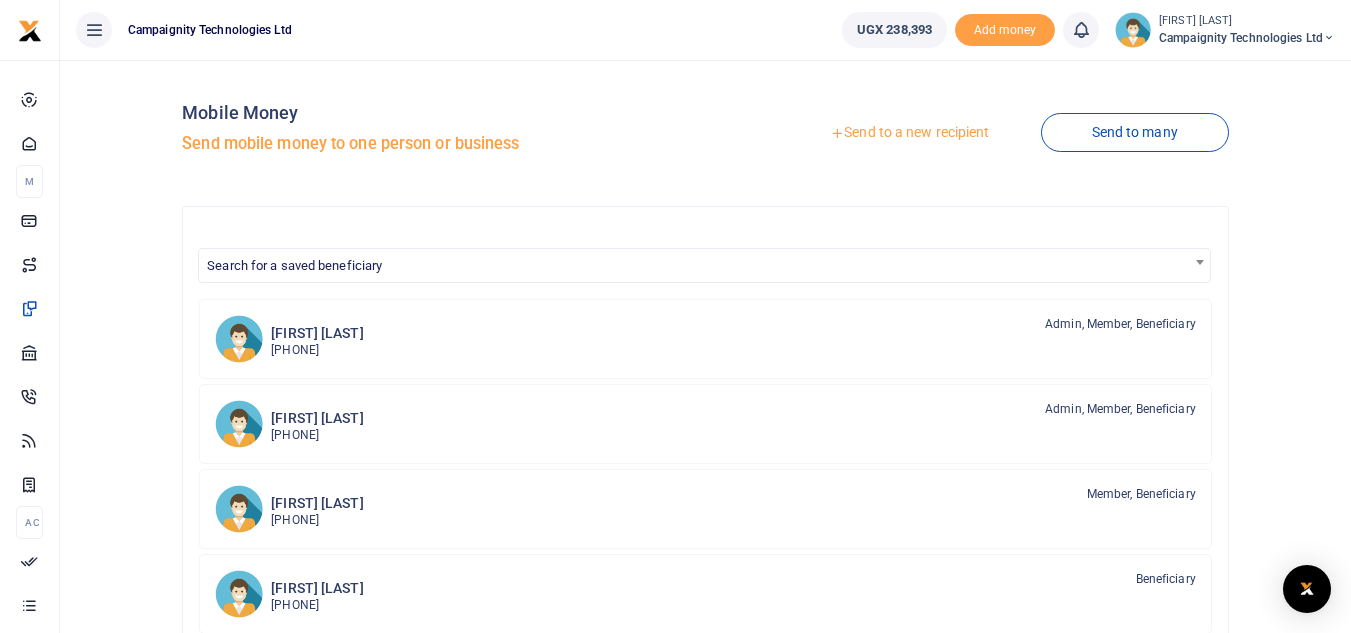 click on "Send to a new recipient" at bounding box center [909, 133] 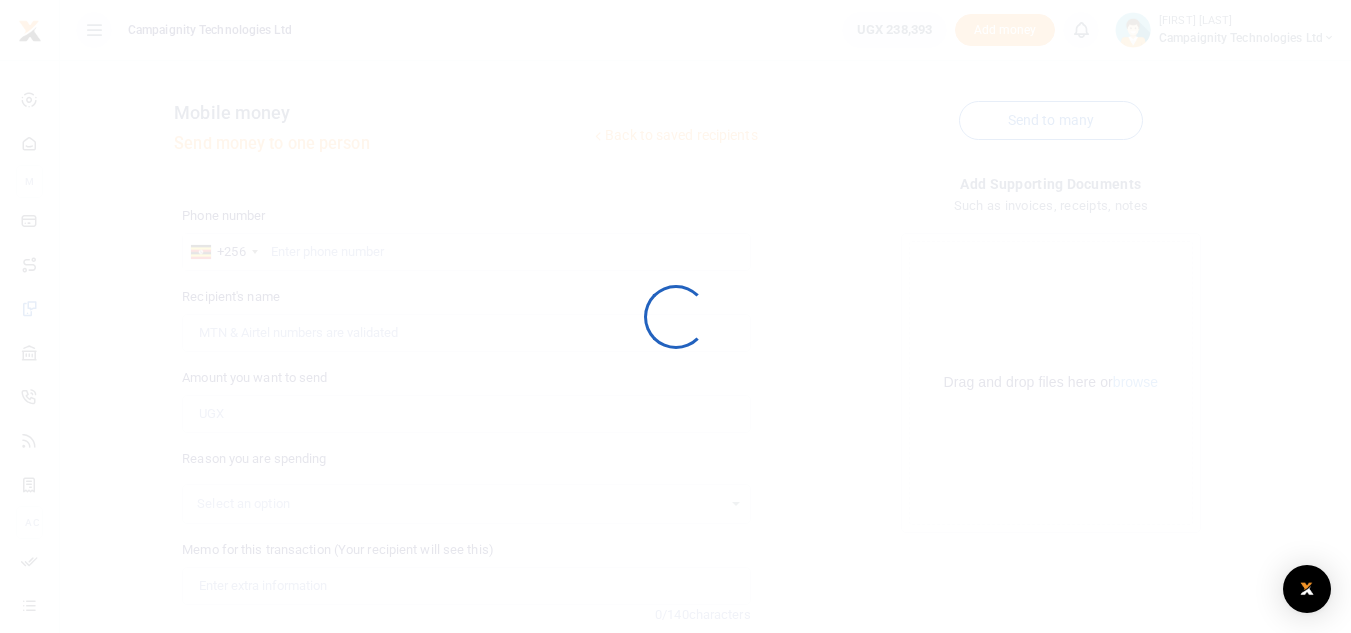 scroll, scrollTop: 0, scrollLeft: 0, axis: both 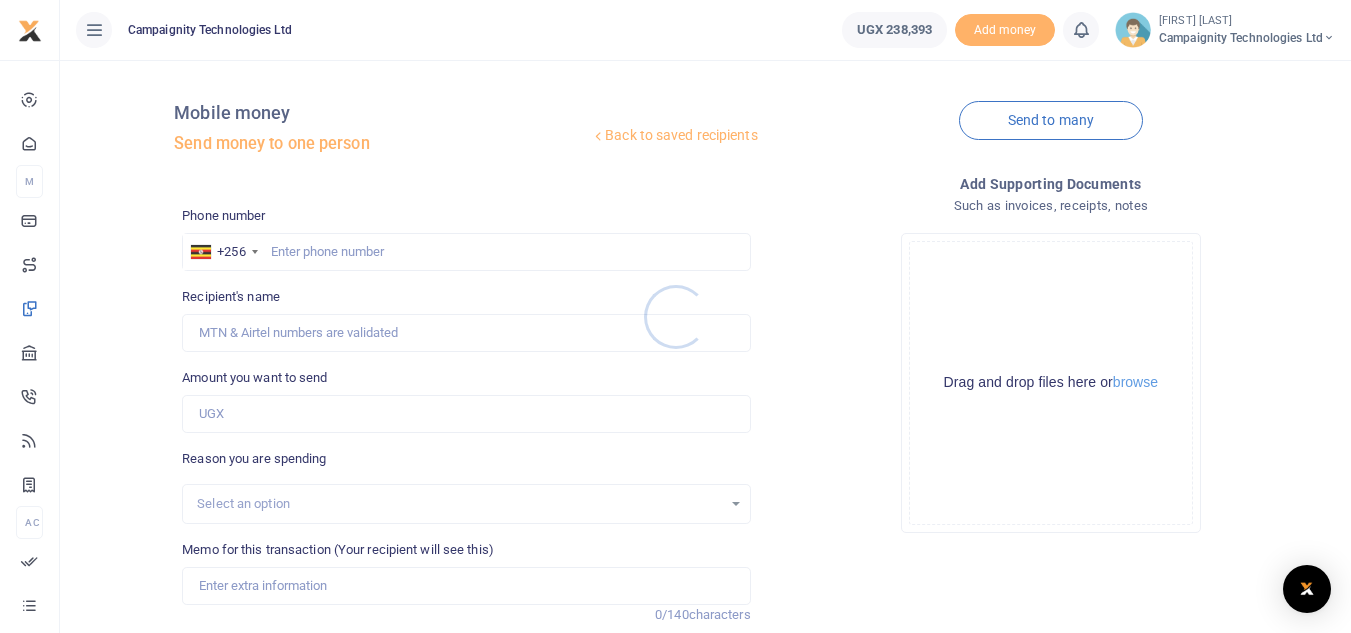 click at bounding box center [675, 316] 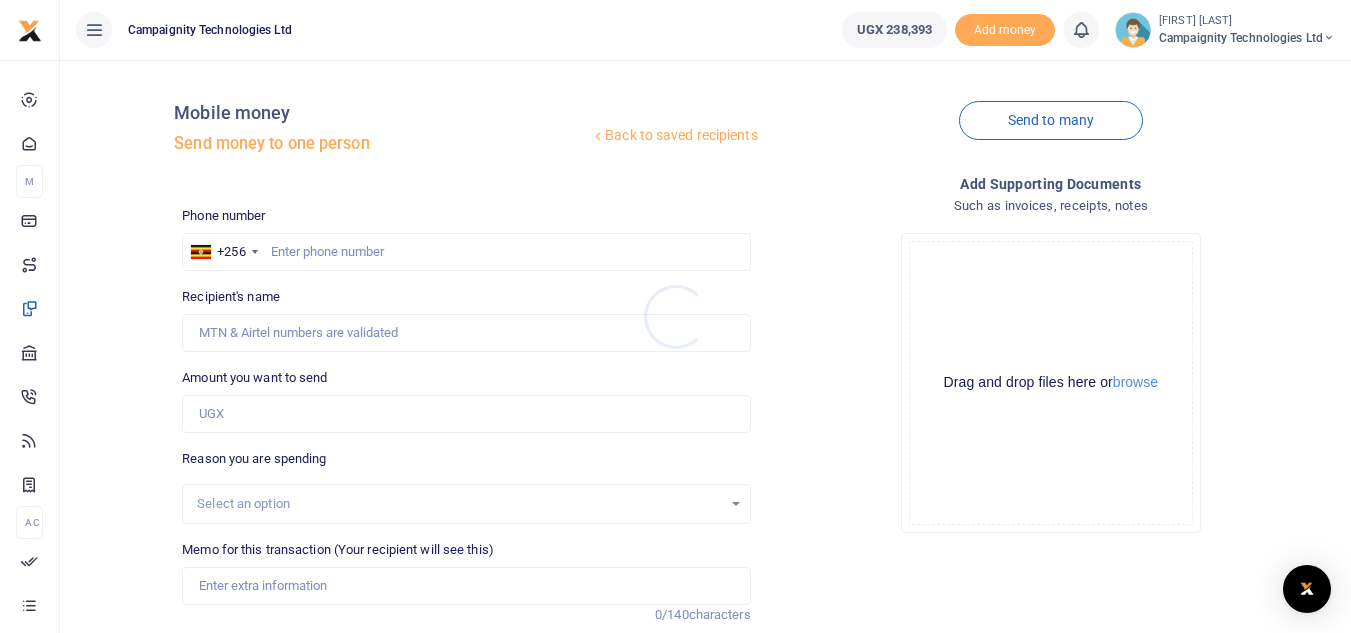click at bounding box center (675, 316) 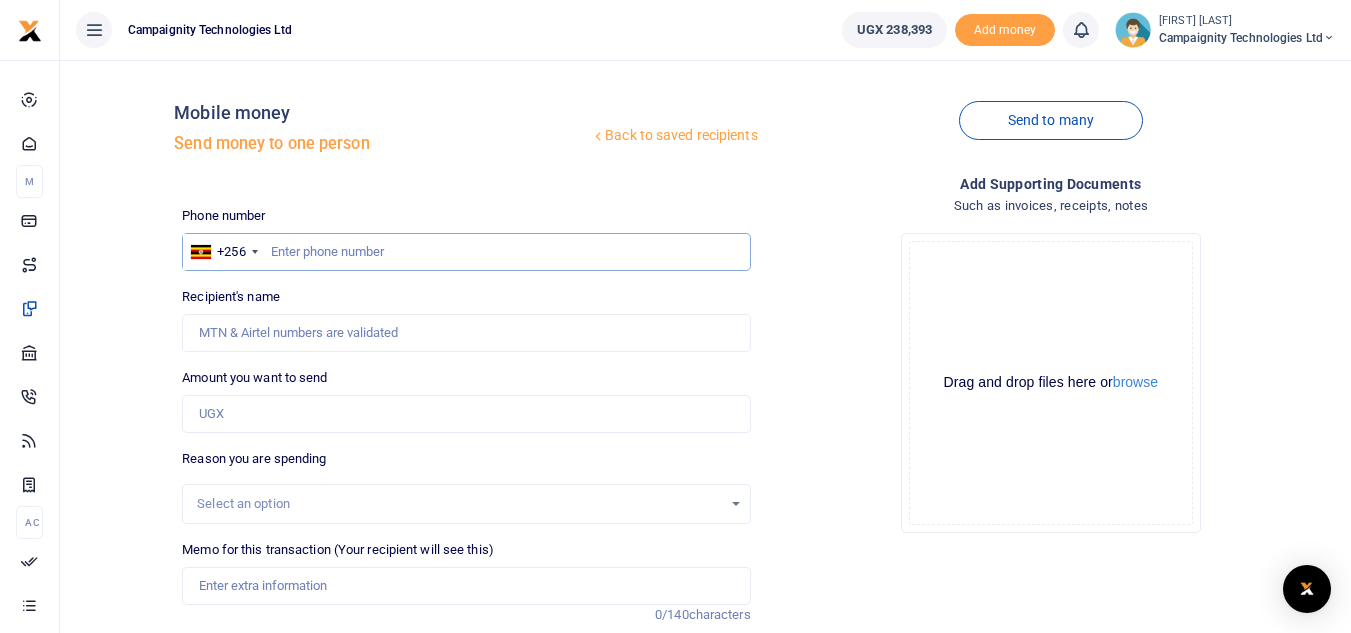 click at bounding box center (466, 252) 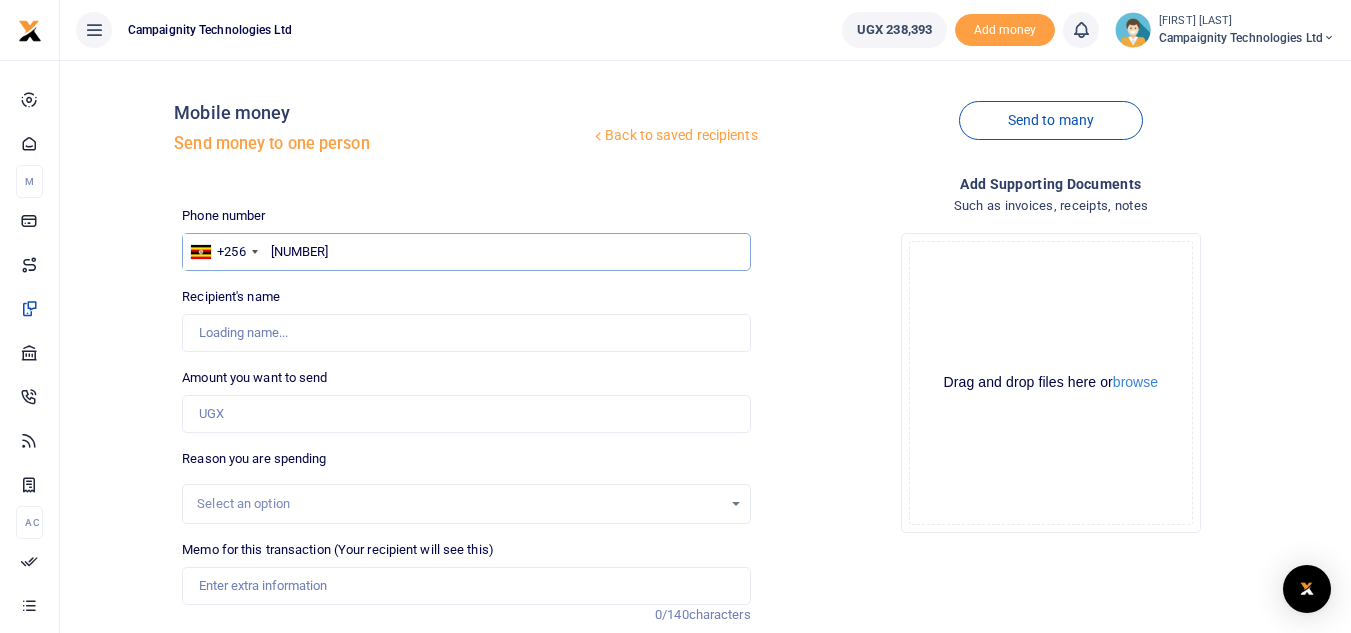 type on "[NUMBER]" 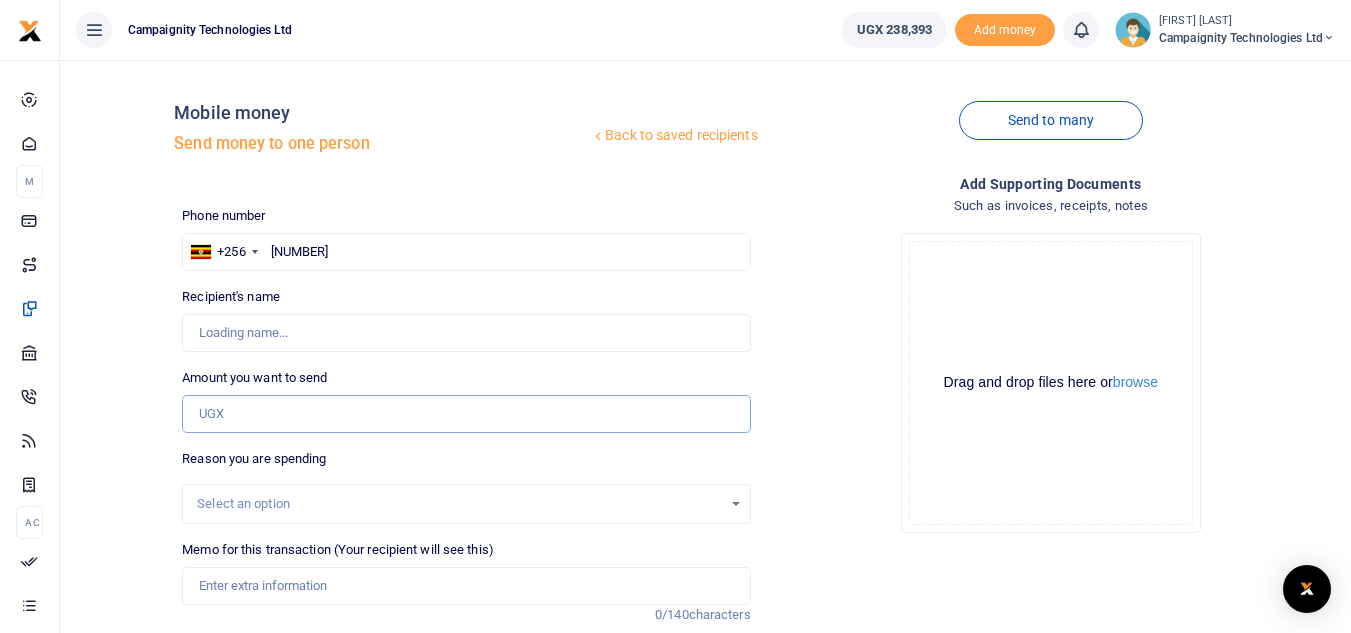 click on "Amount you want to send" at bounding box center [466, 414] 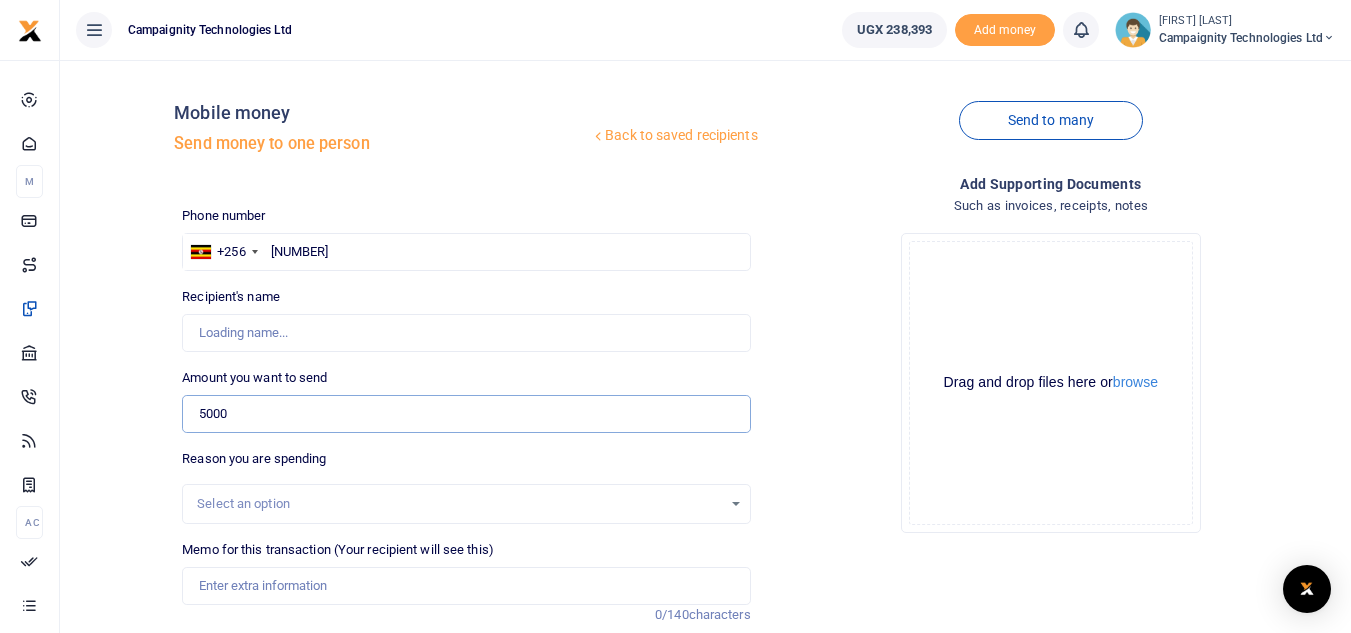 type on "5,000" 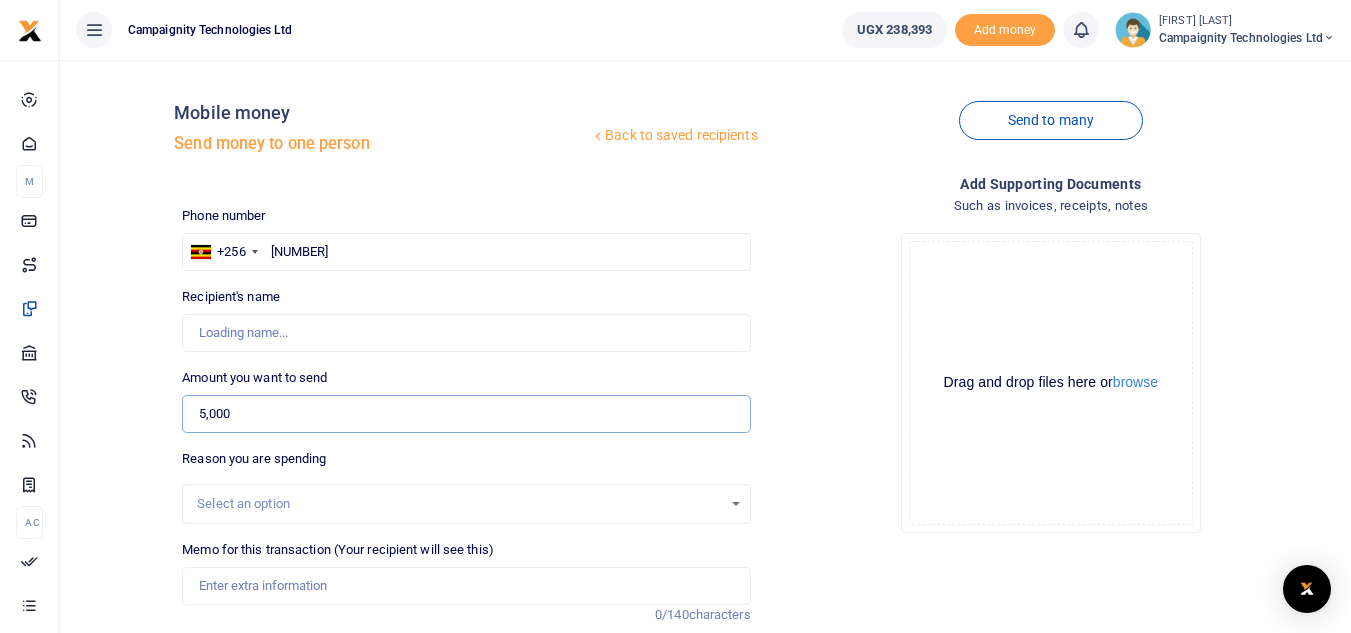 type on "Bachwa Samuels" 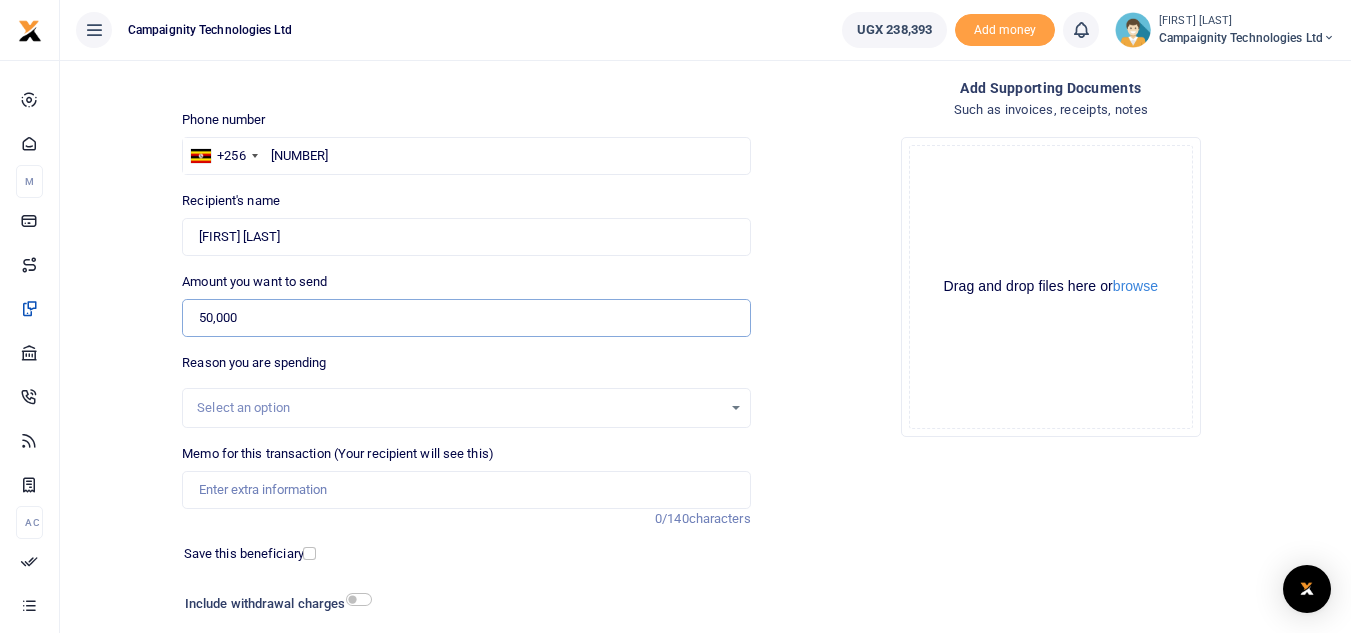 scroll, scrollTop: 233, scrollLeft: 0, axis: vertical 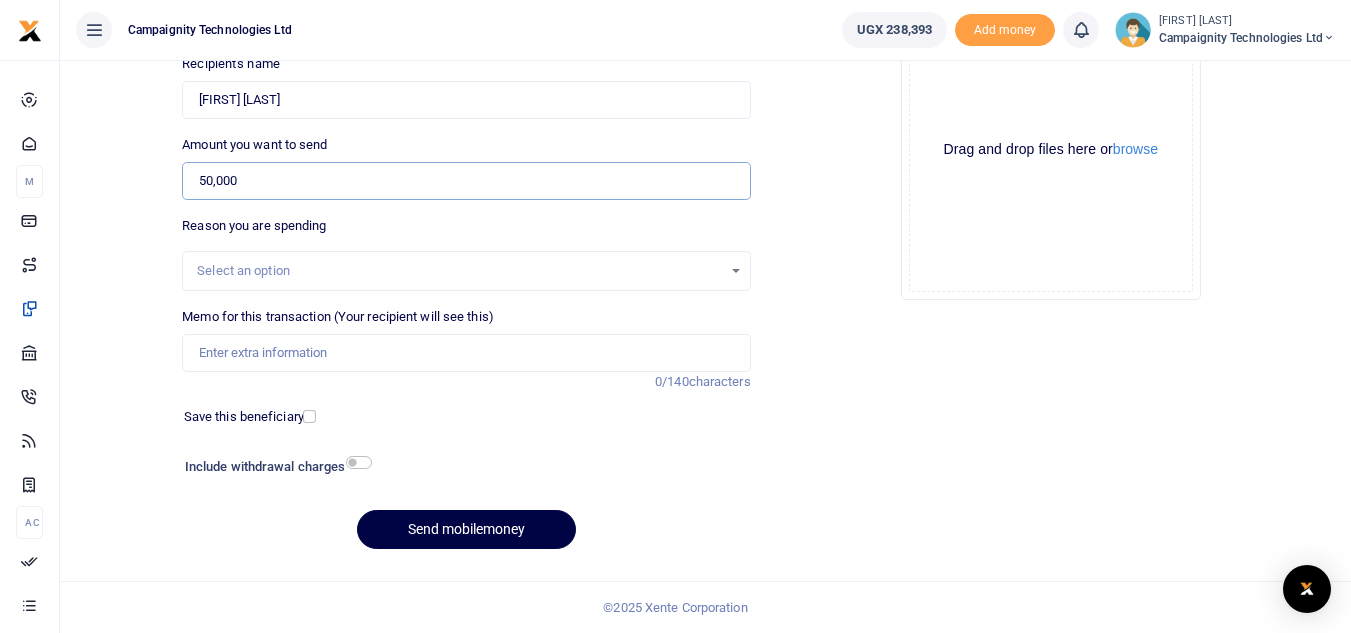type on "50,000" 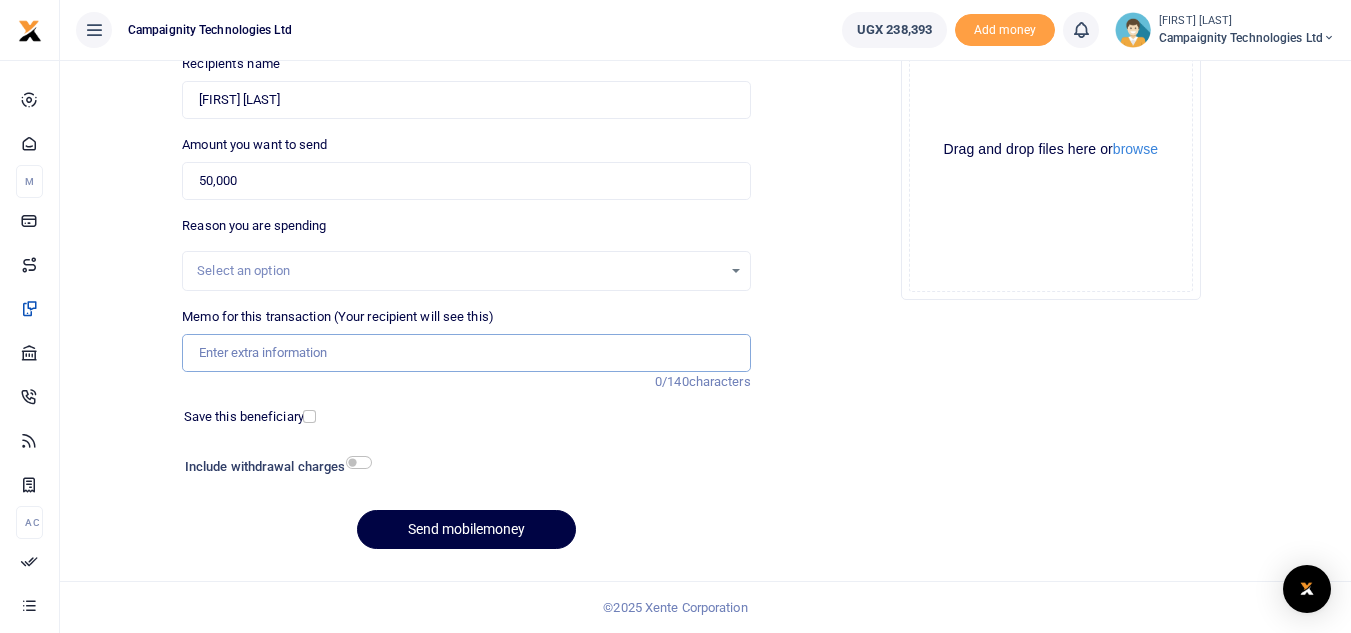 click on "Memo for this transaction (Your recipient will see this)" at bounding box center (466, 353) 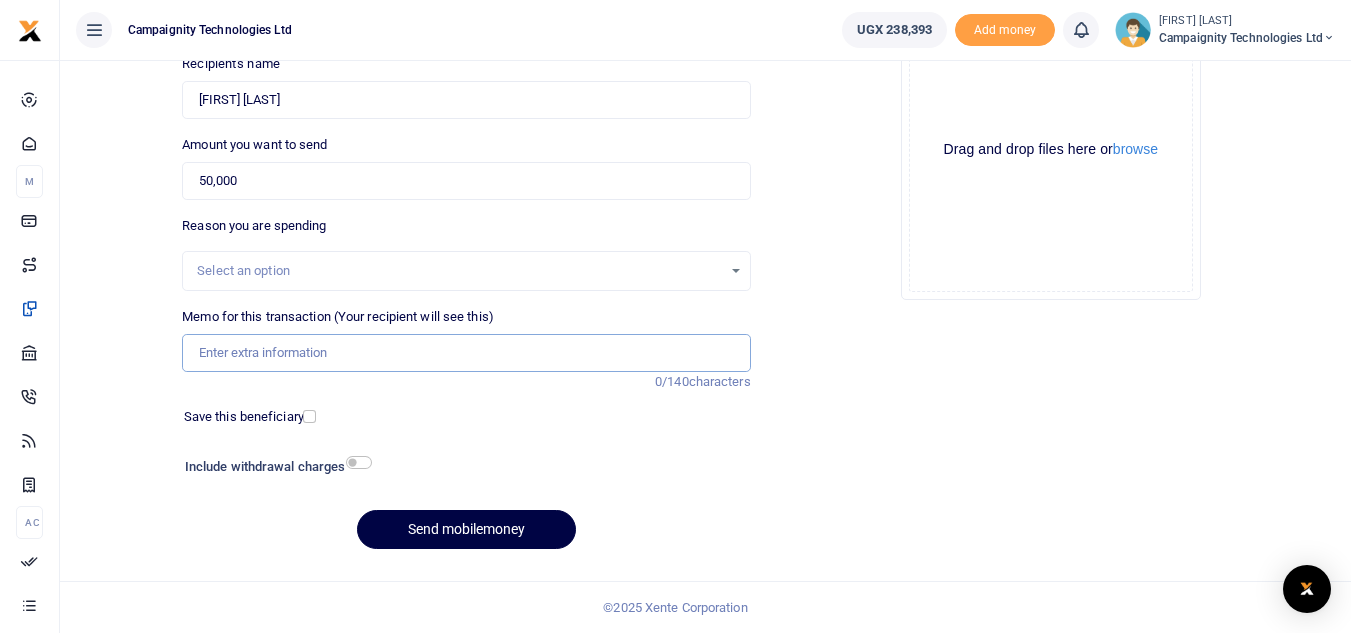 type on "Ronnie Weekly Facilitation" 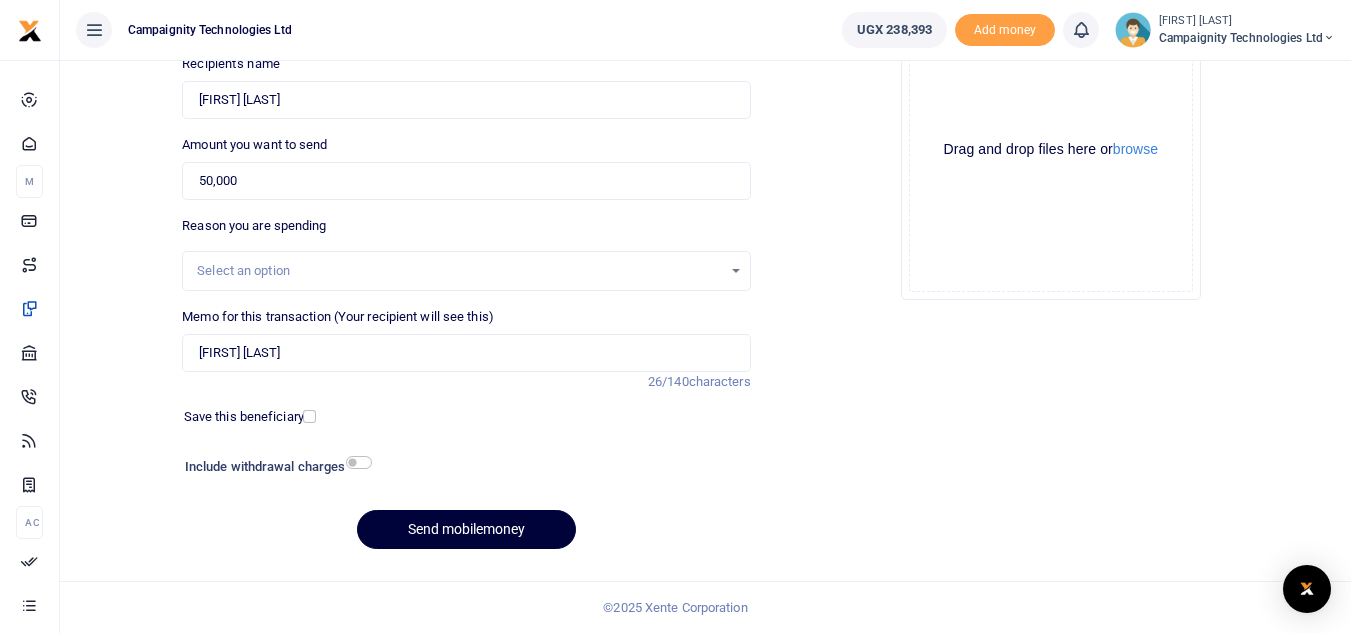 click on "Send mobilemoney" at bounding box center (466, 529) 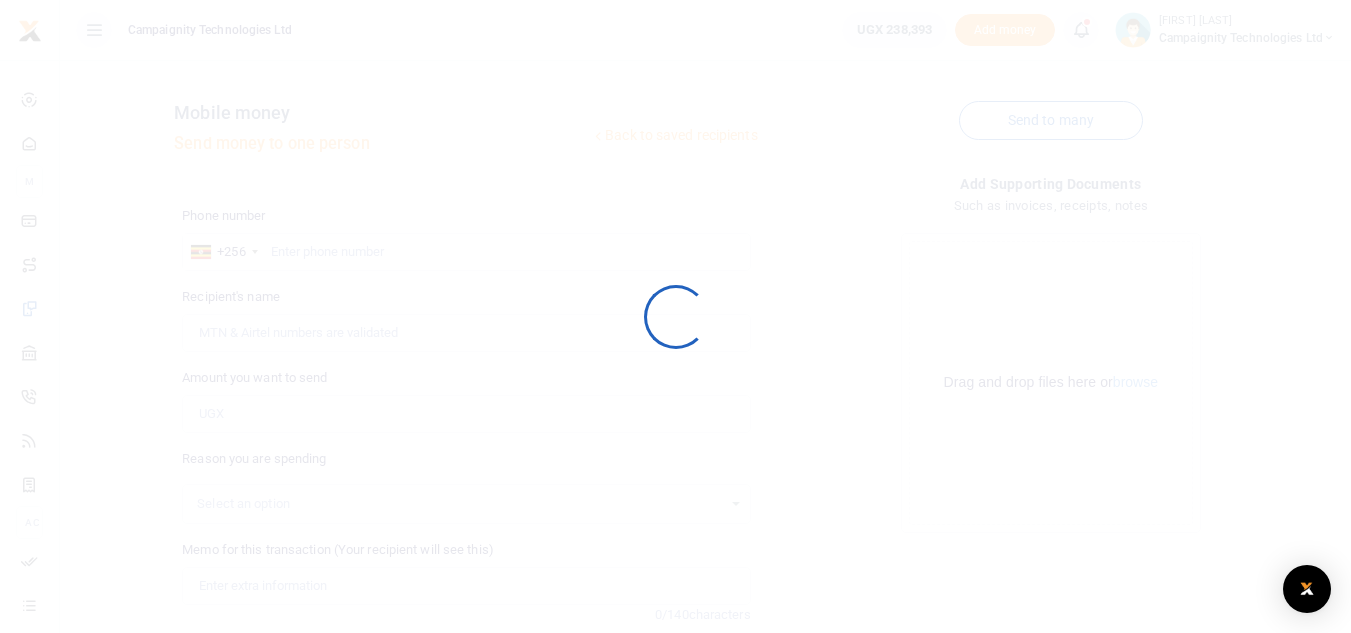 scroll, scrollTop: 233, scrollLeft: 0, axis: vertical 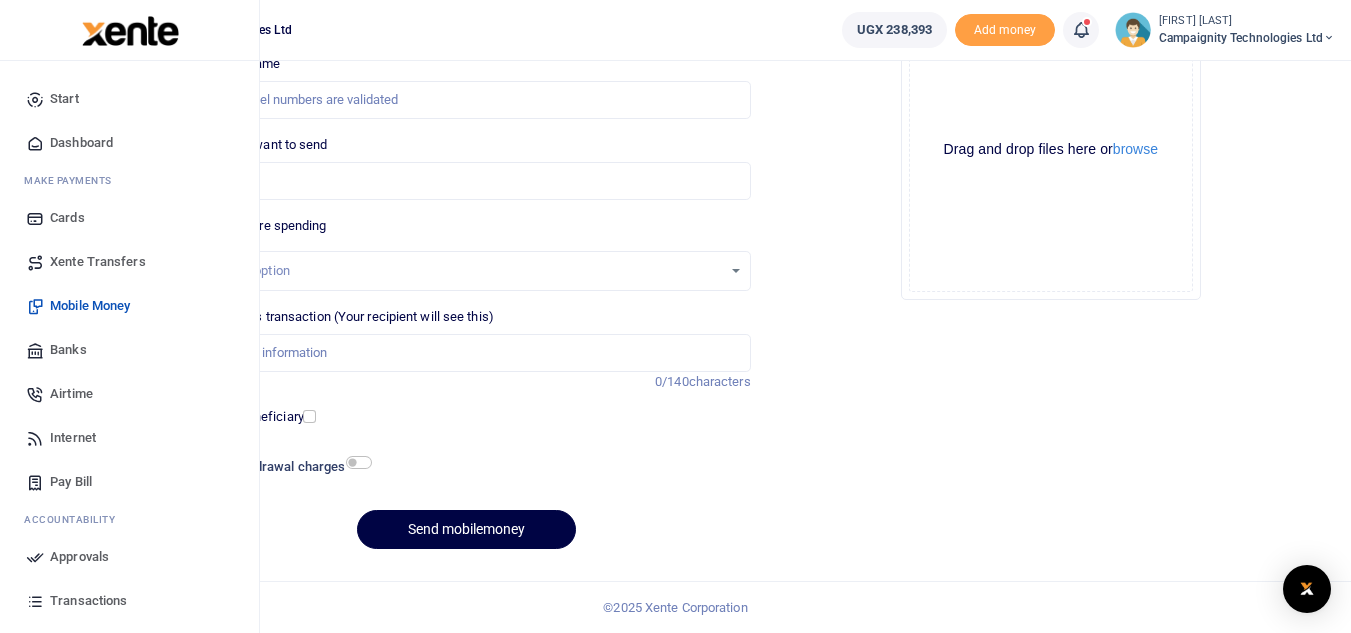 click on "Approvals" at bounding box center [79, 557] 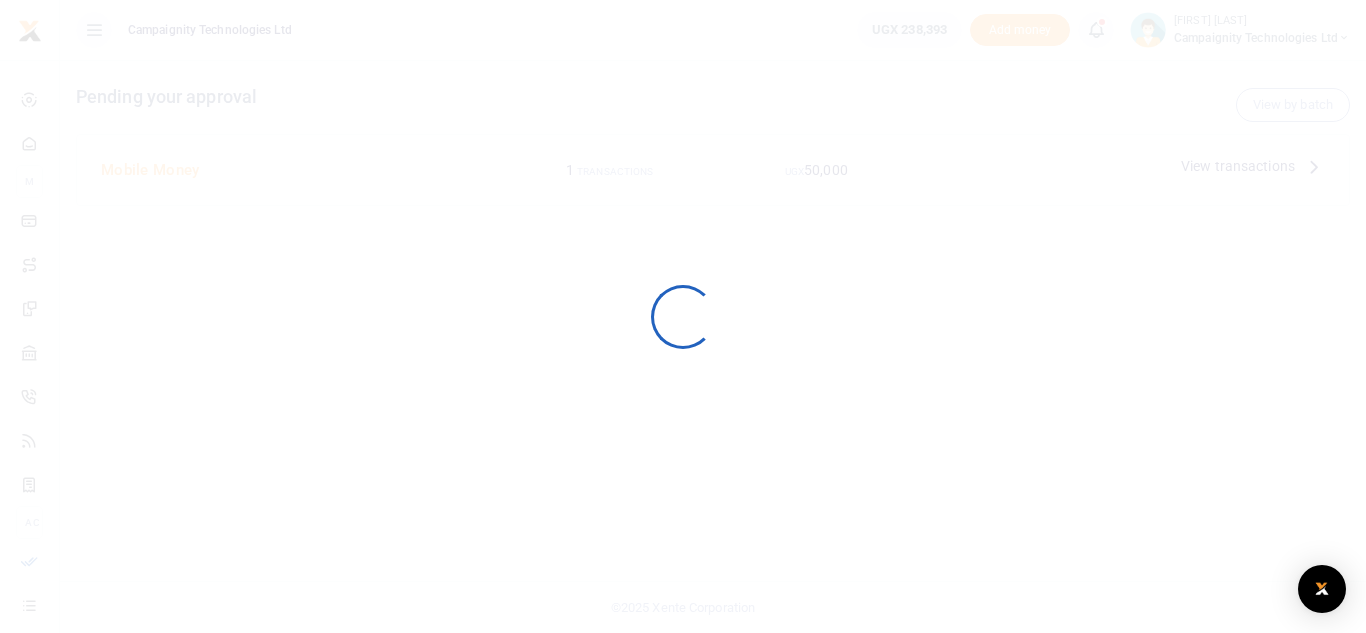 scroll, scrollTop: 0, scrollLeft: 0, axis: both 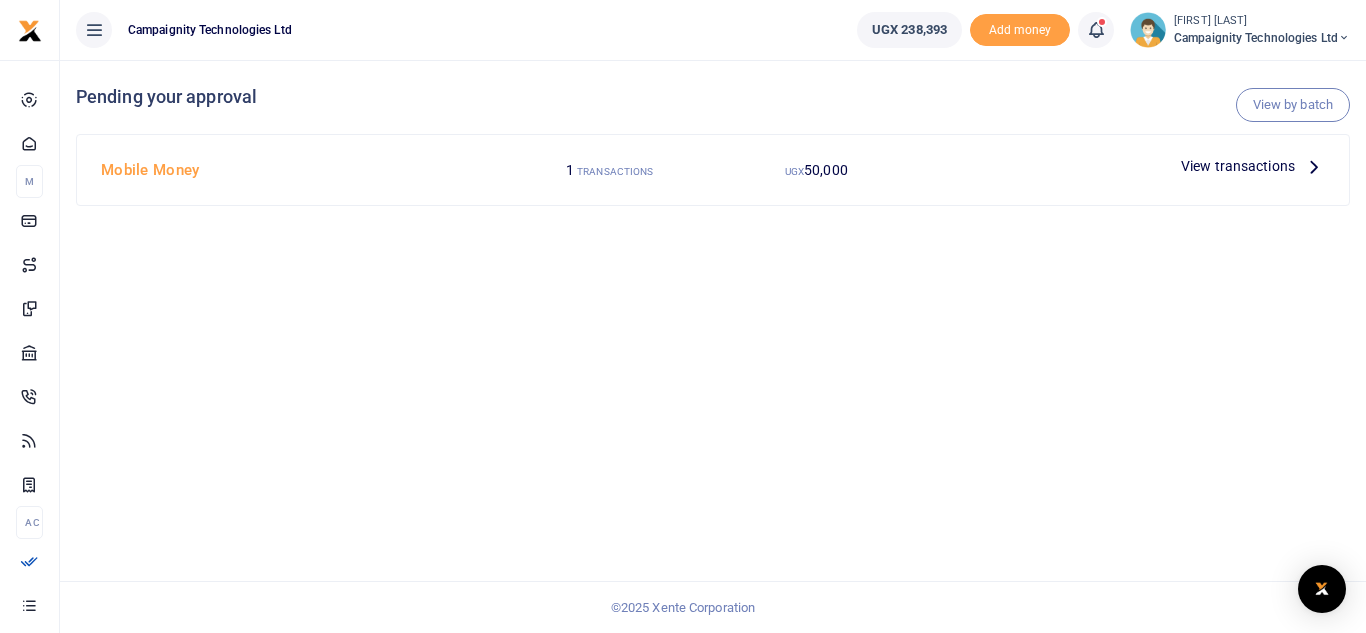 click on "View transactions" at bounding box center [1238, 166] 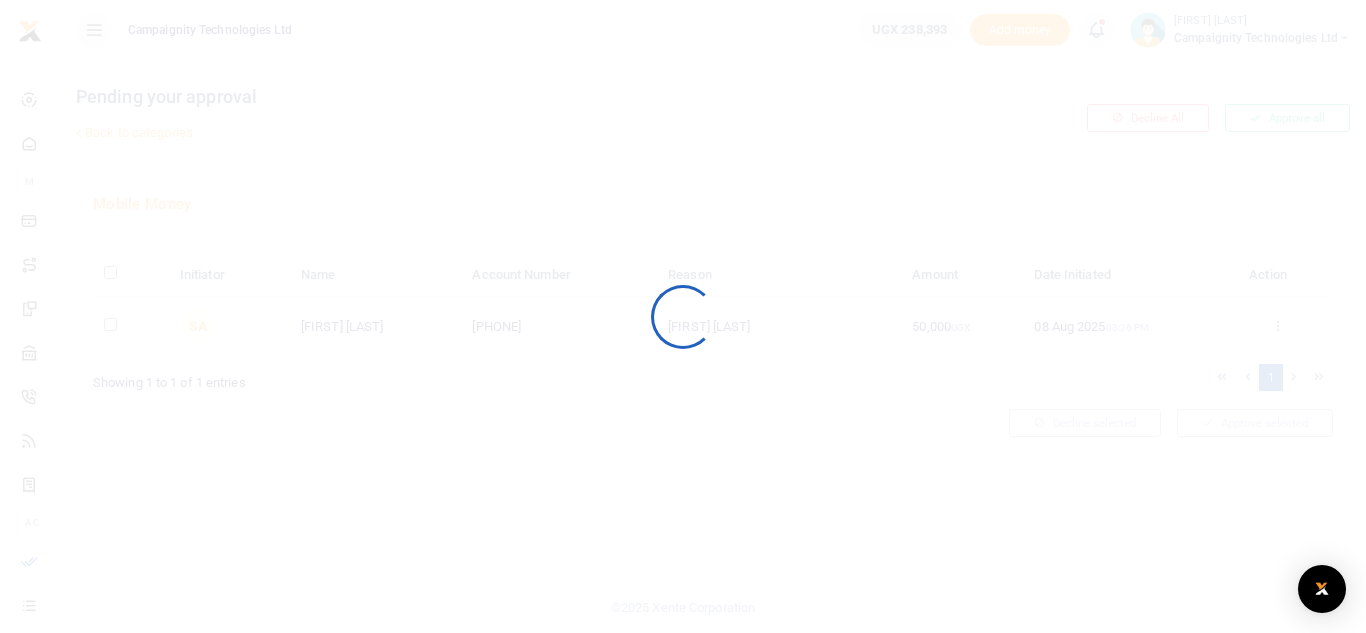 scroll, scrollTop: 0, scrollLeft: 0, axis: both 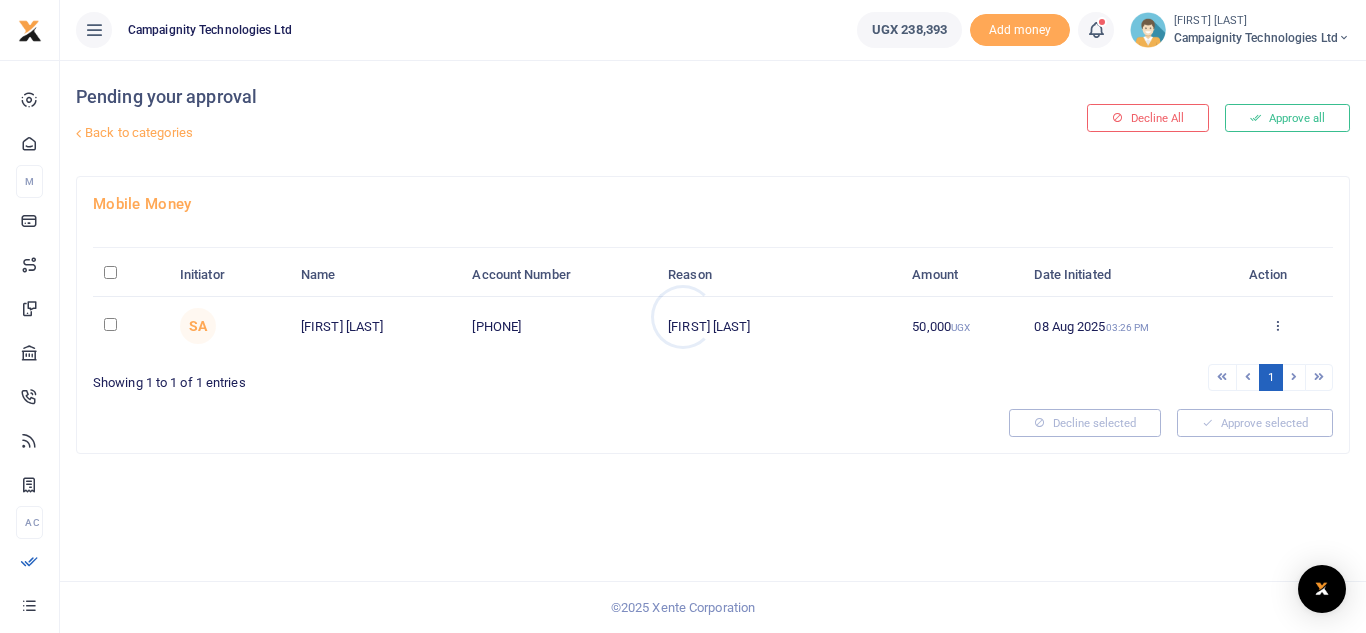click at bounding box center [683, 316] 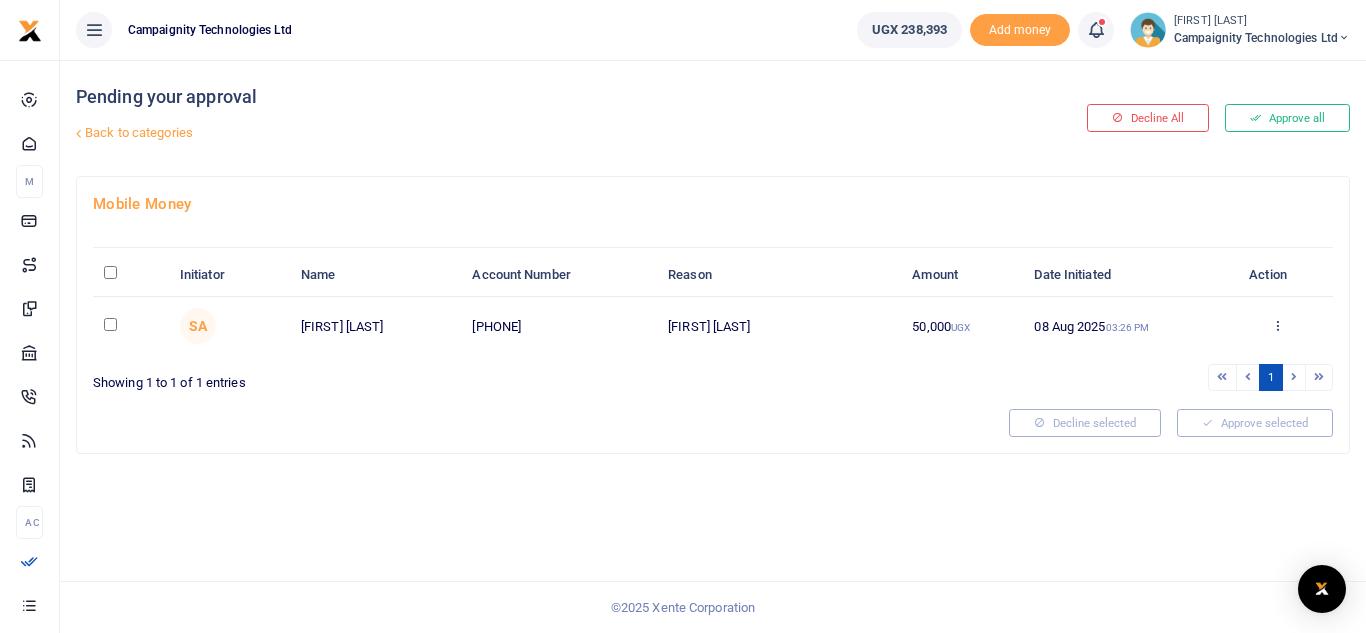 click on "Approve all" at bounding box center (1287, 118) 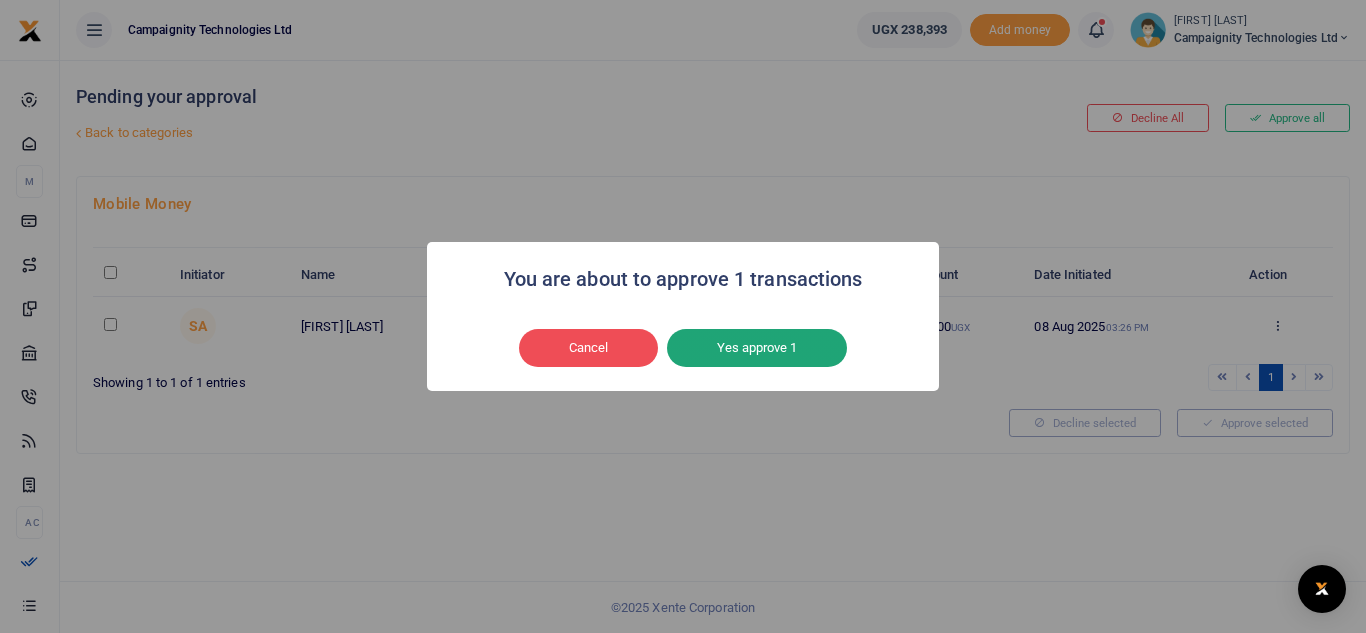 click on "Yes approve 1" at bounding box center [757, 348] 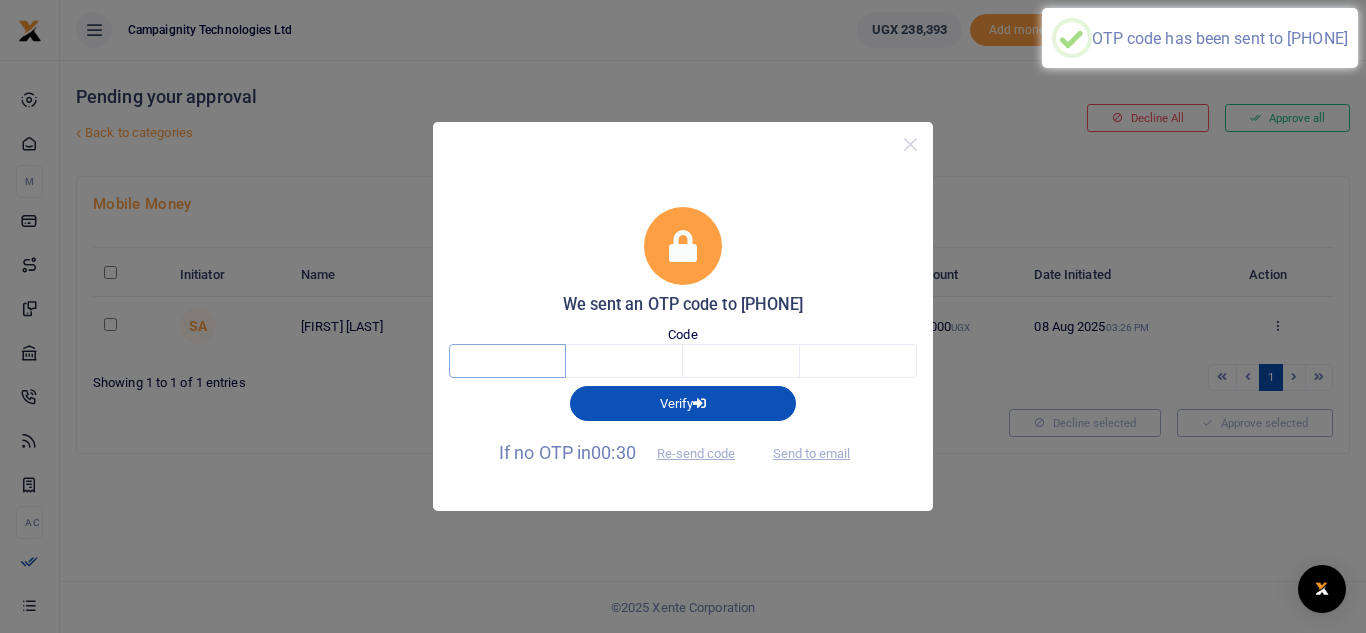 click at bounding box center (507, 361) 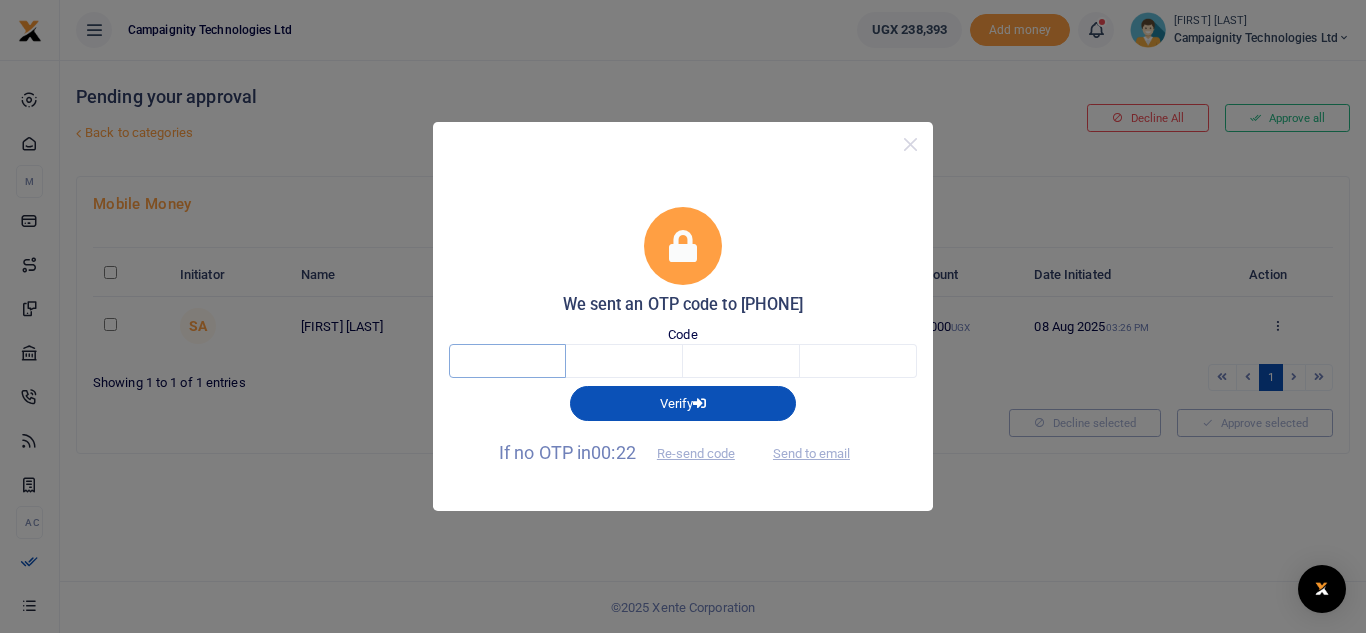 click at bounding box center [507, 361] 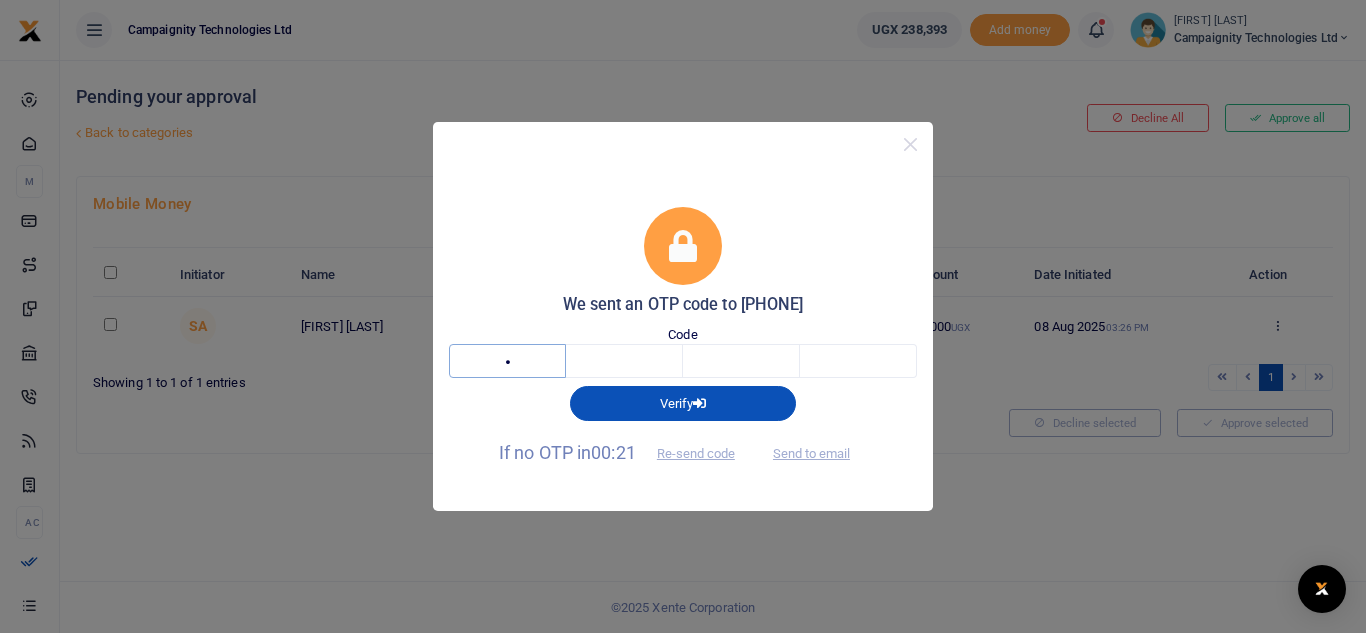 type on "5" 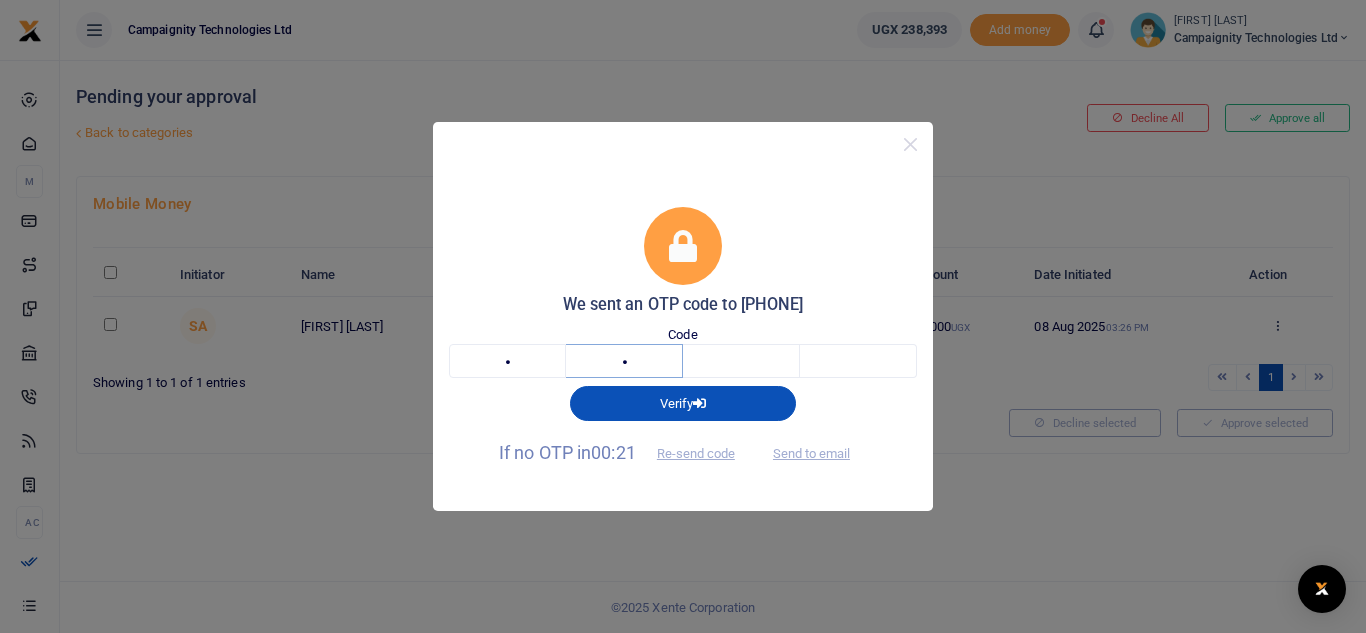 type on "5" 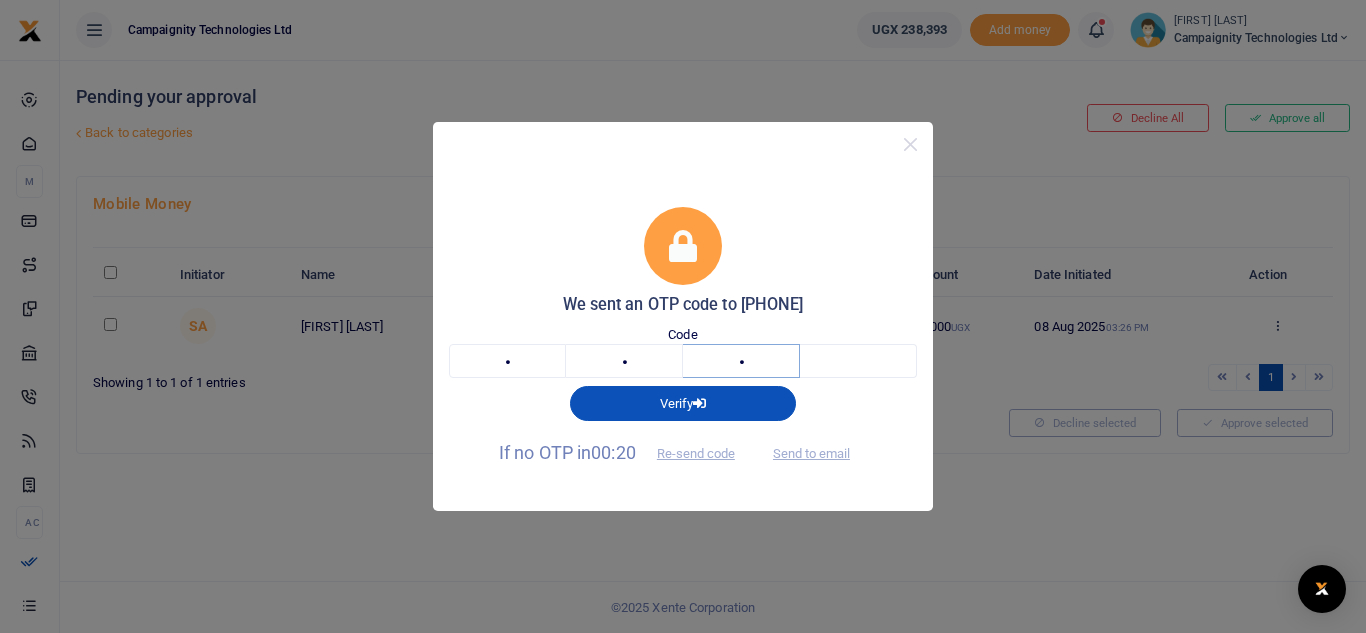 type on "3" 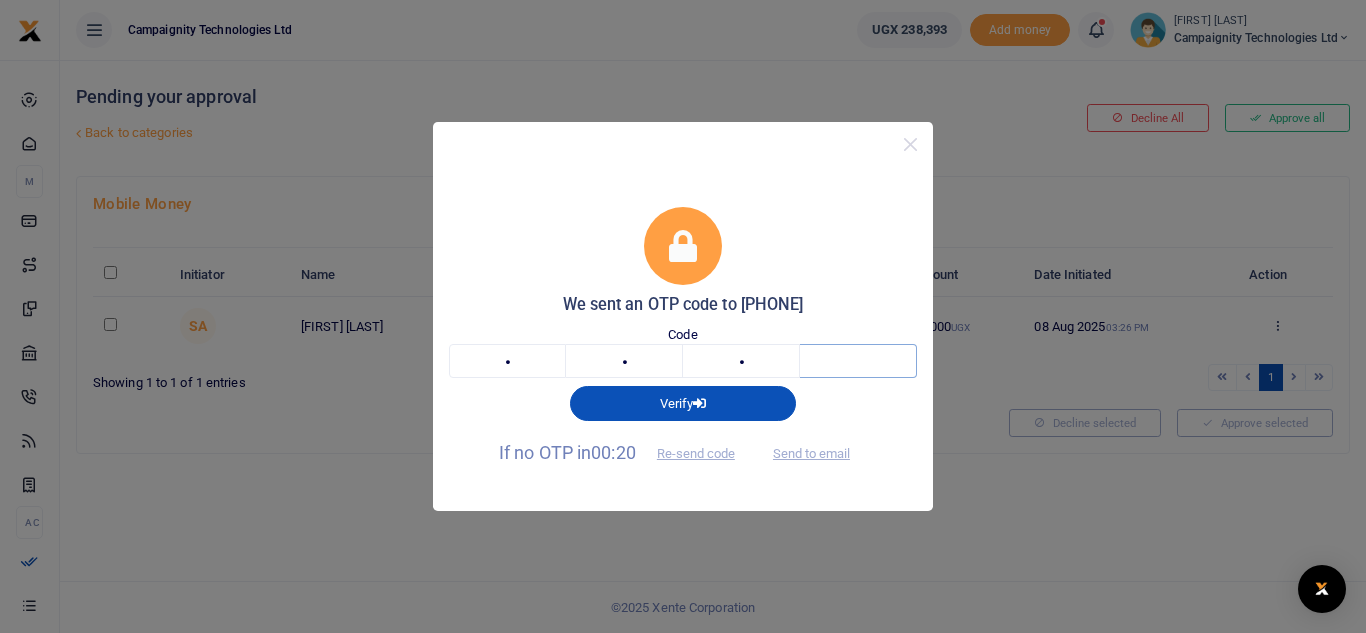 type on "4" 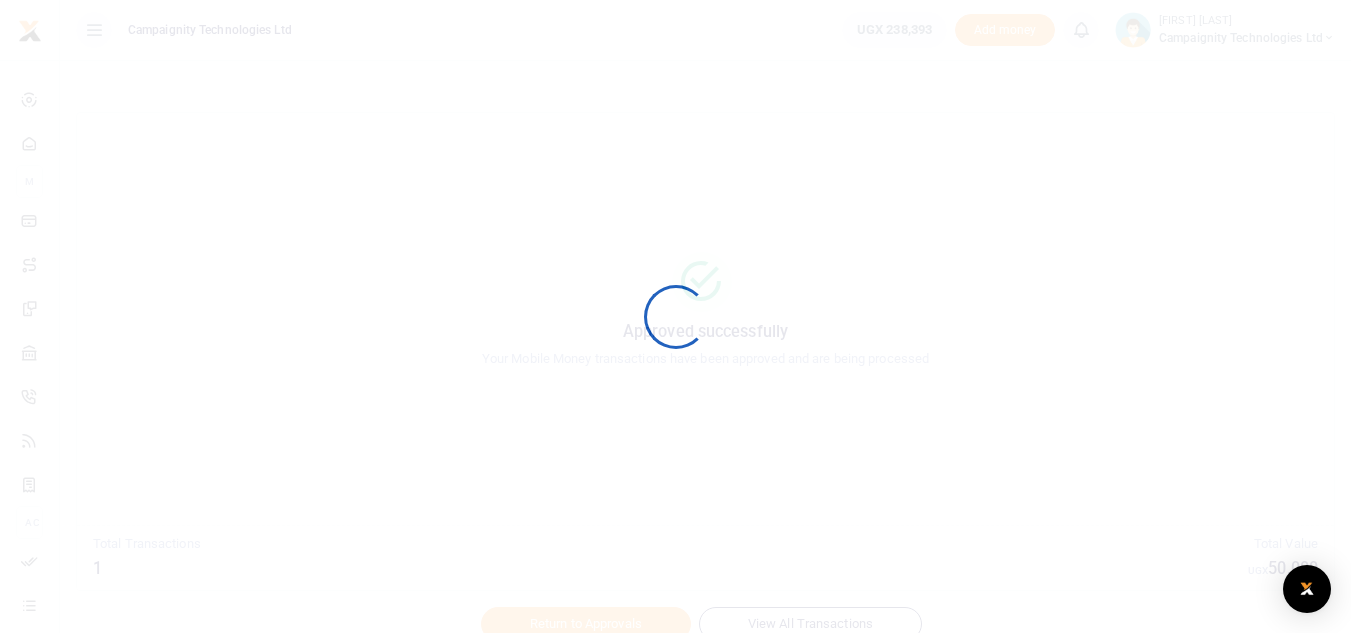 scroll, scrollTop: 0, scrollLeft: 0, axis: both 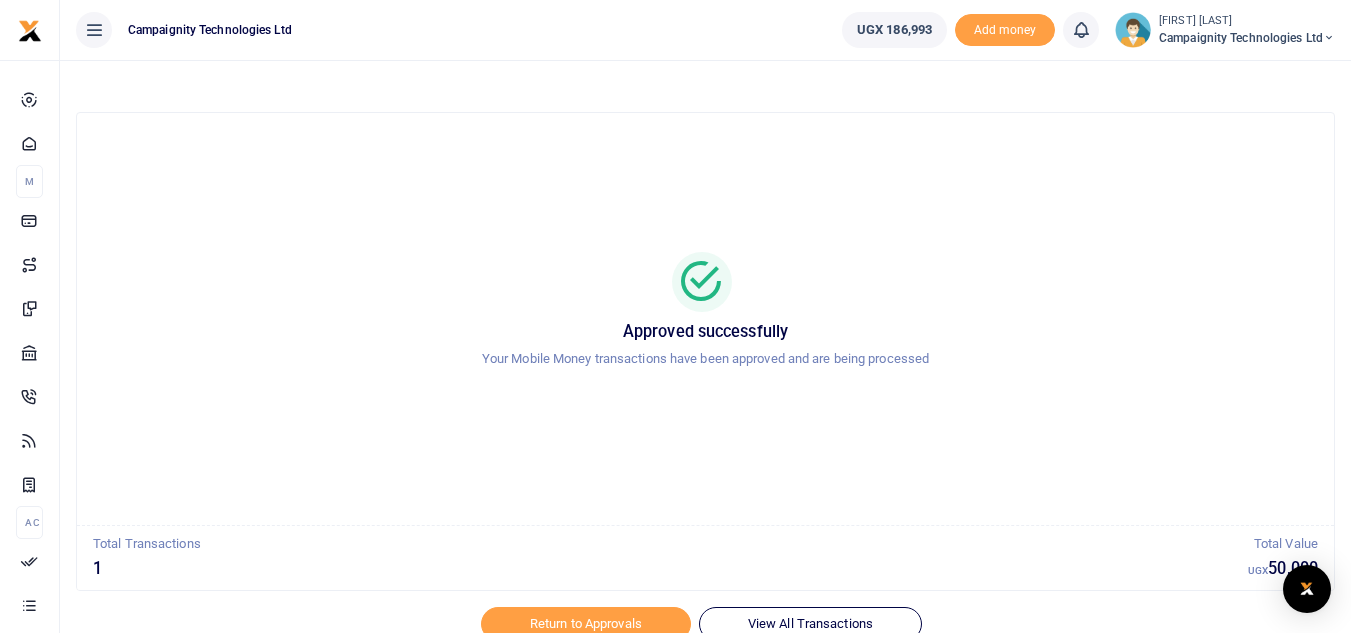 click at bounding box center [1329, 38] 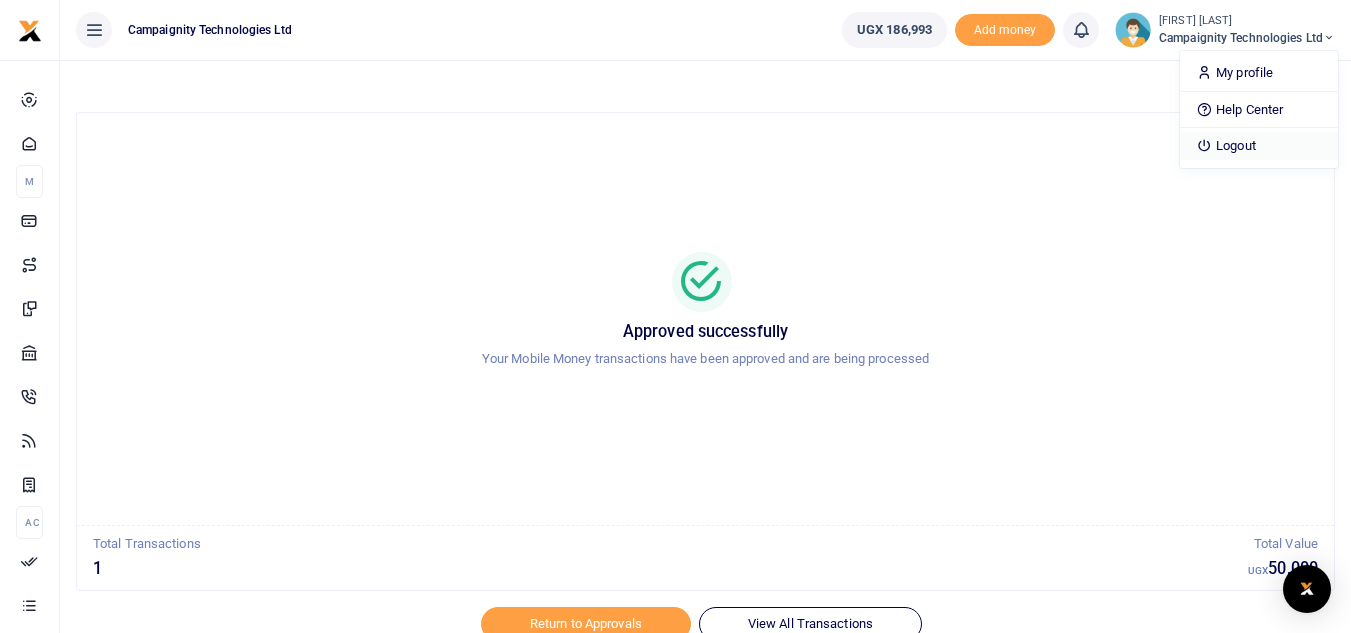 click on "Logout" at bounding box center (1259, 146) 